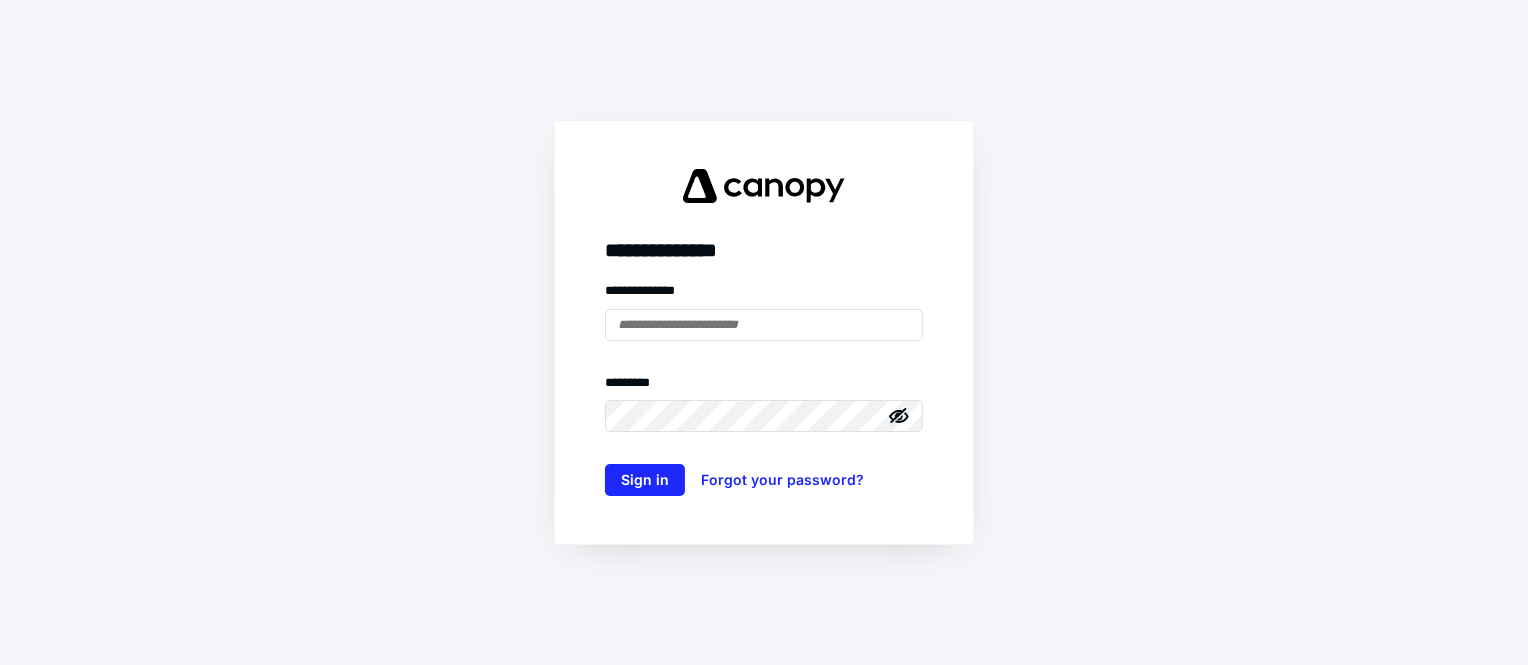 scroll, scrollTop: 0, scrollLeft: 0, axis: both 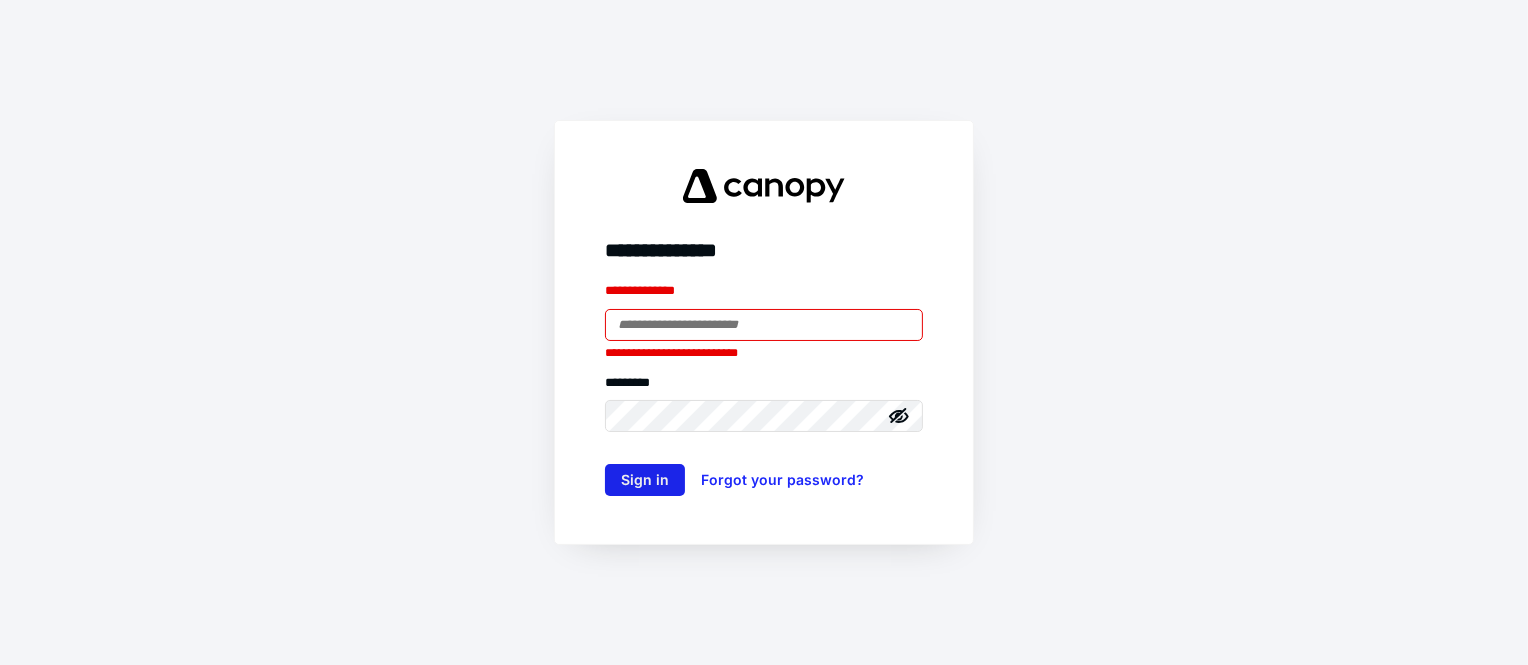 type on "**********" 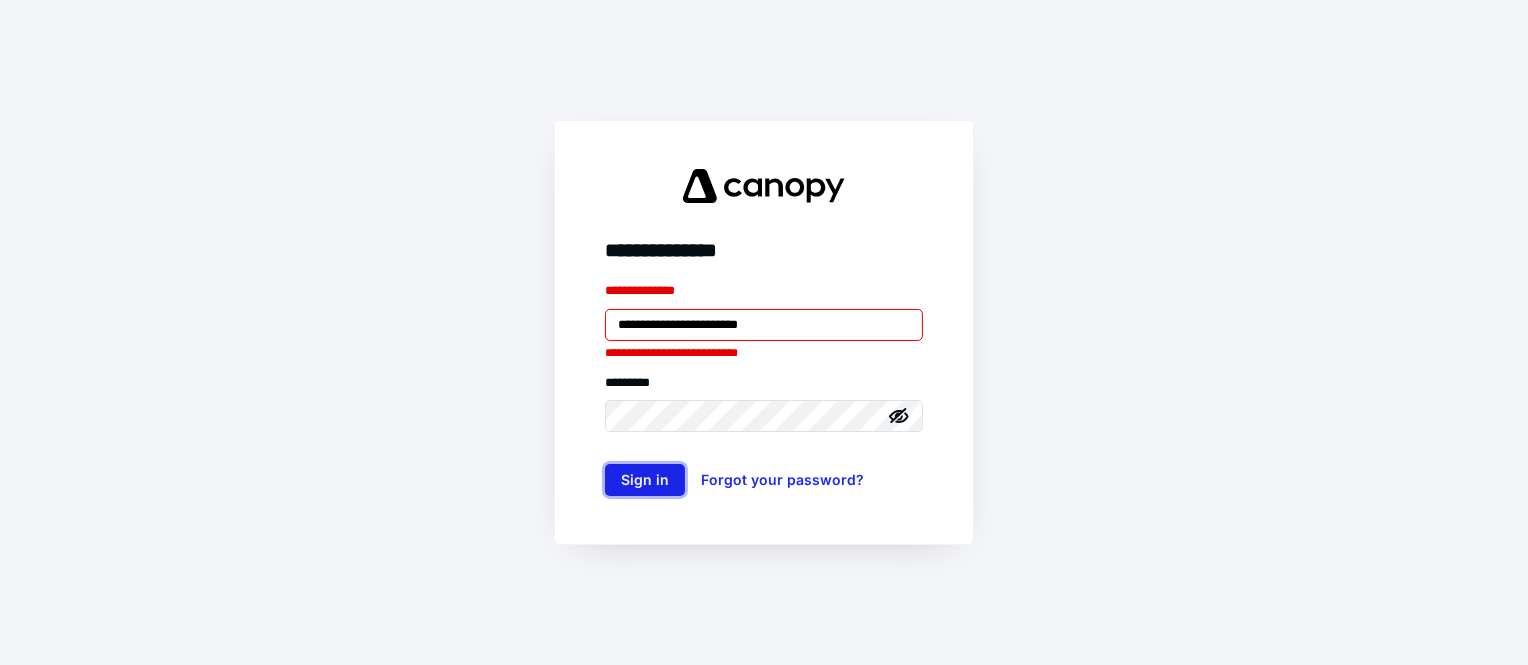 click on "Sign in" at bounding box center (645, 480) 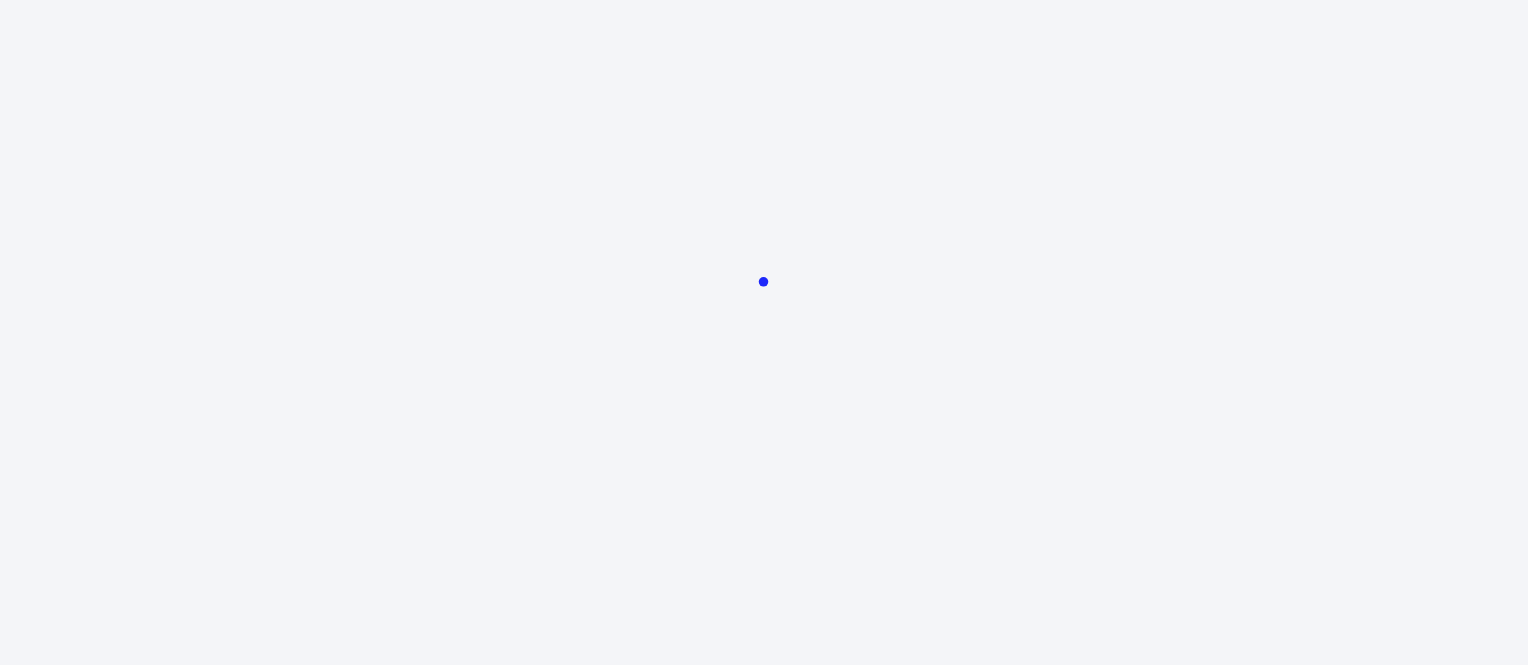 scroll, scrollTop: 0, scrollLeft: 0, axis: both 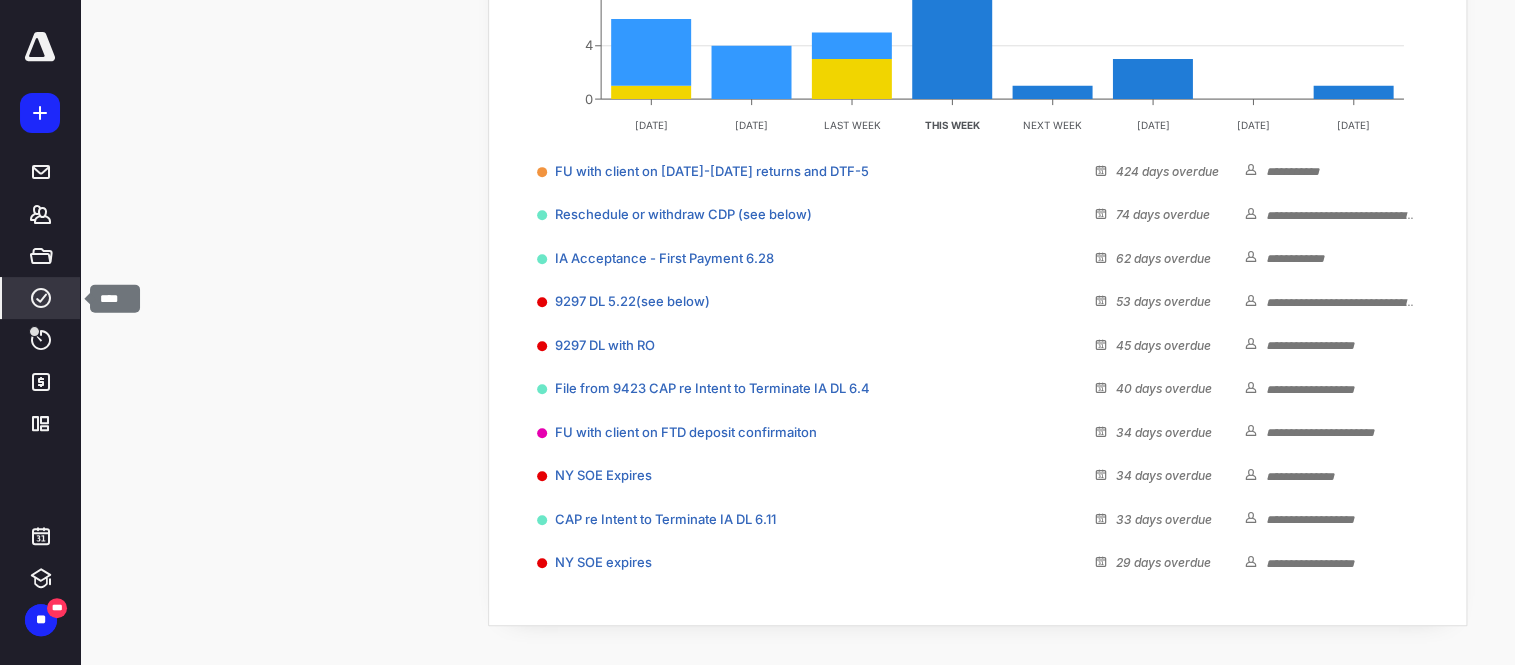 click 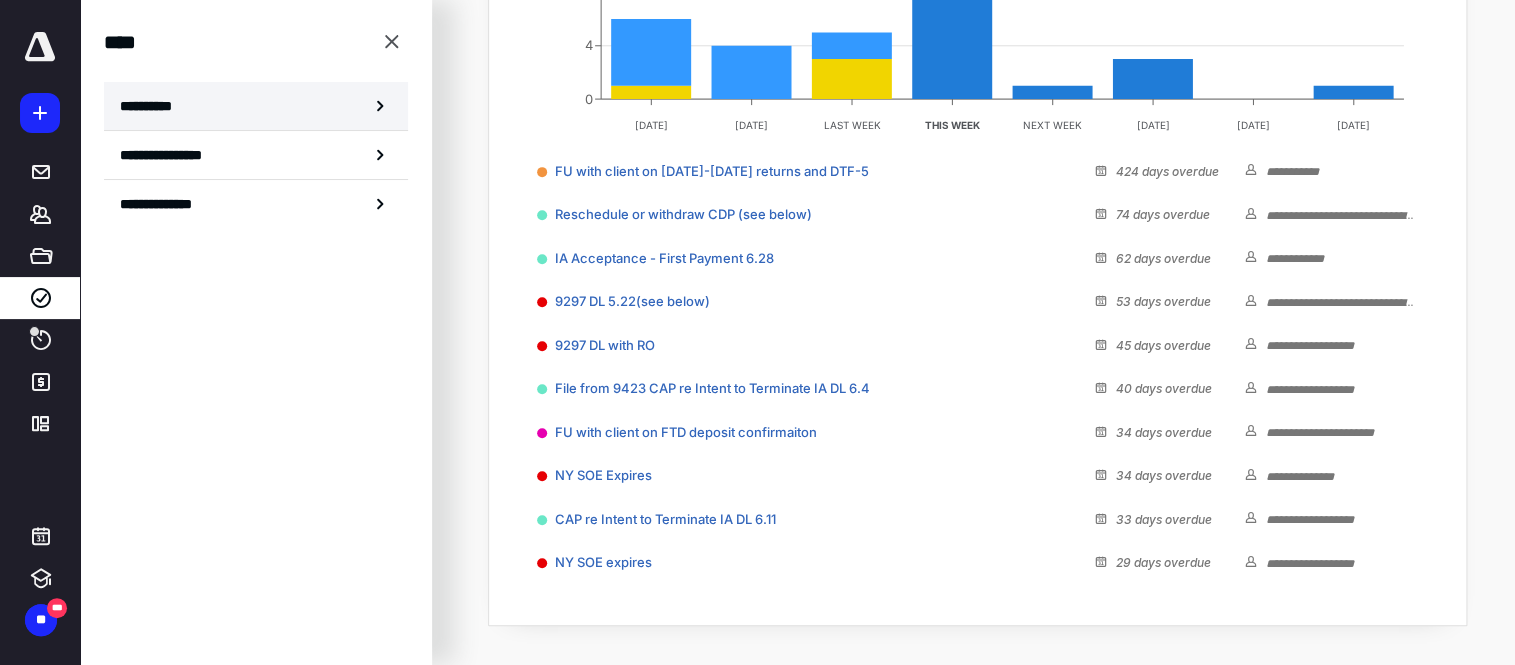 click on "**********" at bounding box center [153, 106] 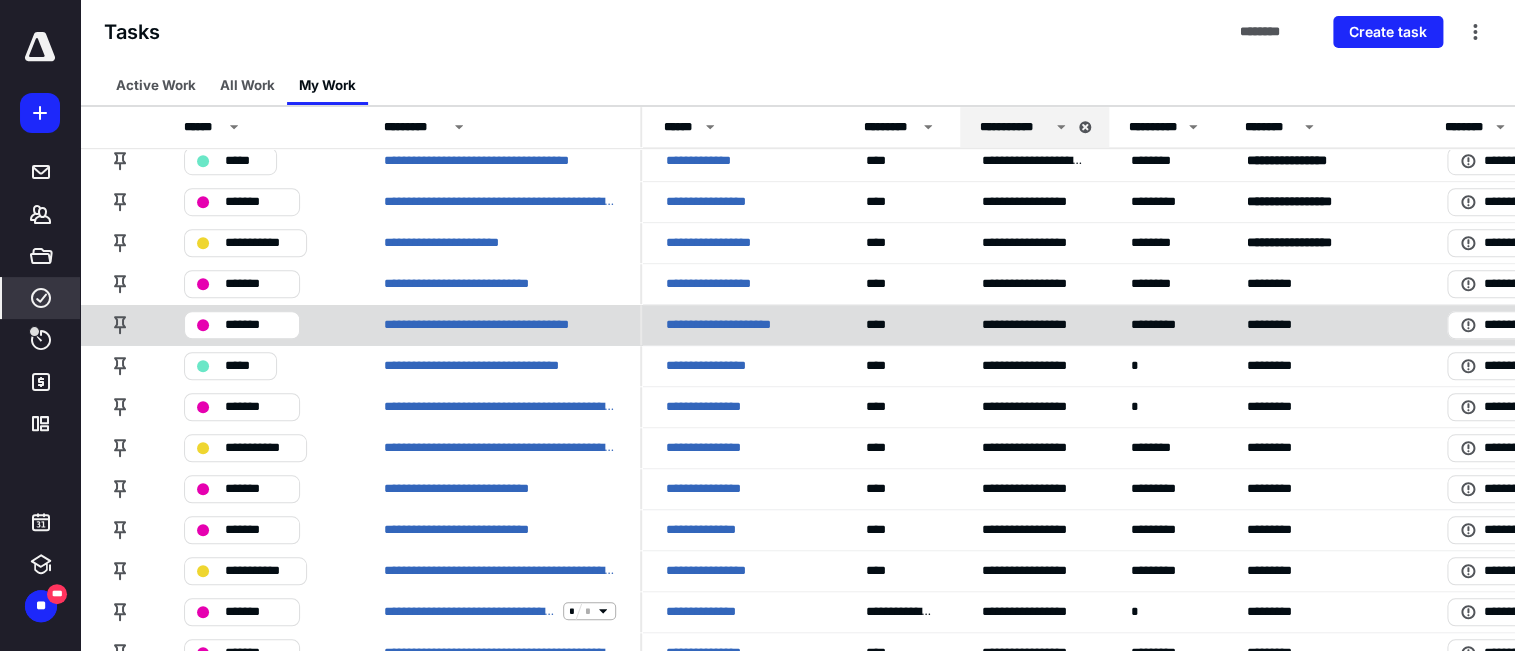 scroll, scrollTop: 515, scrollLeft: 0, axis: vertical 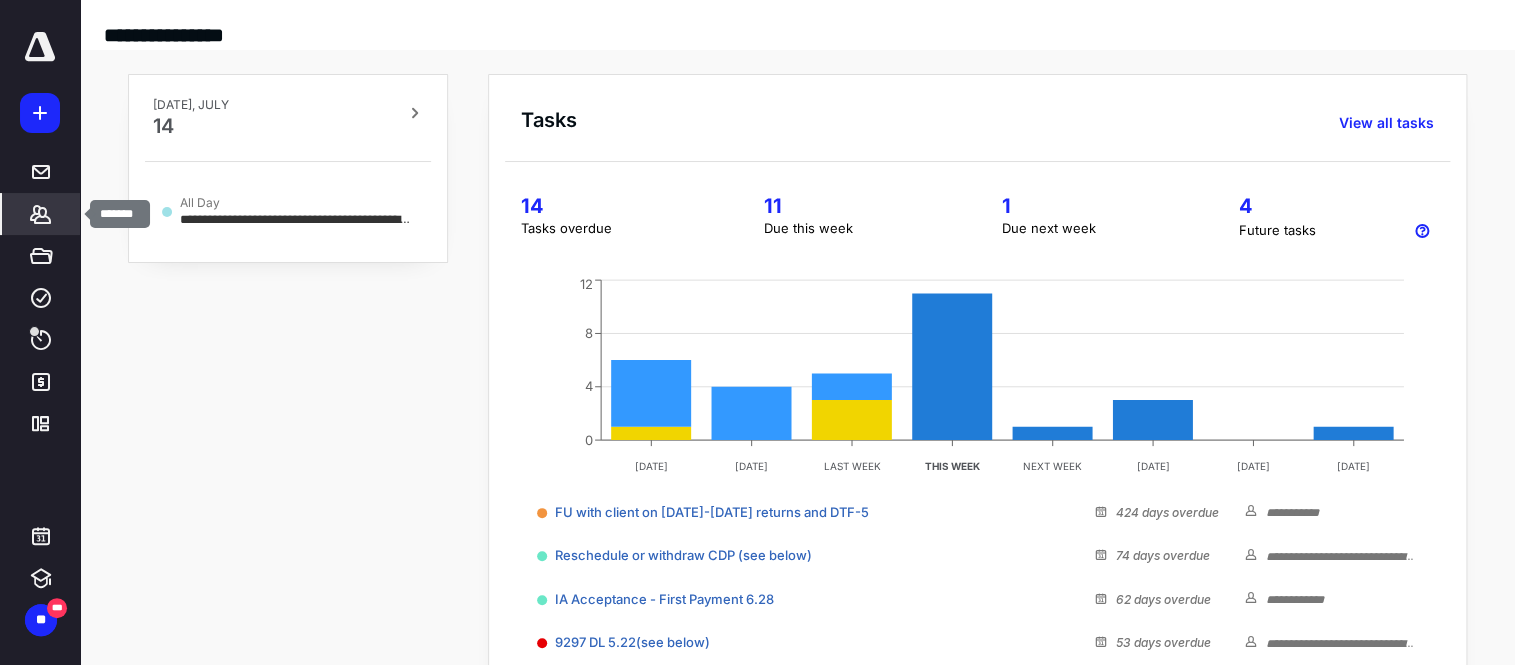 click 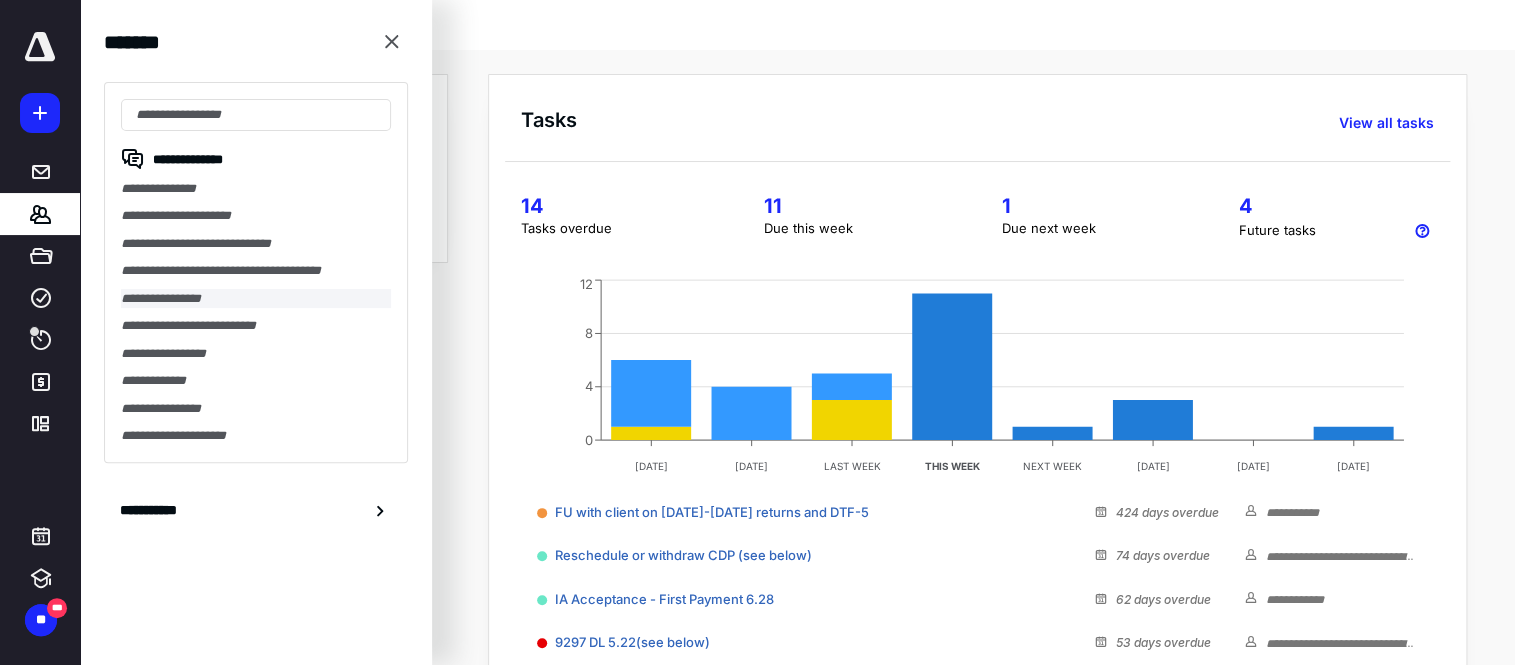 click on "**********" at bounding box center (256, 298) 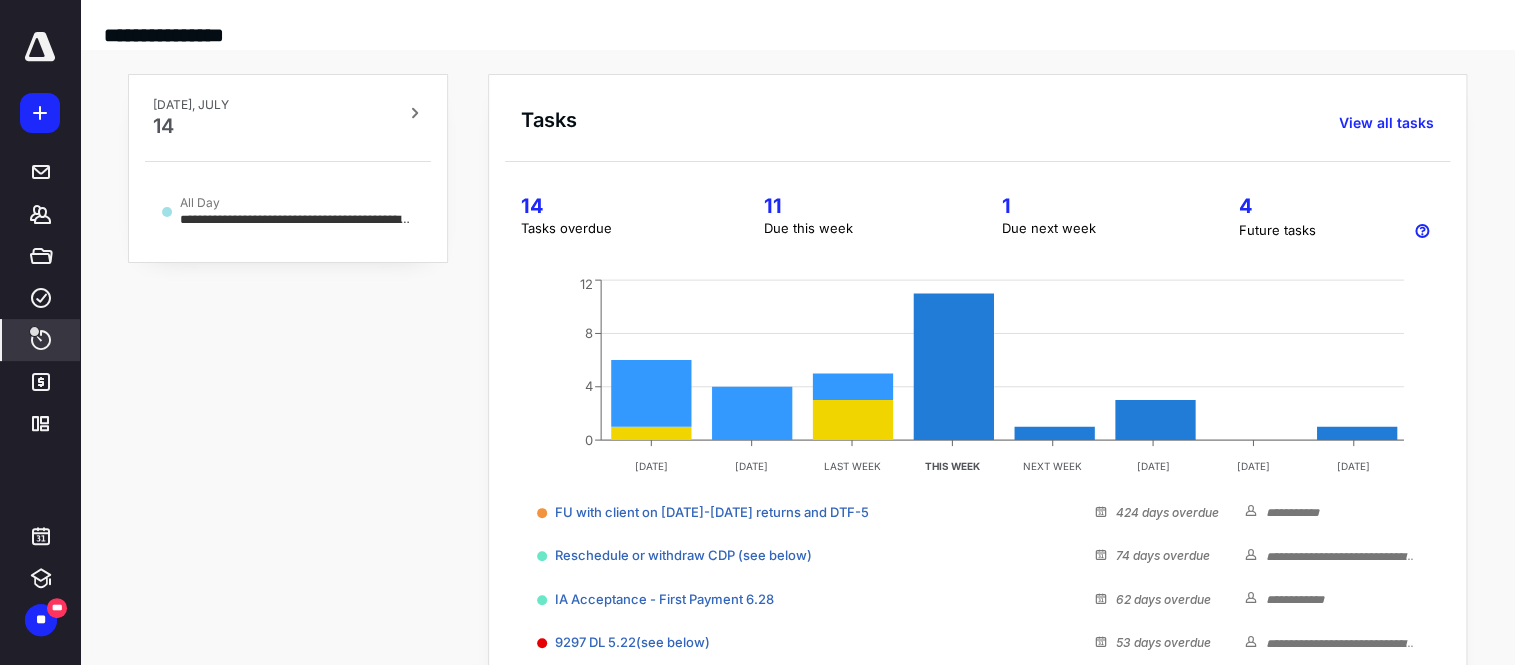 scroll, scrollTop: 0, scrollLeft: 0, axis: both 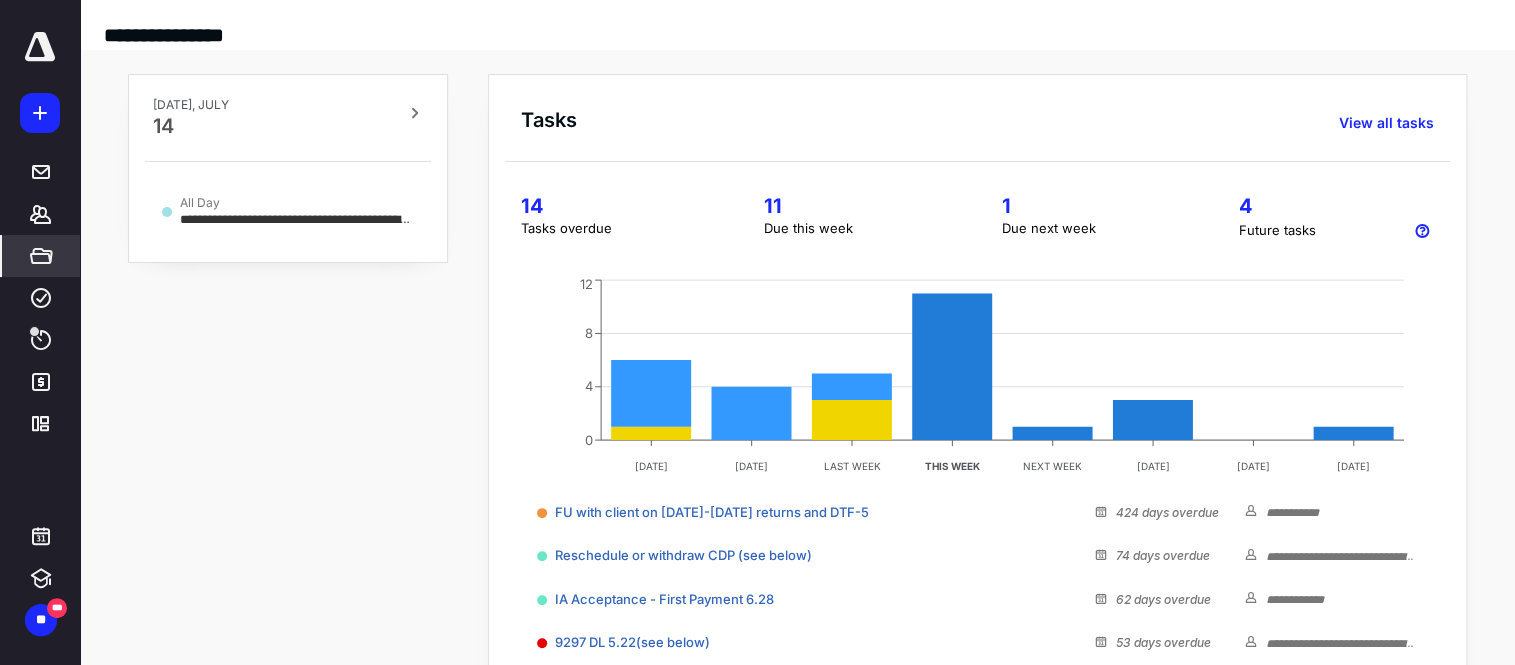 click 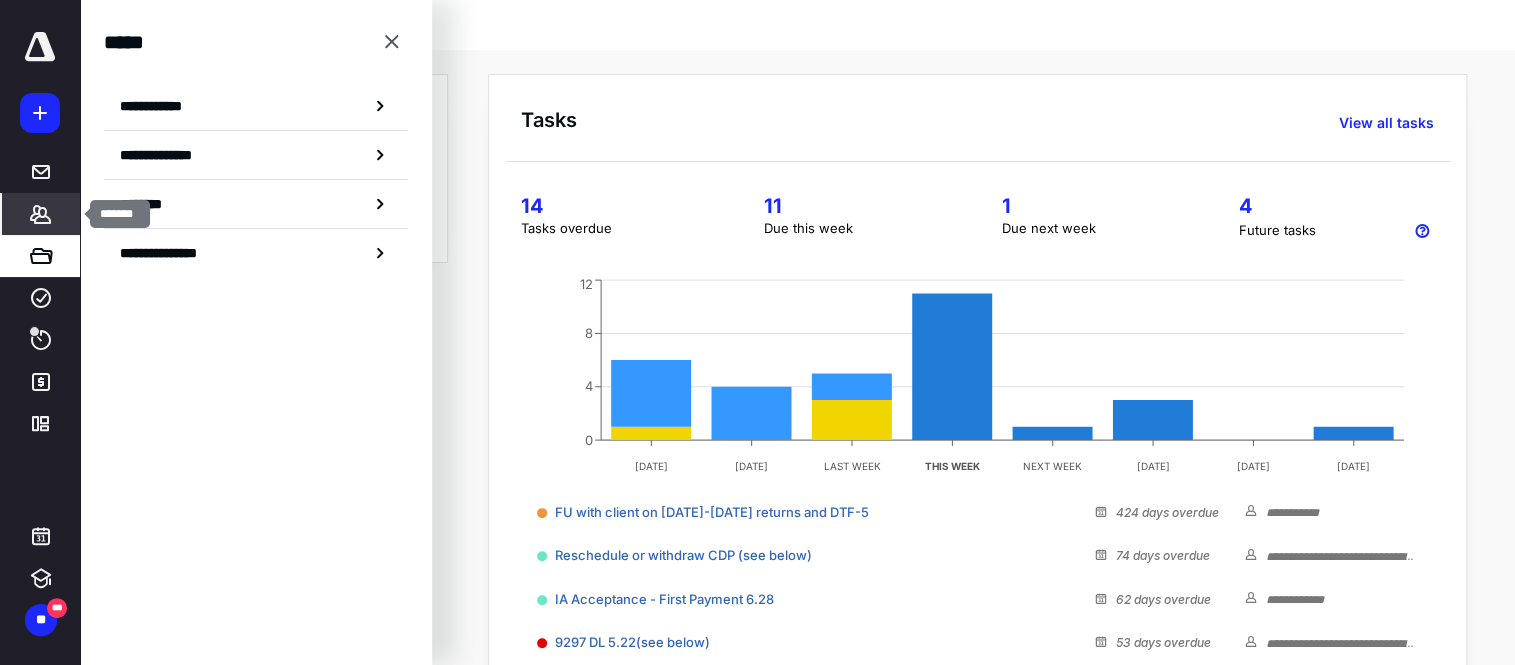 click on "*******" at bounding box center (41, 214) 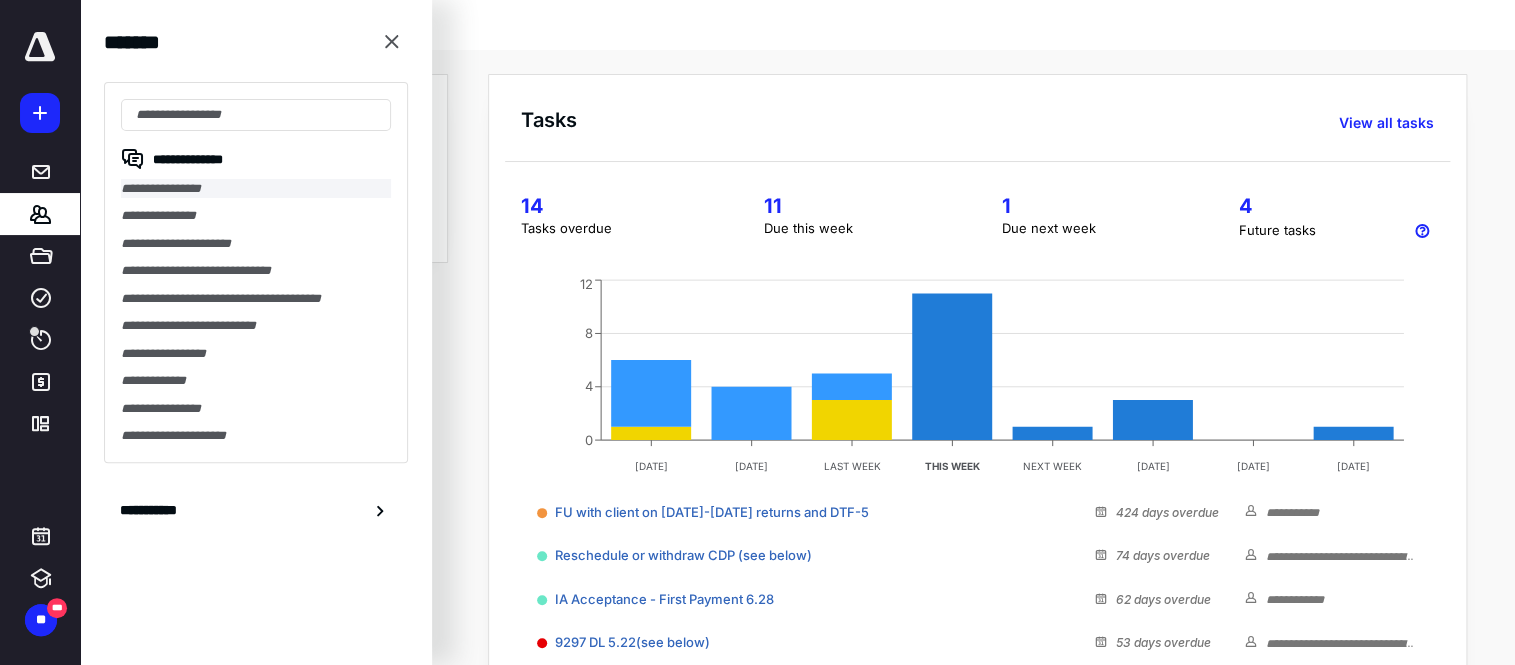 click on "**********" at bounding box center [256, 188] 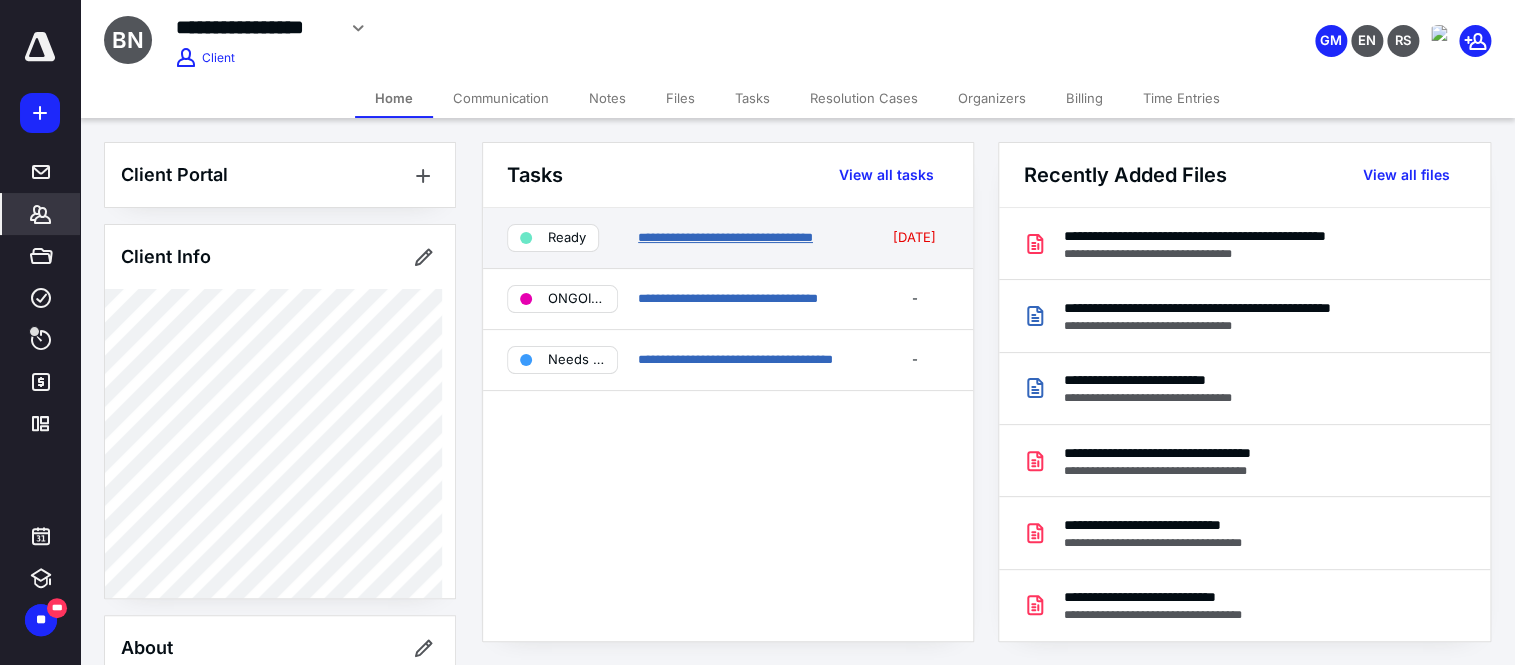 click on "**********" at bounding box center [725, 237] 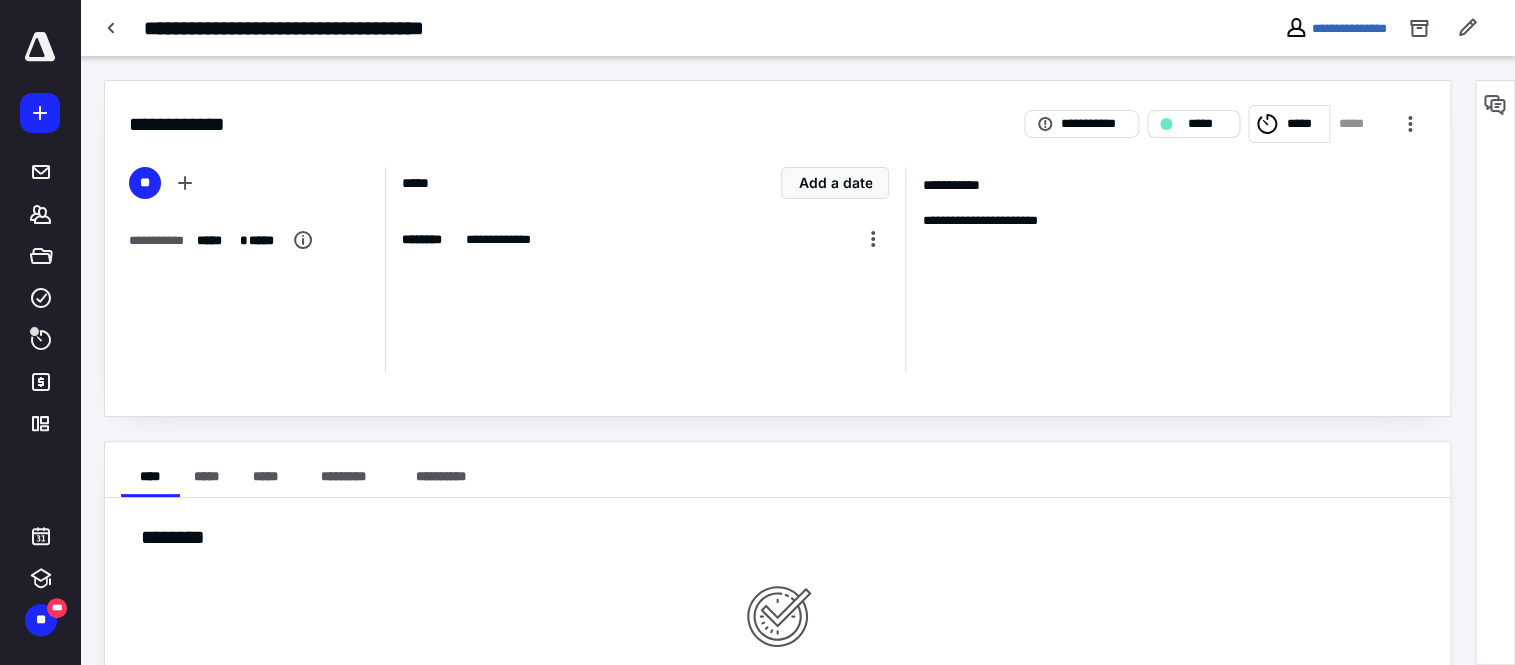 click on "*****" at bounding box center [1207, 124] 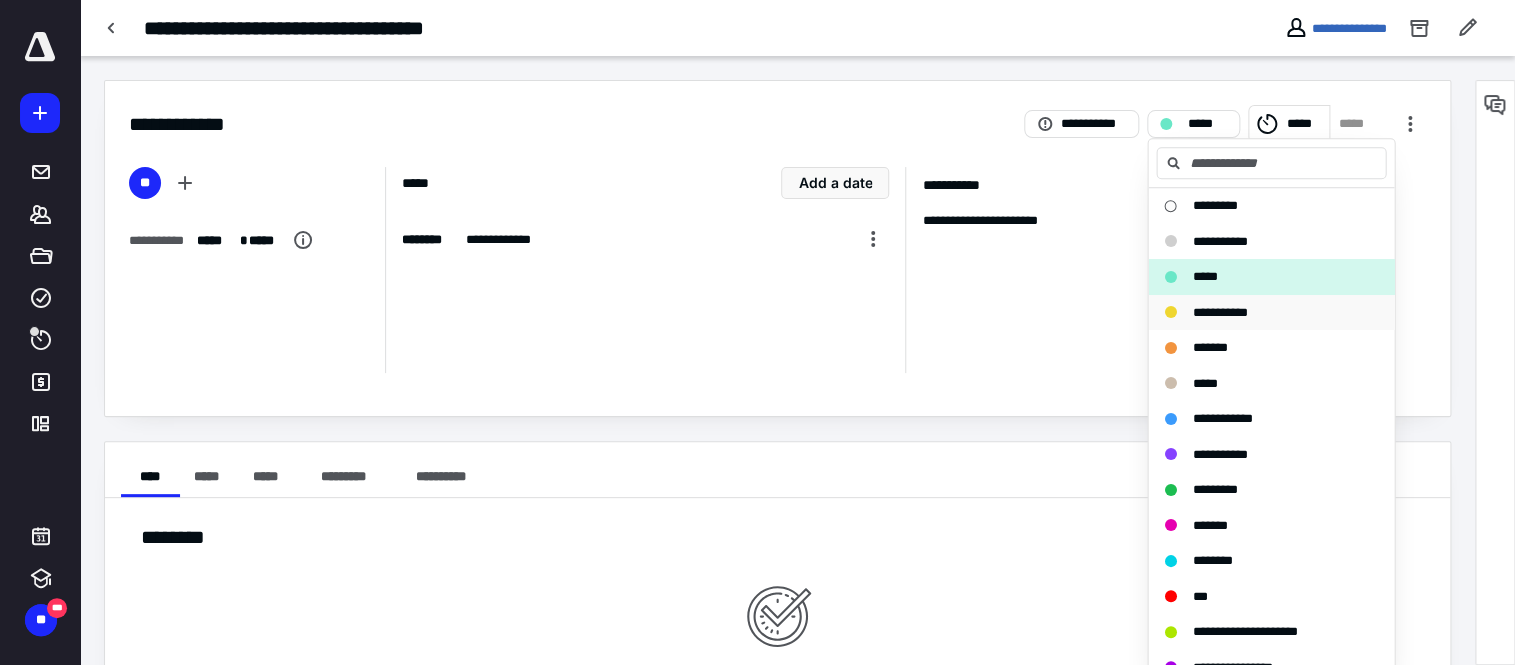 click on "**********" at bounding box center (1219, 312) 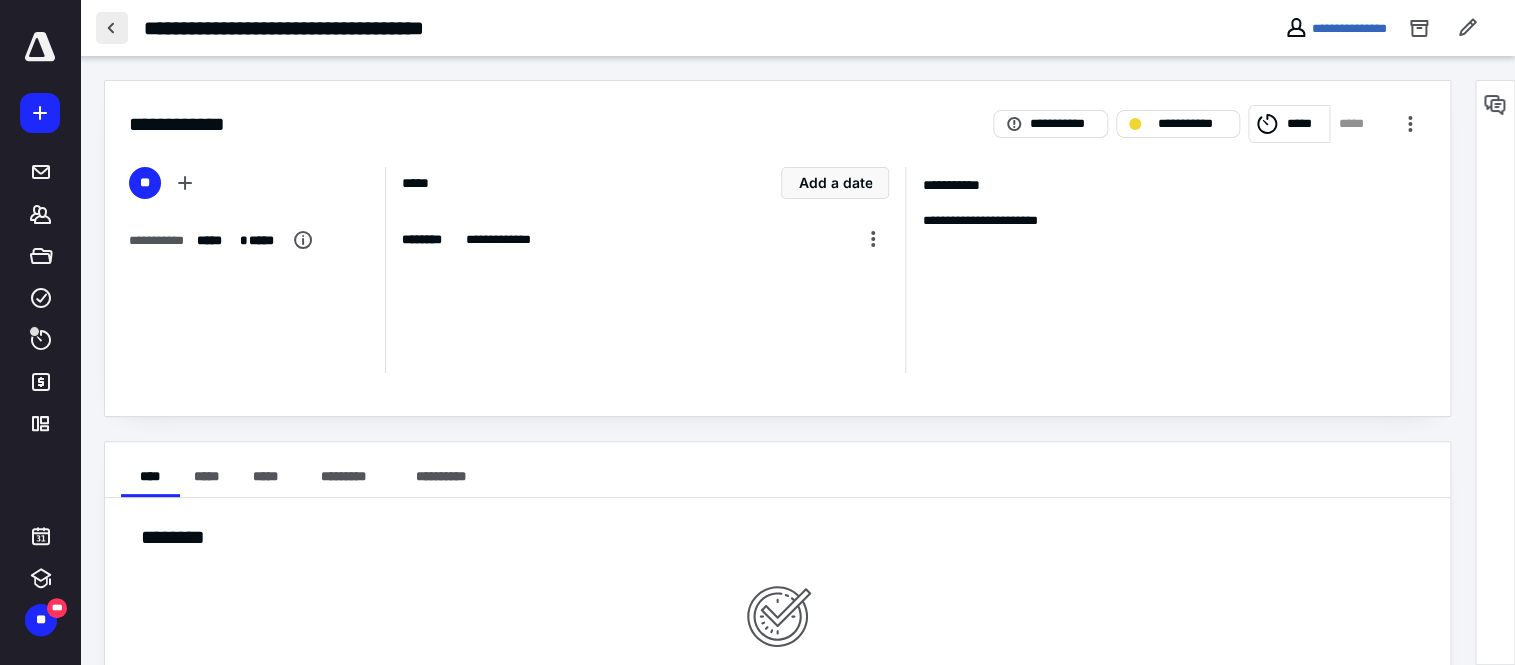 click at bounding box center [112, 28] 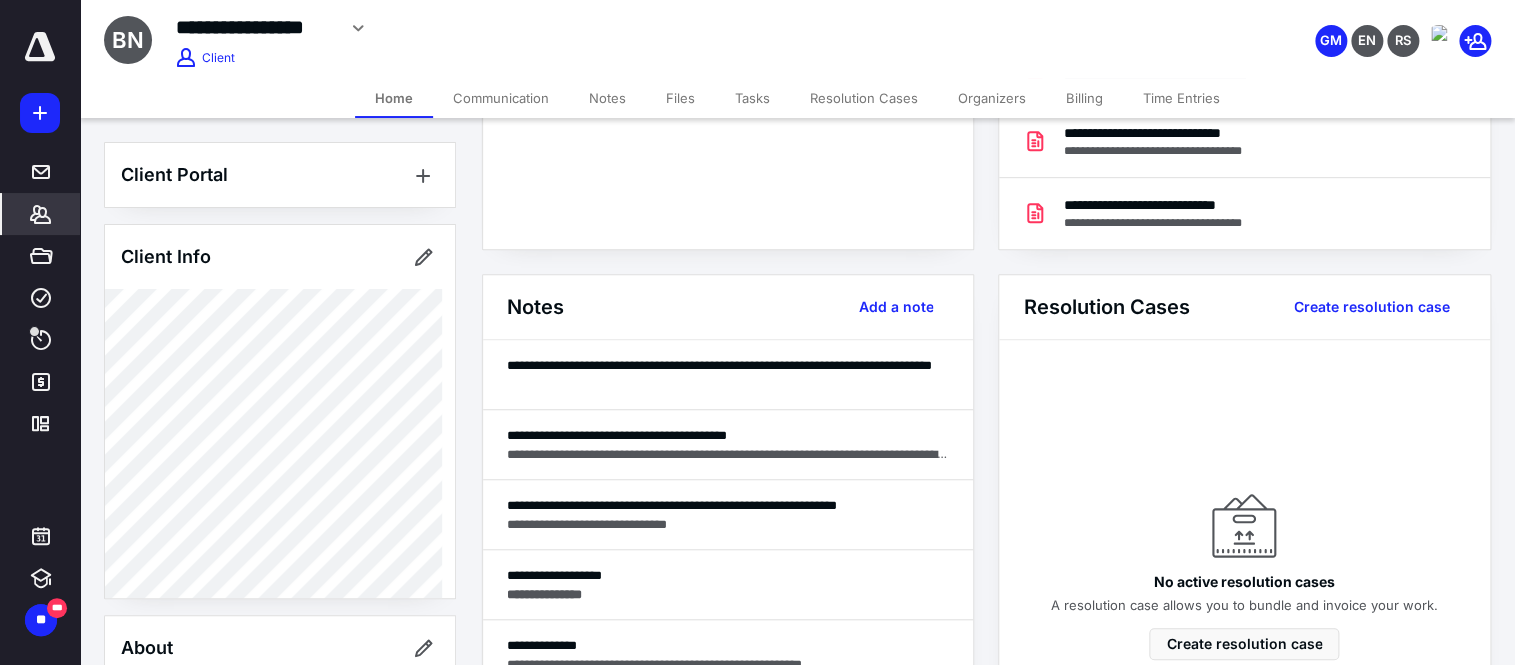scroll, scrollTop: 393, scrollLeft: 0, axis: vertical 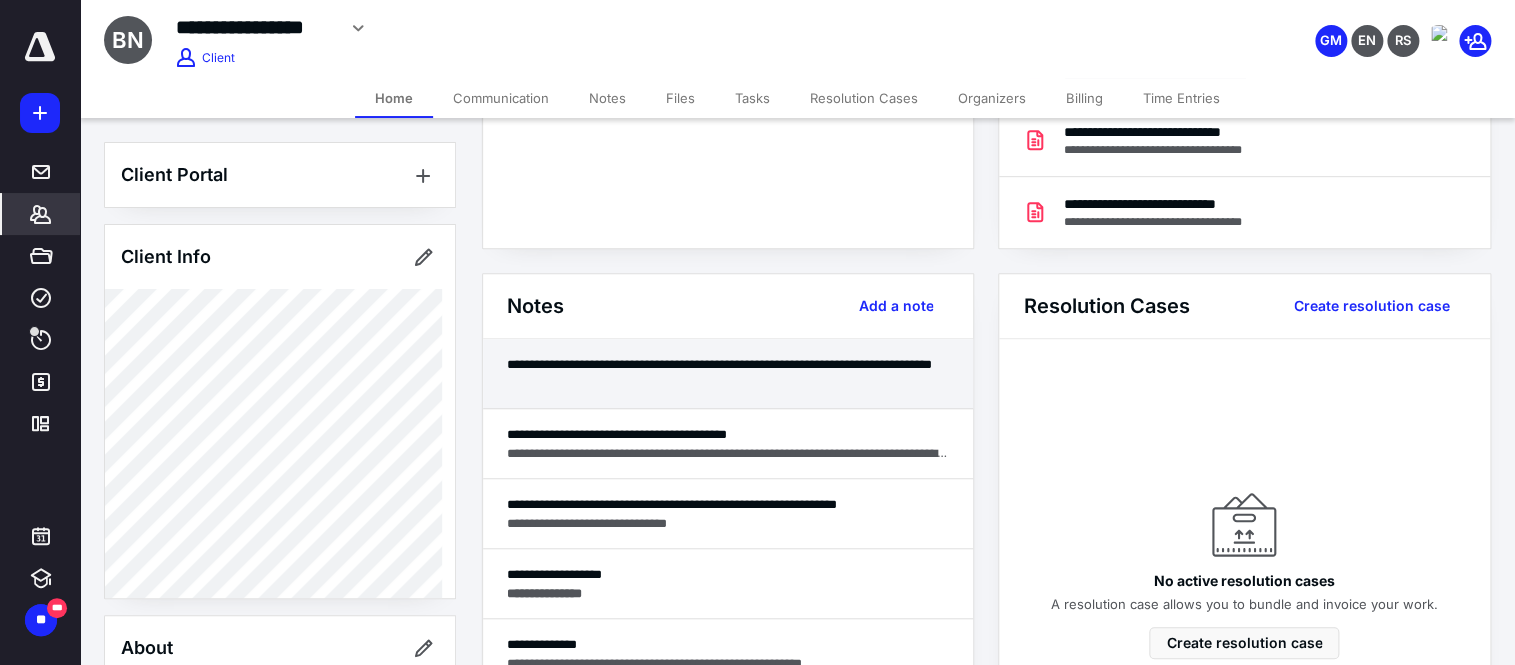 click on "**********" at bounding box center [728, 364] 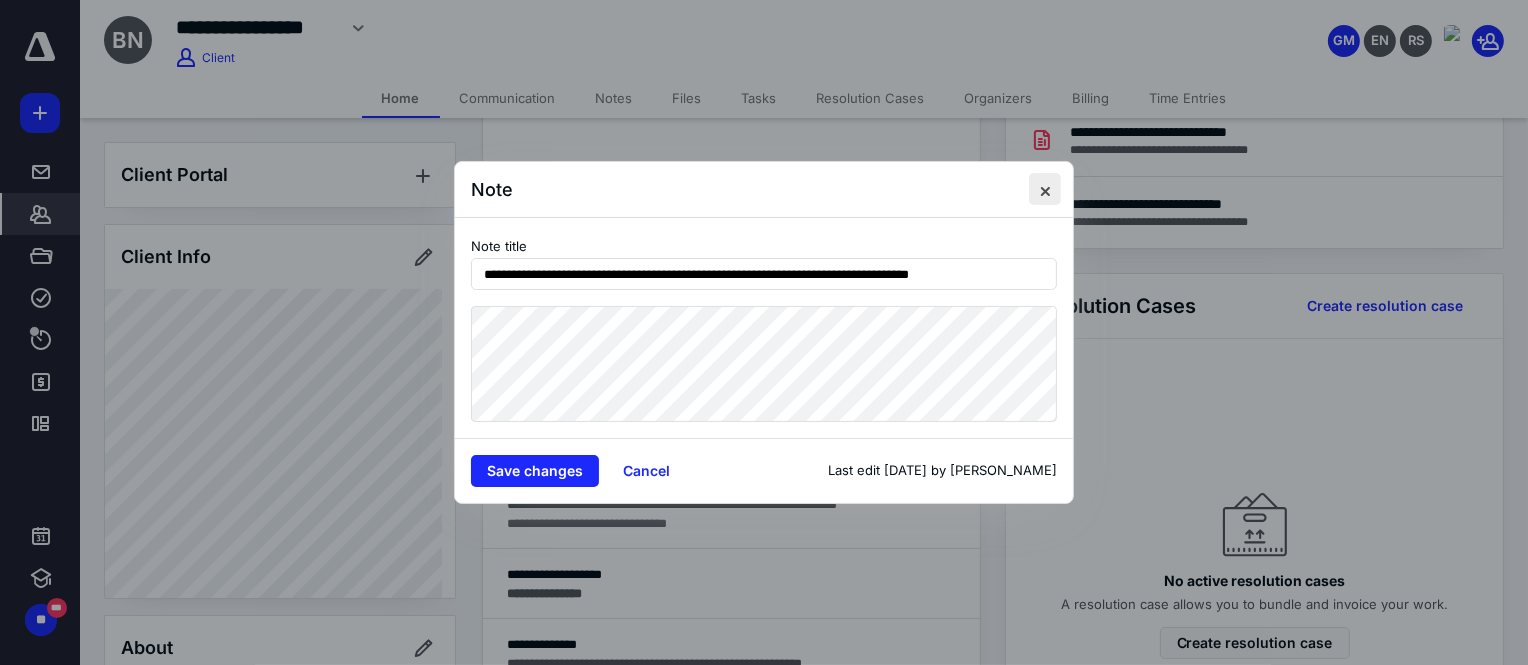 click at bounding box center (1045, 189) 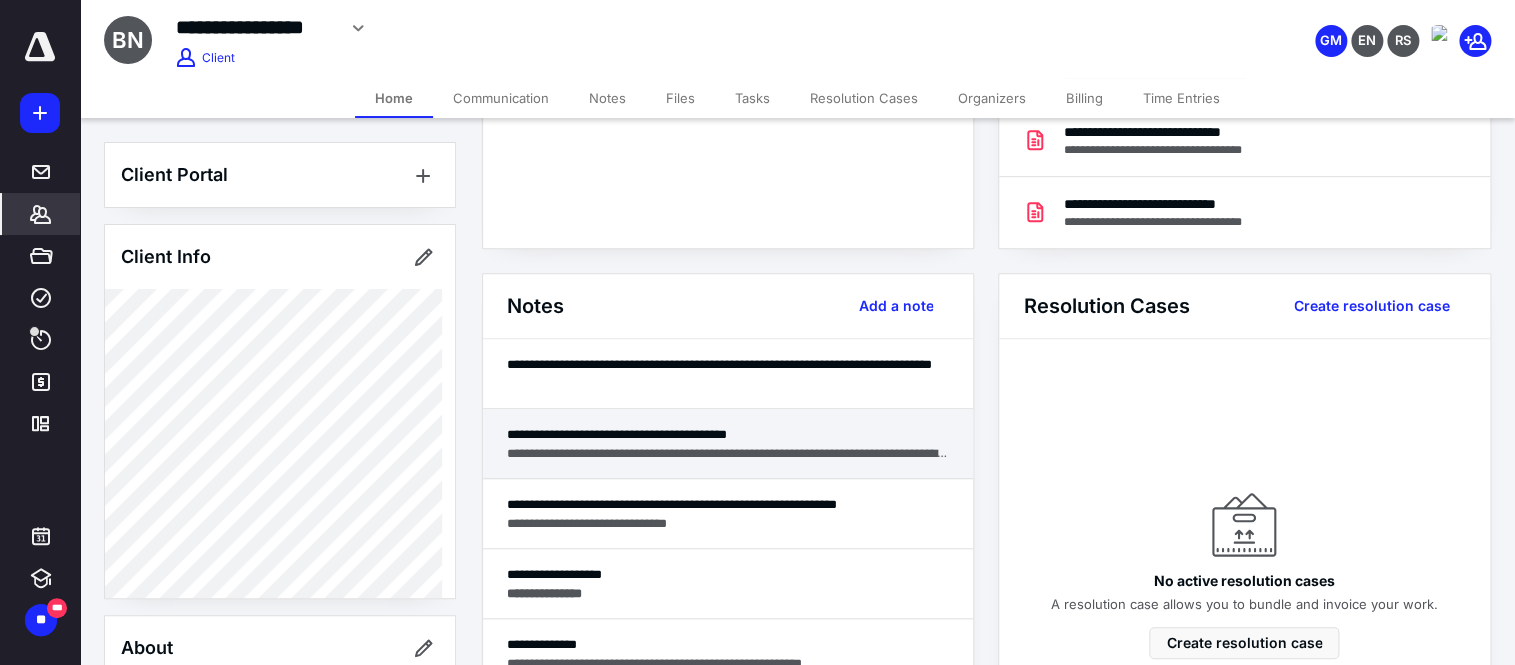 click on "**********" at bounding box center [728, 434] 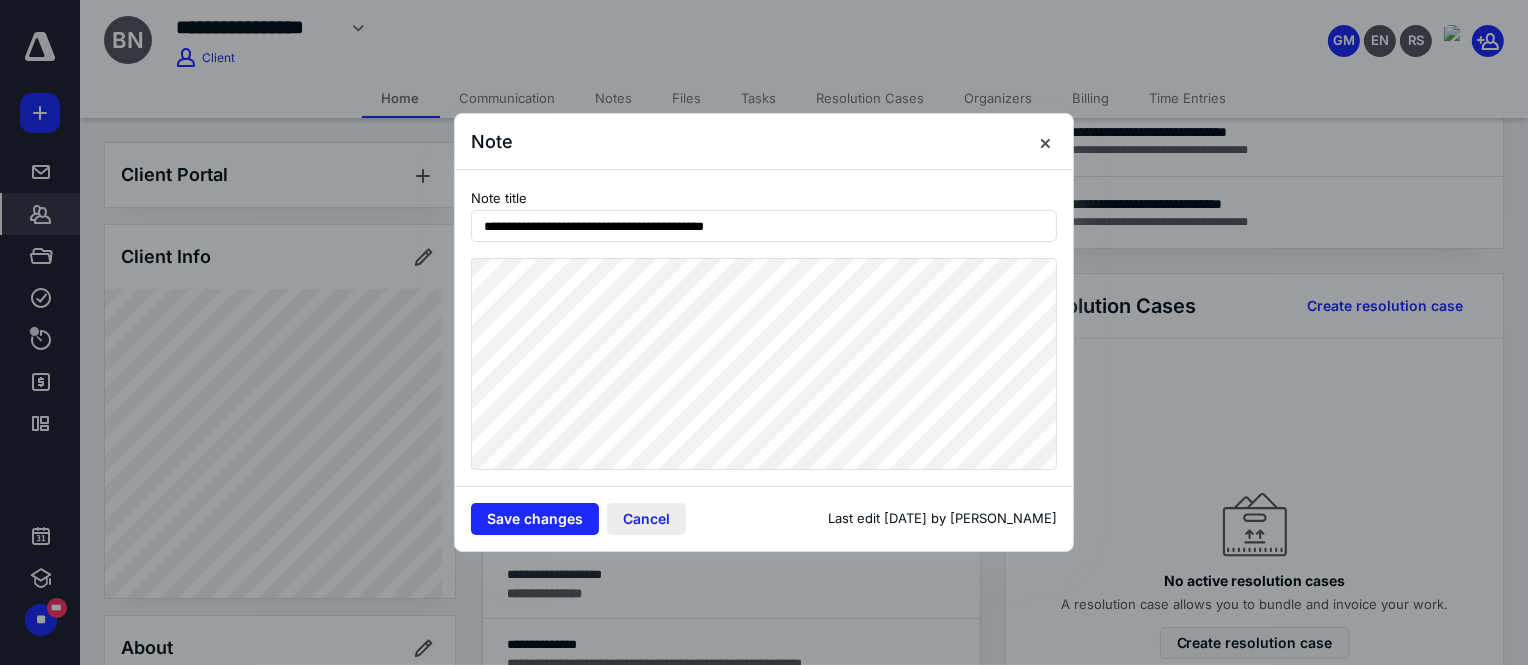 click on "Cancel" at bounding box center (646, 519) 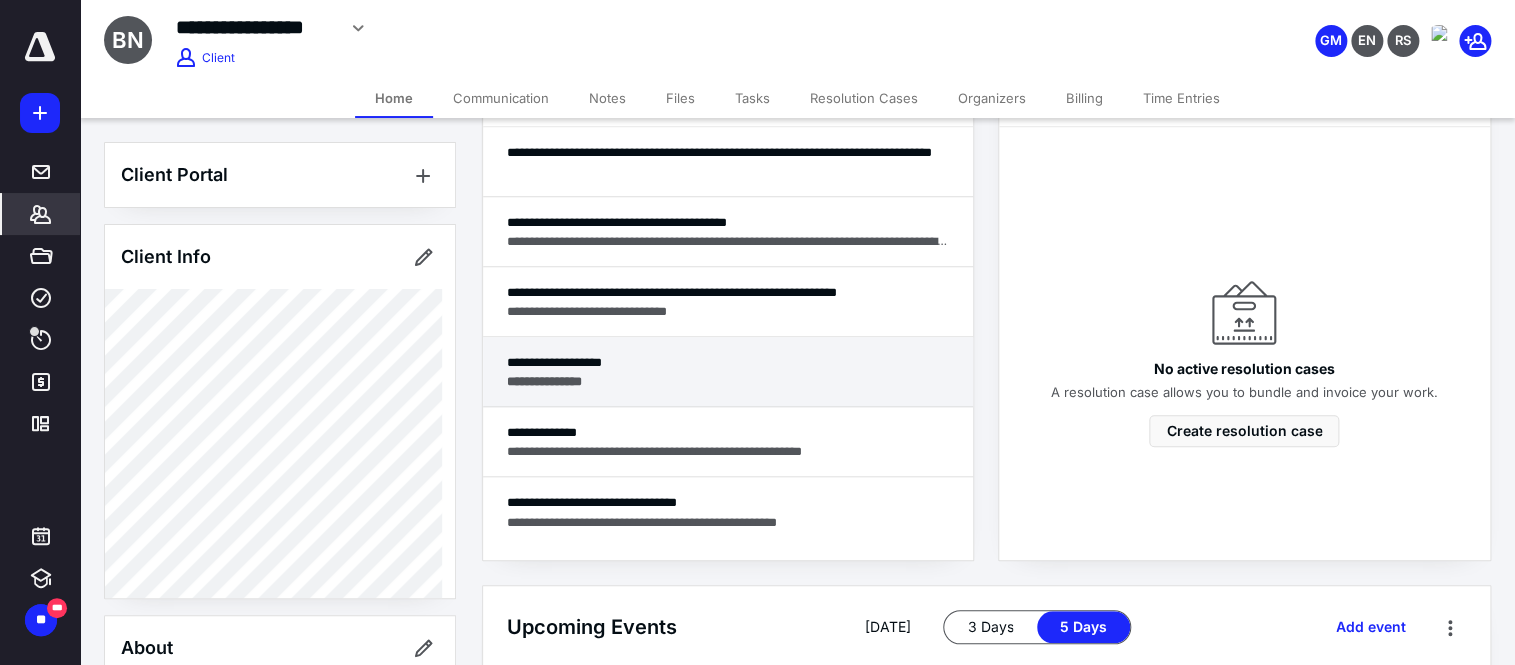 scroll, scrollTop: 606, scrollLeft: 0, axis: vertical 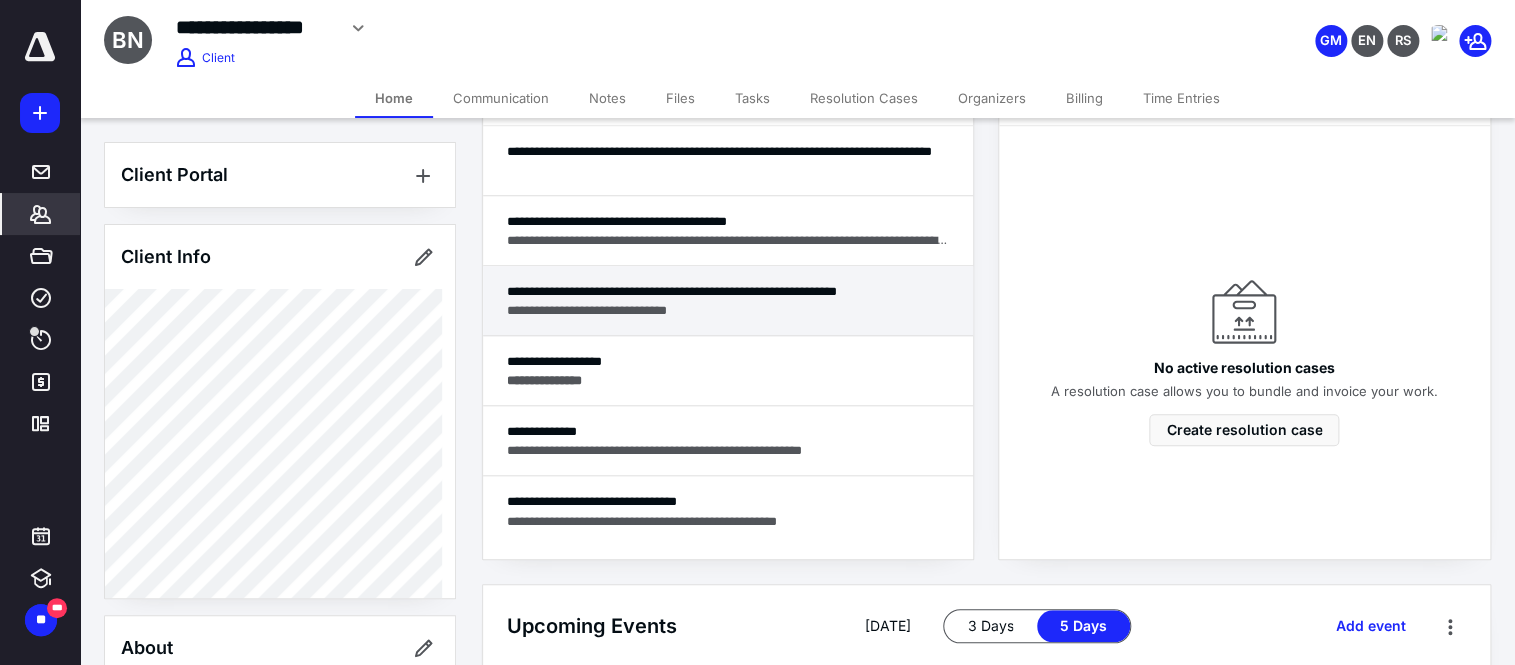 click on "**********" at bounding box center [728, 291] 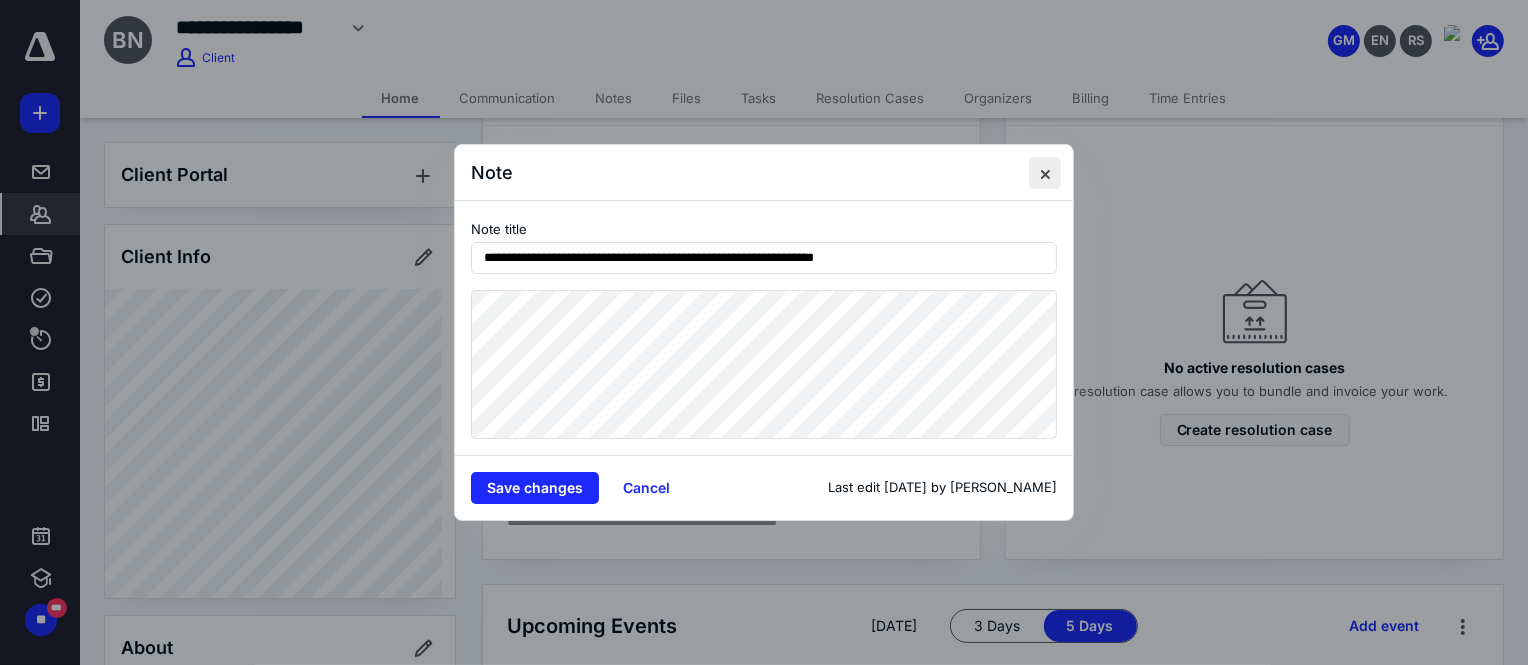 click at bounding box center (1045, 173) 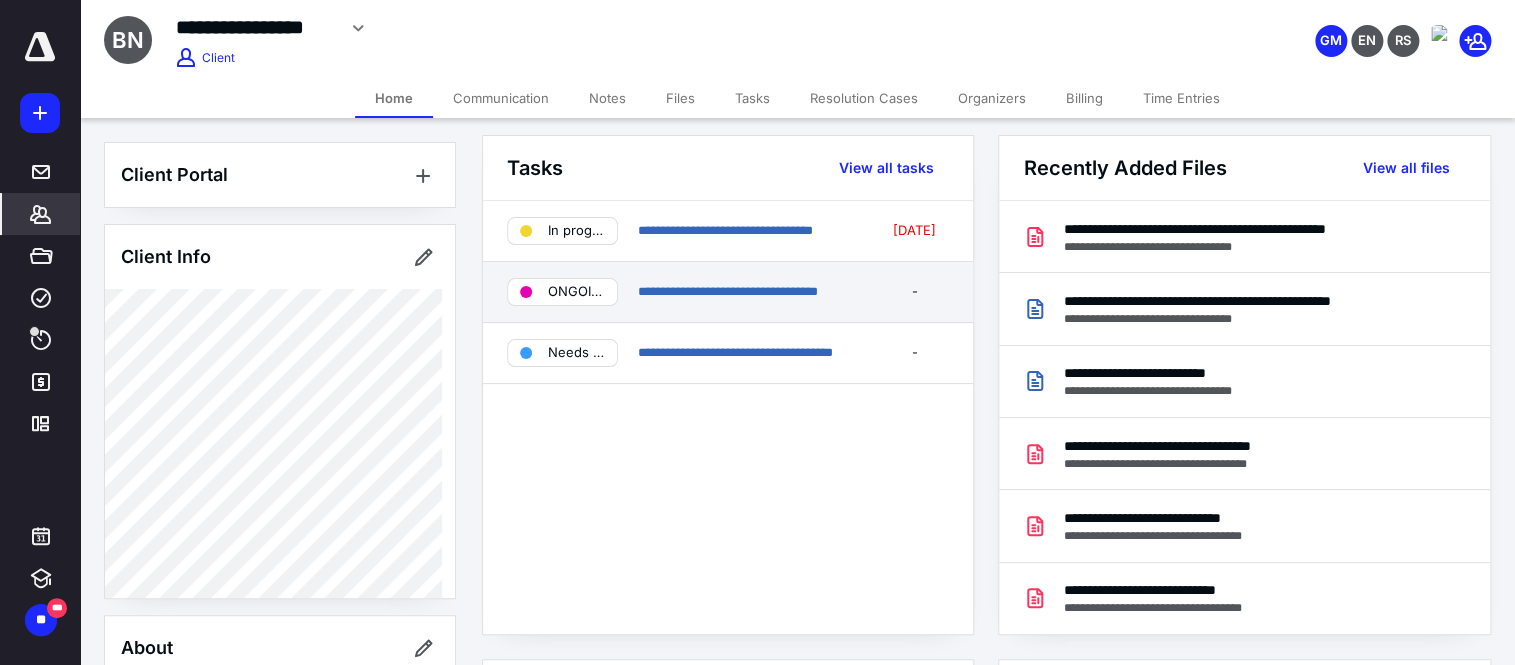 scroll, scrollTop: 0, scrollLeft: 0, axis: both 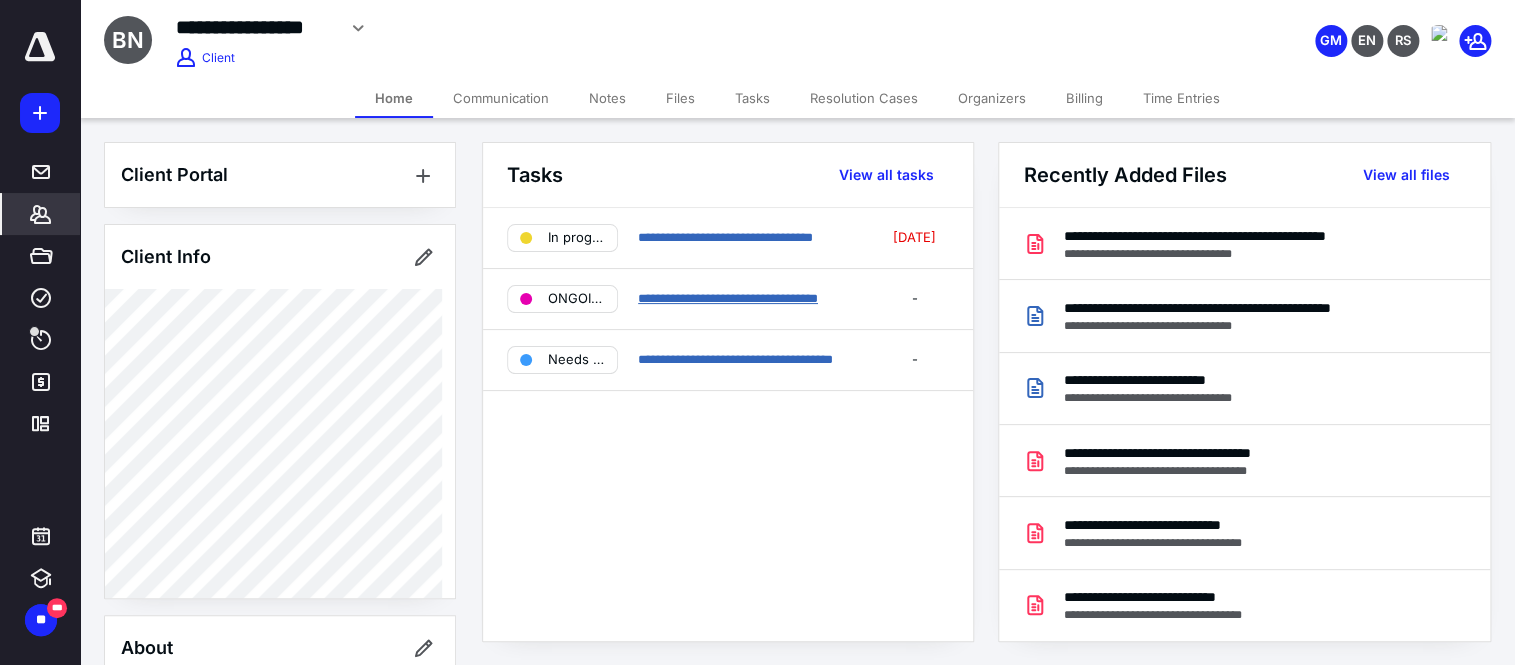 click on "**********" at bounding box center [728, 298] 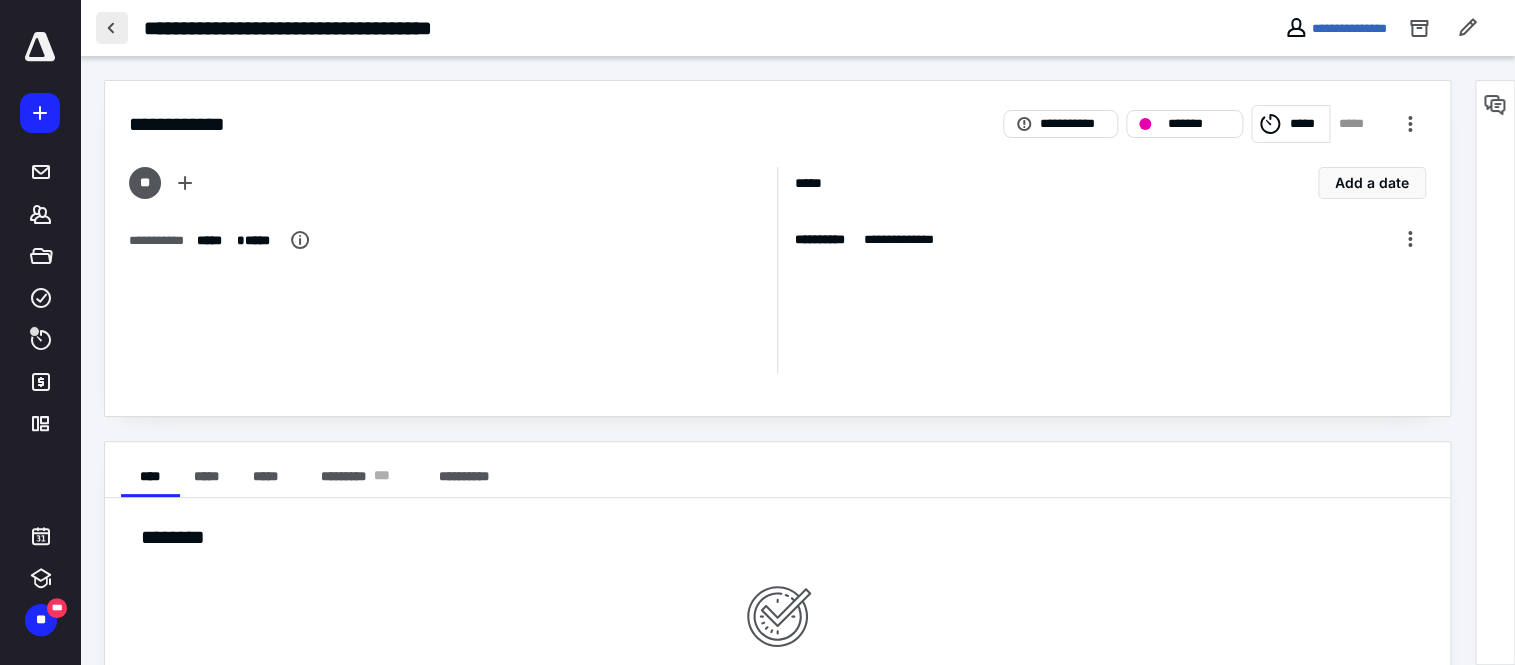 click at bounding box center (112, 28) 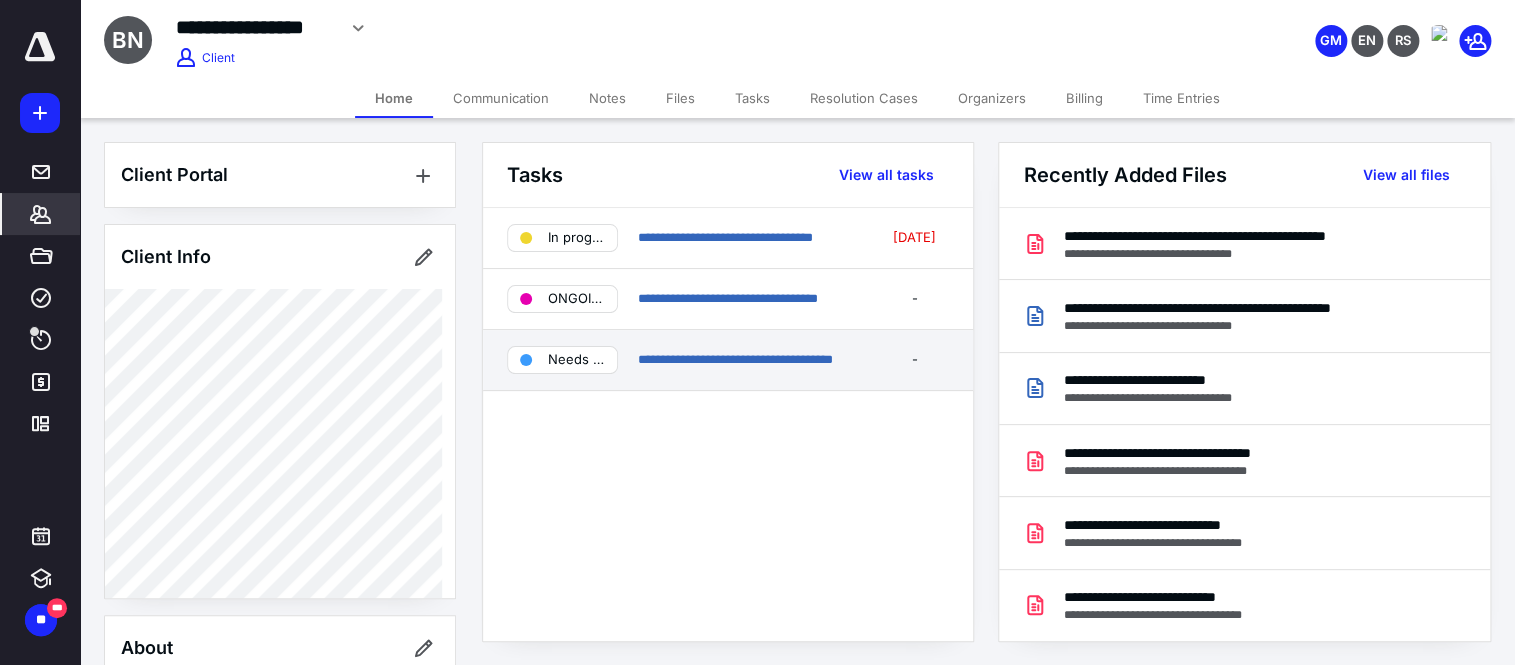 click on "**********" at bounding box center [749, 360] 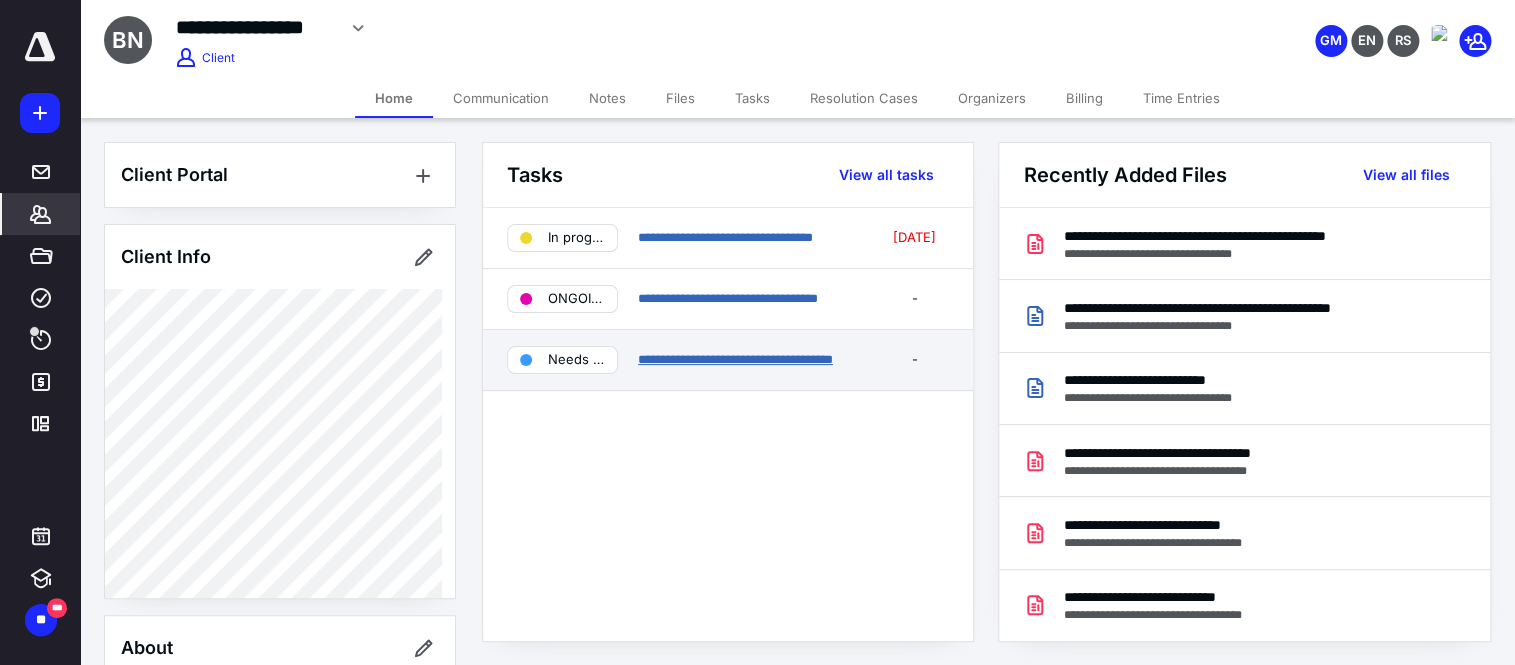 click on "**********" at bounding box center (735, 359) 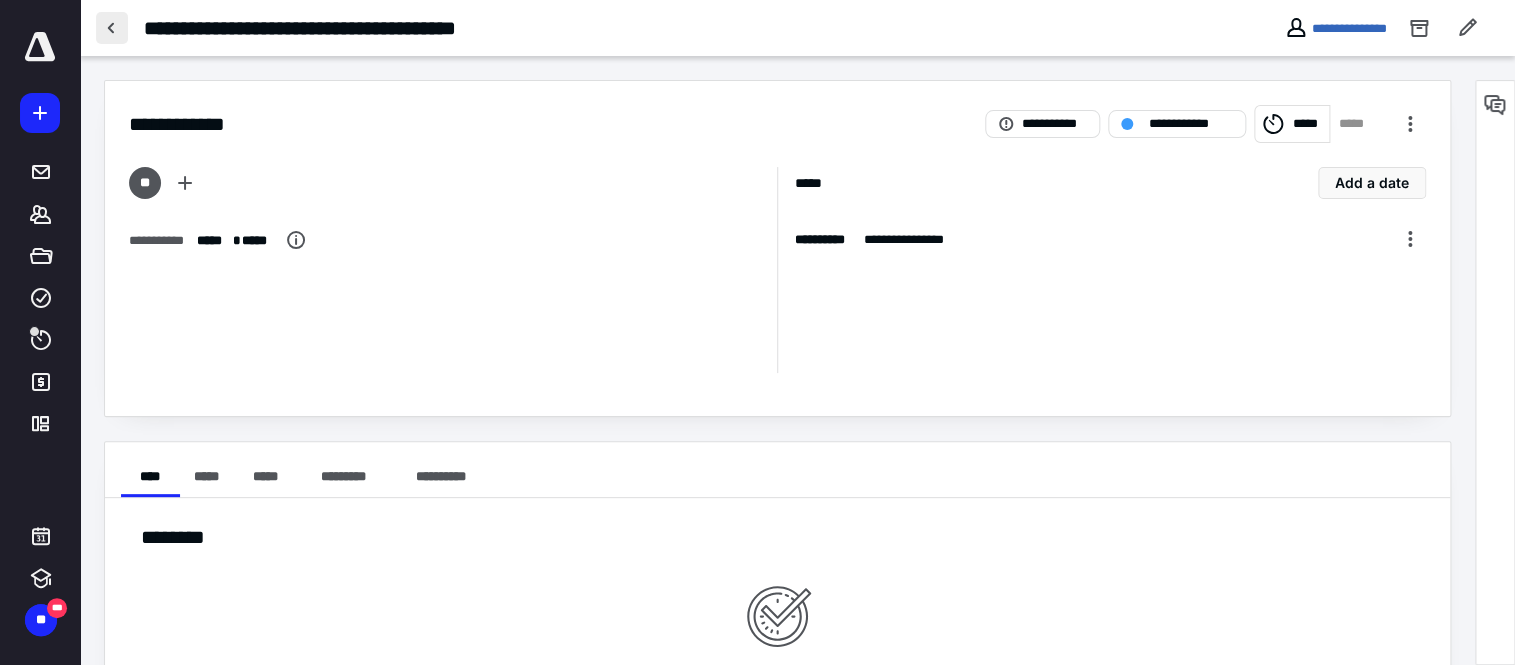 click at bounding box center [112, 28] 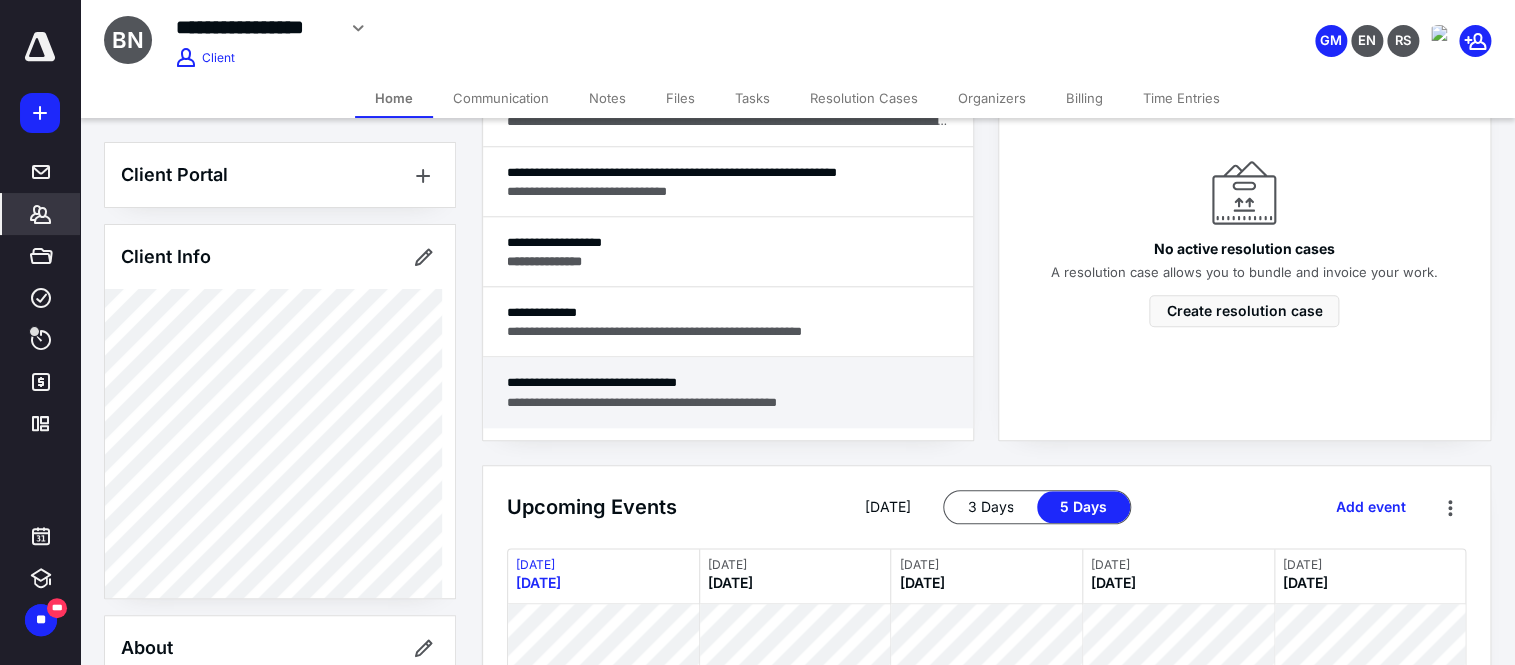 scroll, scrollTop: 727, scrollLeft: 0, axis: vertical 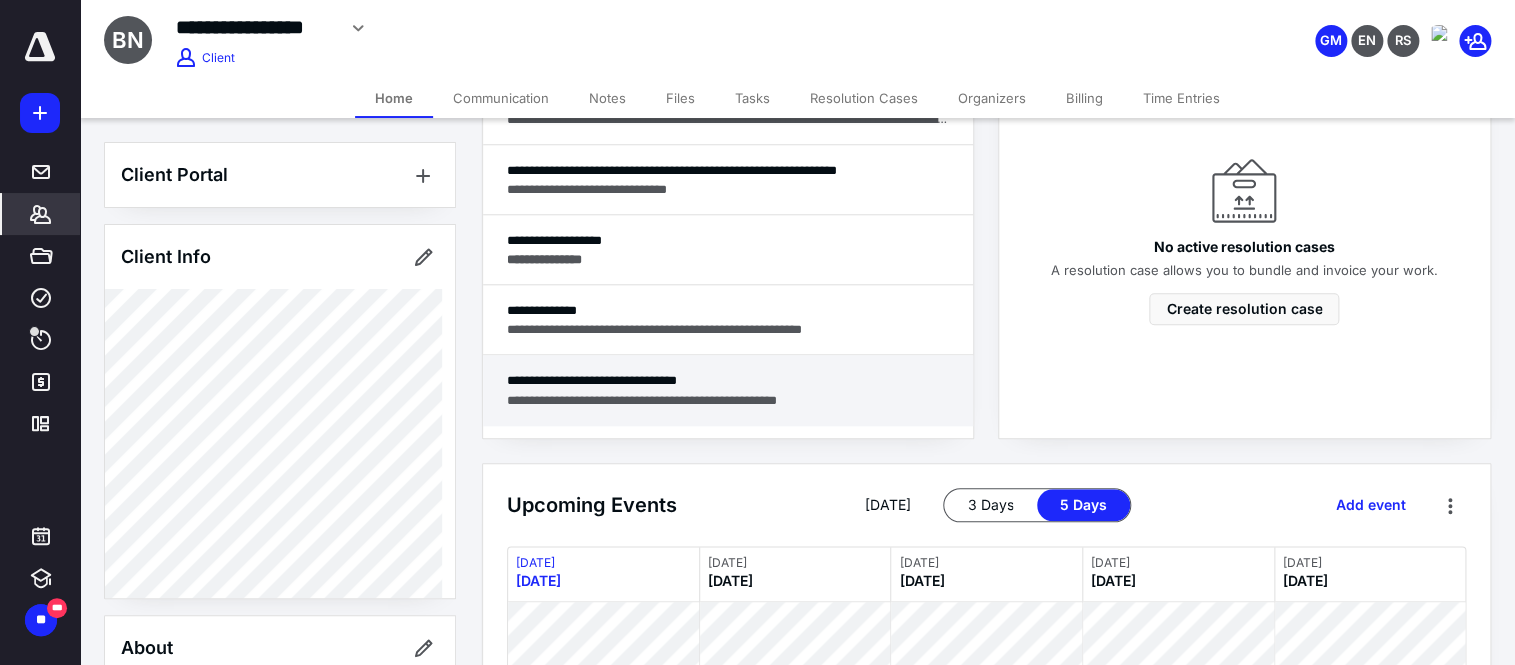 click on "**********" at bounding box center (728, 380) 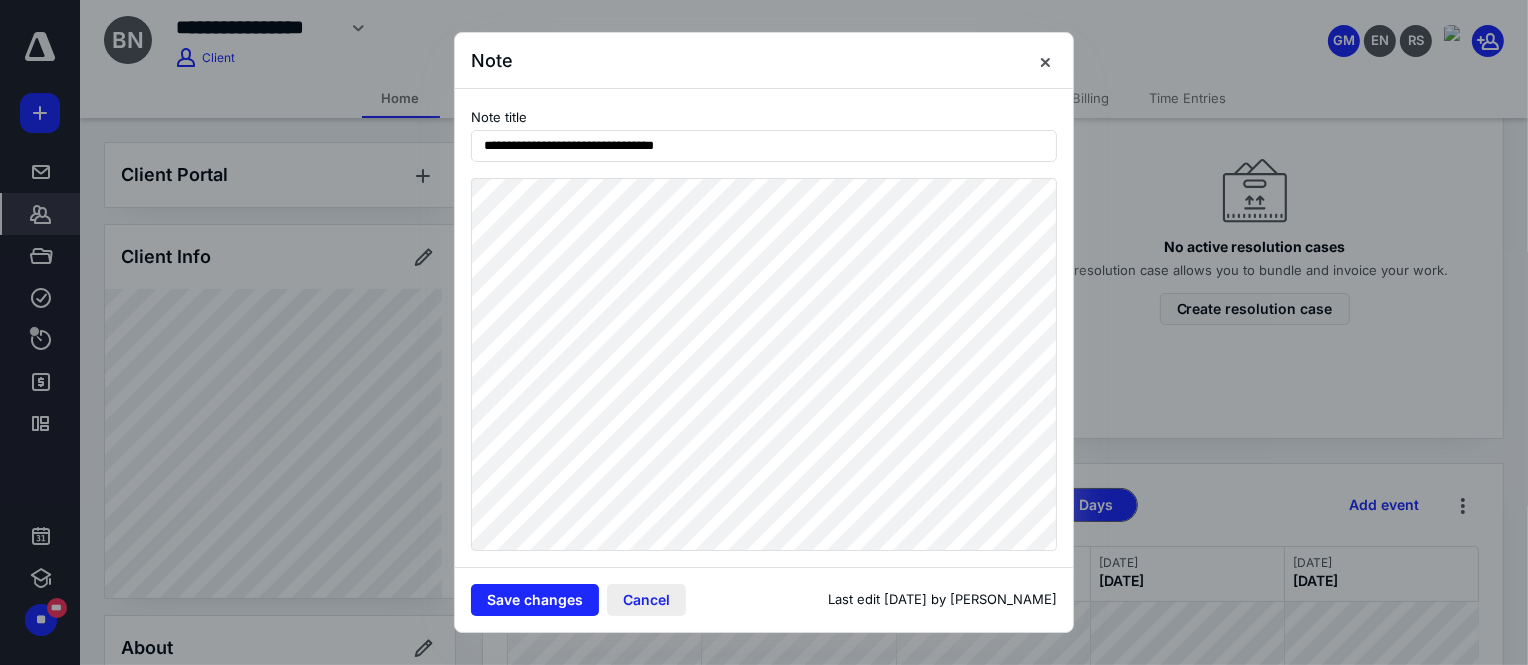 click on "Cancel" at bounding box center (646, 600) 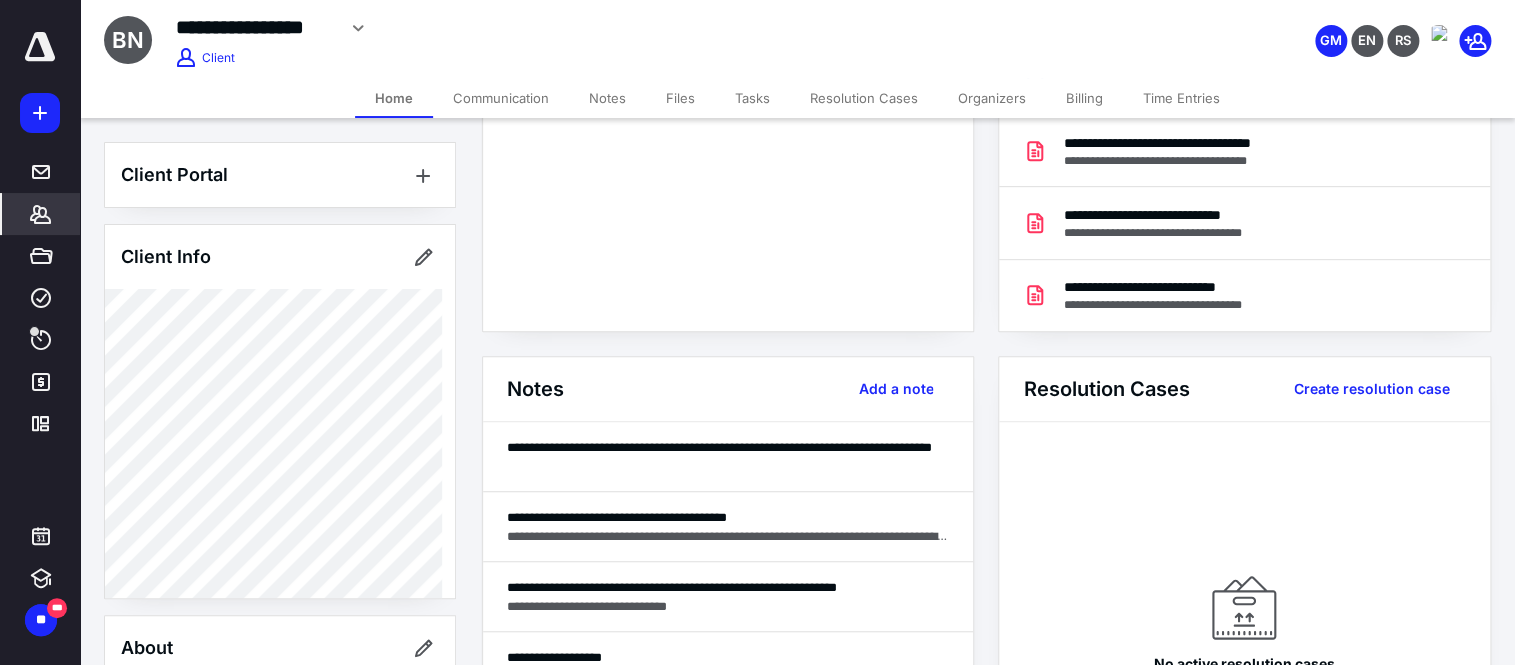 scroll, scrollTop: 454, scrollLeft: 0, axis: vertical 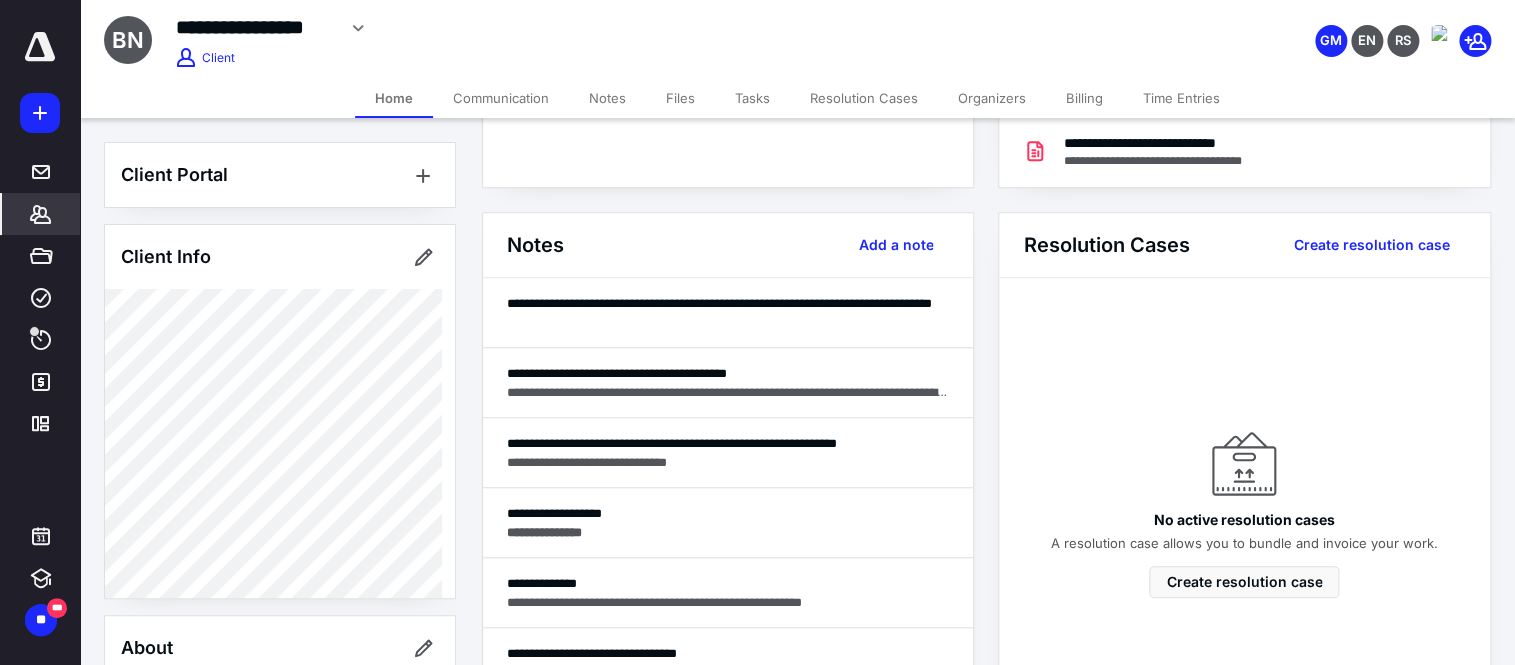click on "Tasks" at bounding box center (752, 98) 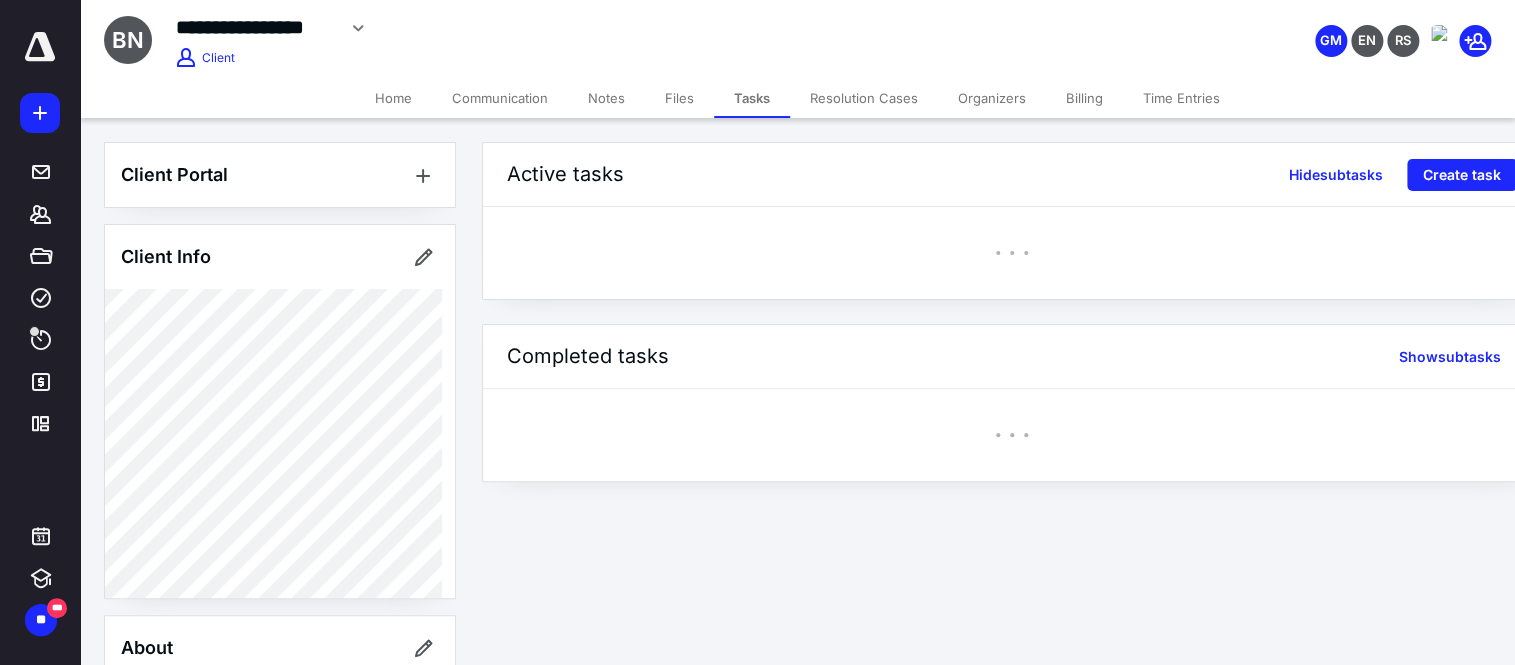 scroll, scrollTop: 0, scrollLeft: 0, axis: both 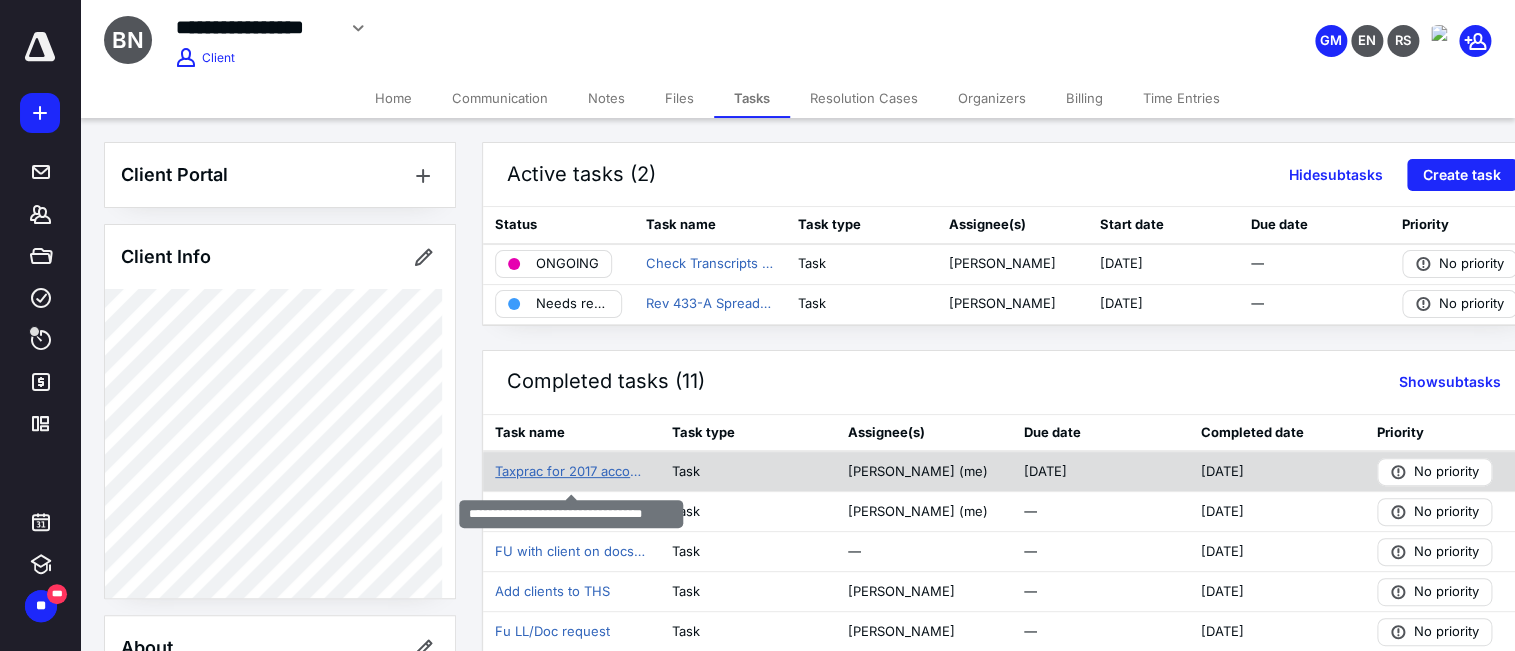 click on "Taxprac for 2017 account transcript" at bounding box center (571, 472) 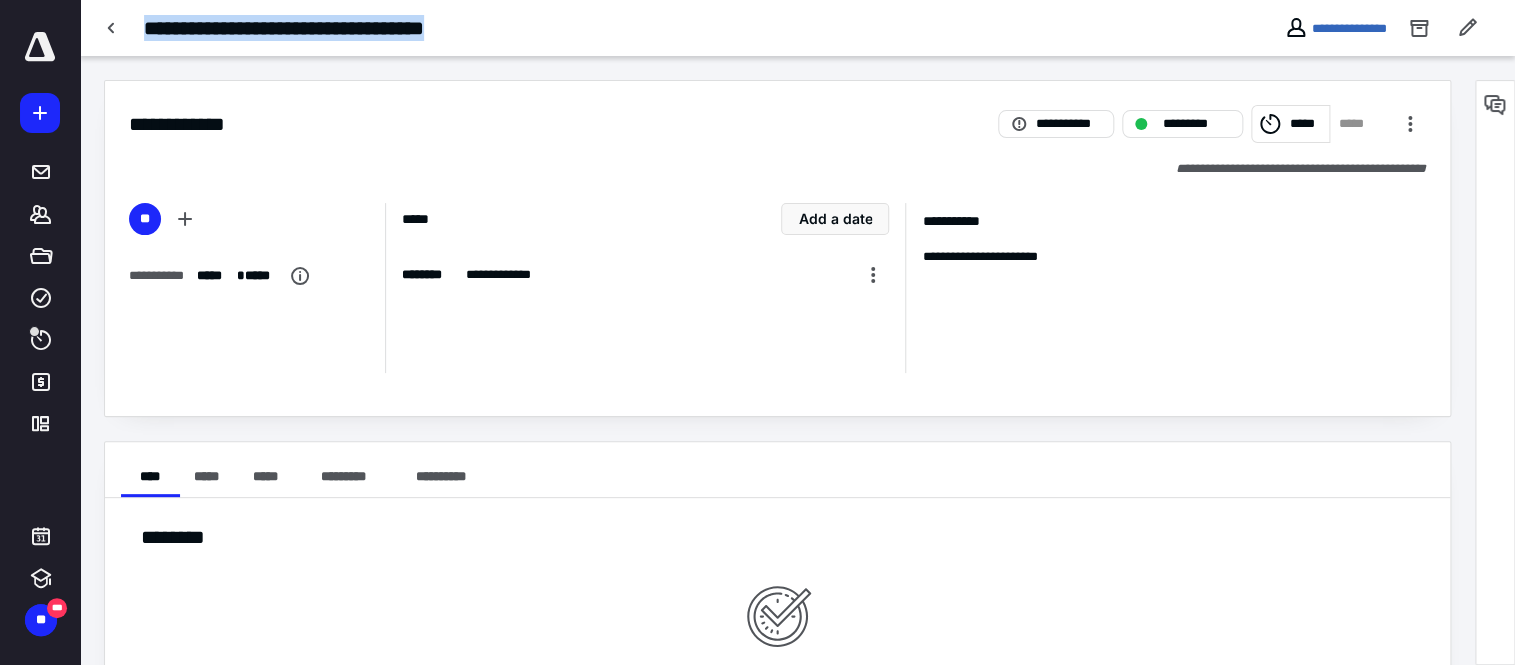 drag, startPoint x: 501, startPoint y: 13, endPoint x: 150, endPoint y: -1, distance: 351.27908 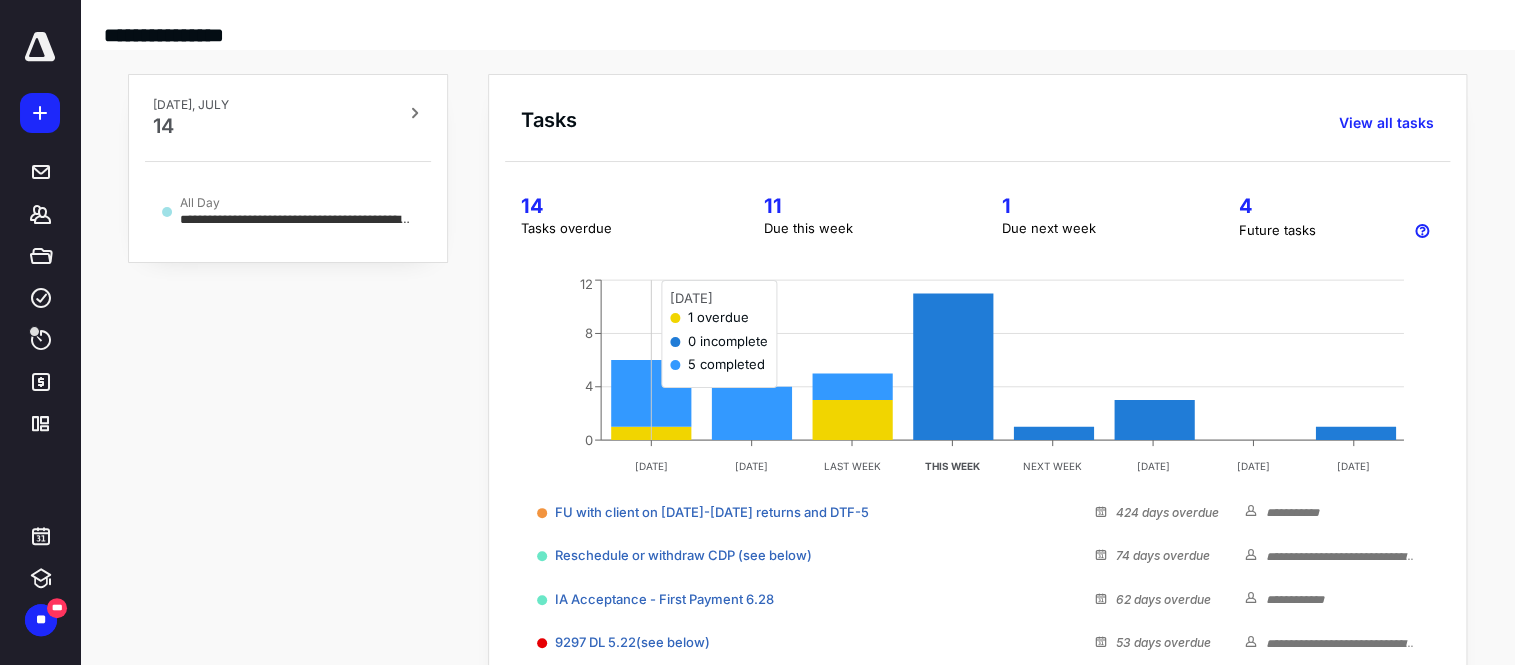 scroll, scrollTop: 0, scrollLeft: 0, axis: both 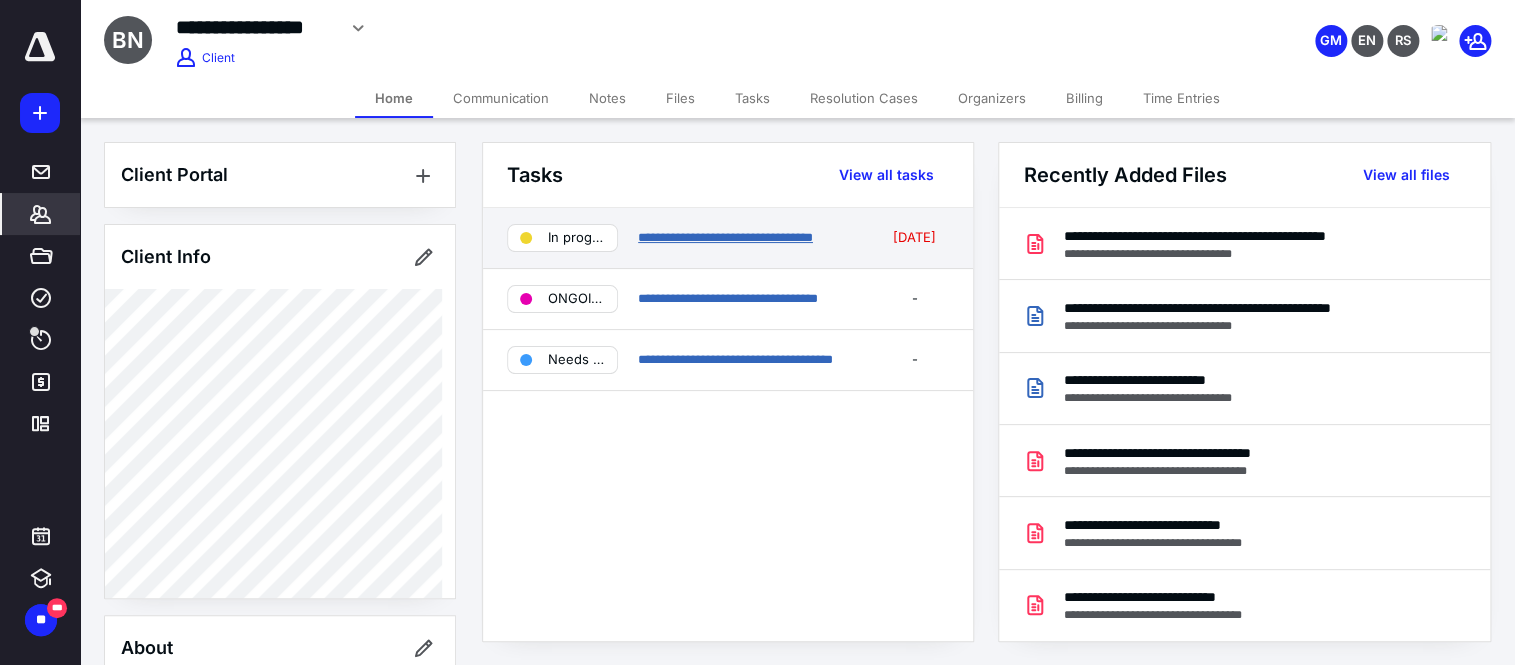 click on "**********" at bounding box center [725, 237] 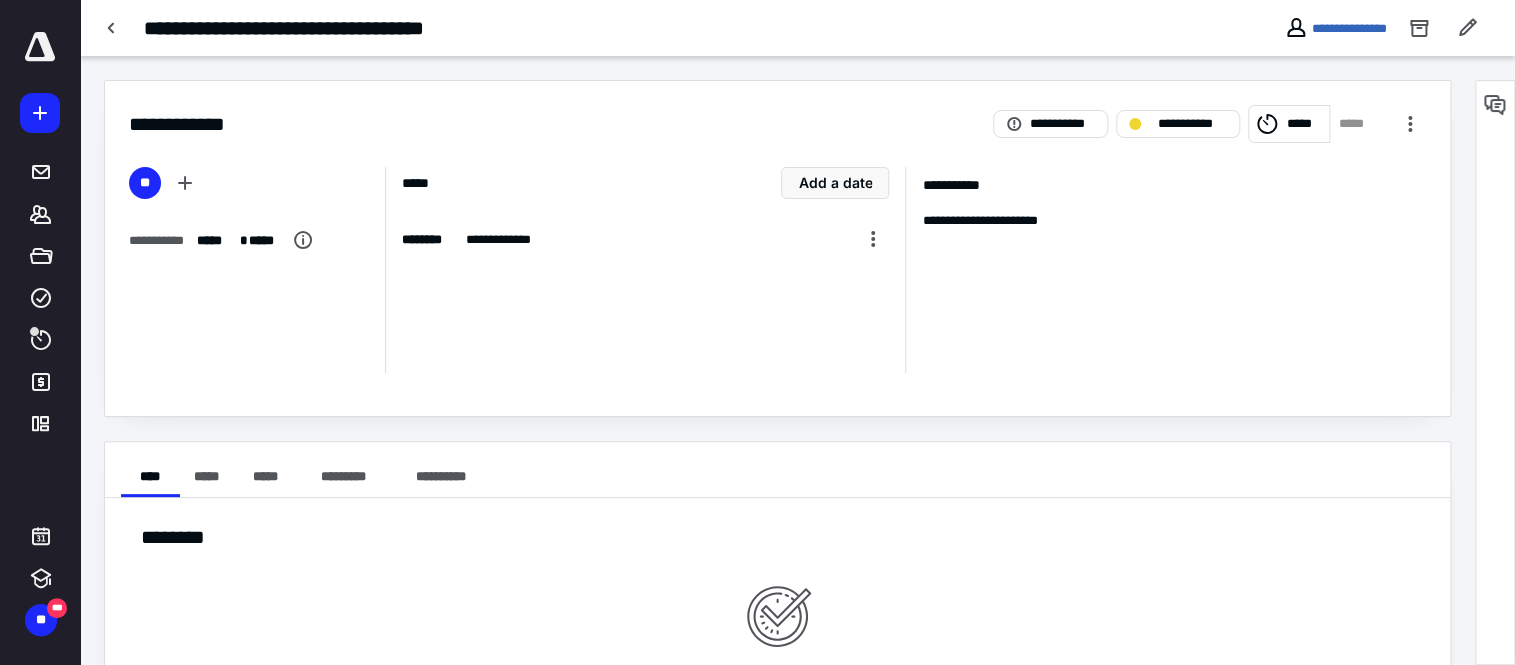 click on "*****" at bounding box center (1357, 124) 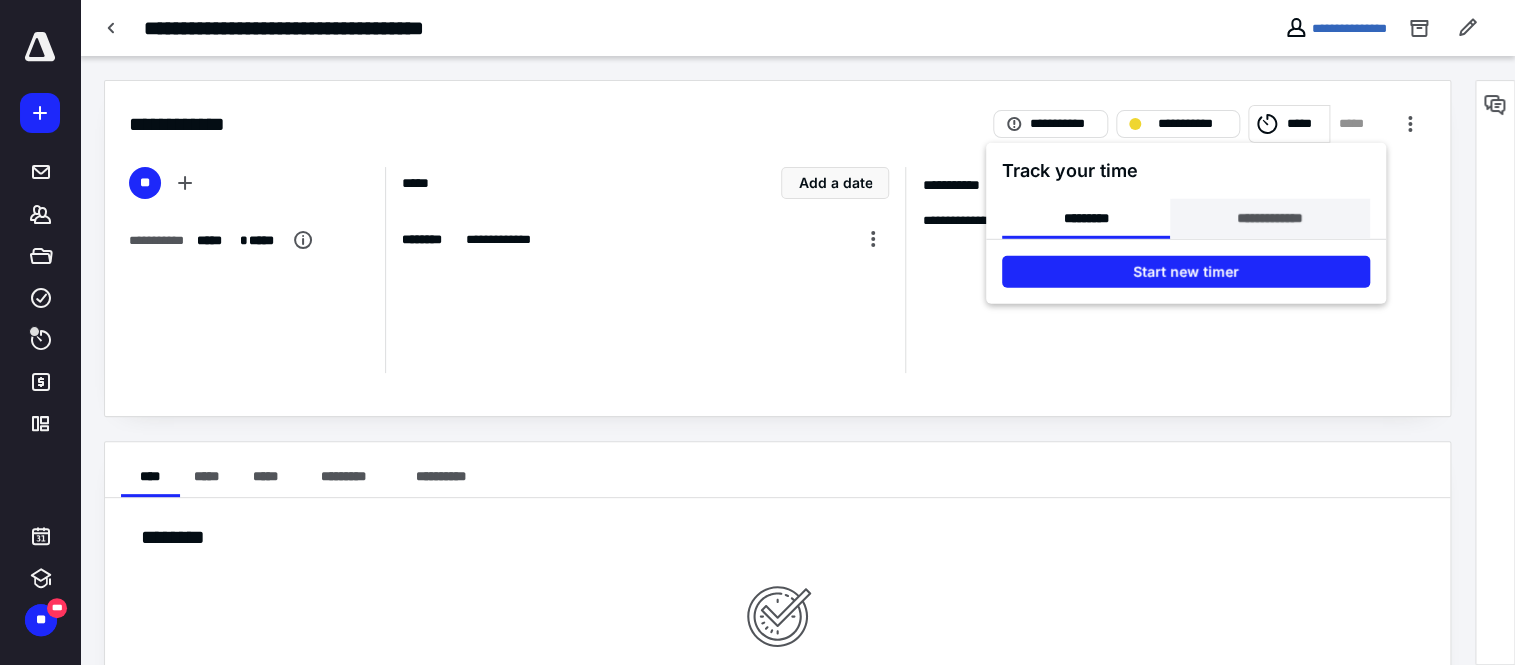 click on "**********" at bounding box center [1269, 219] 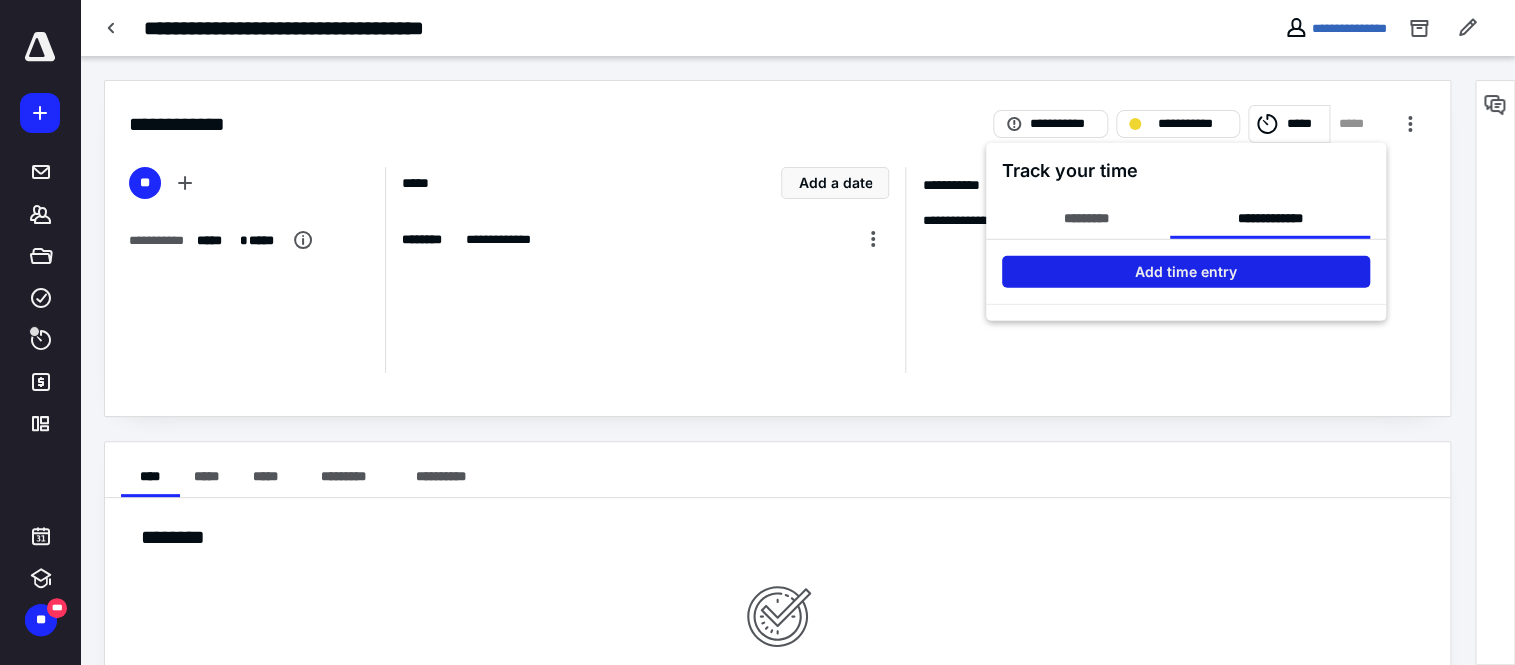 click on "Add time entry" at bounding box center (1185, 272) 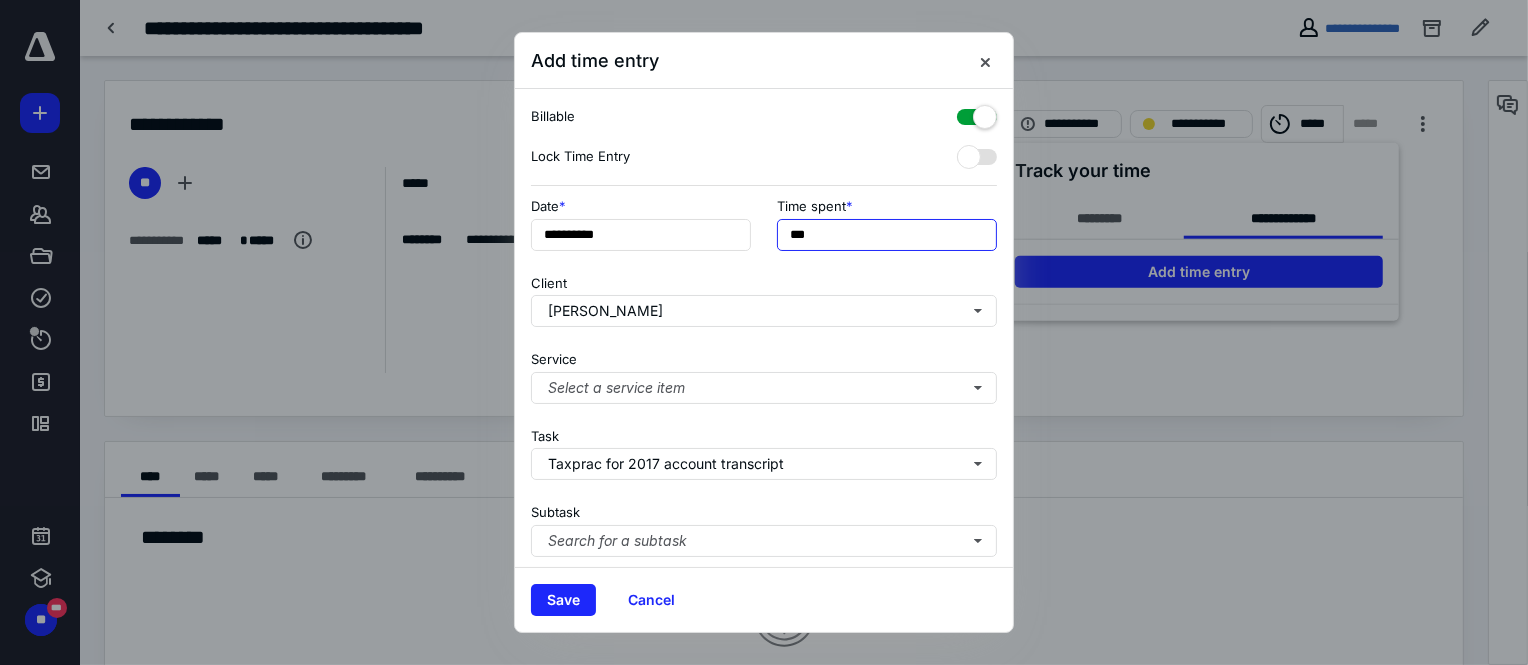 click on "***" at bounding box center [887, 235] 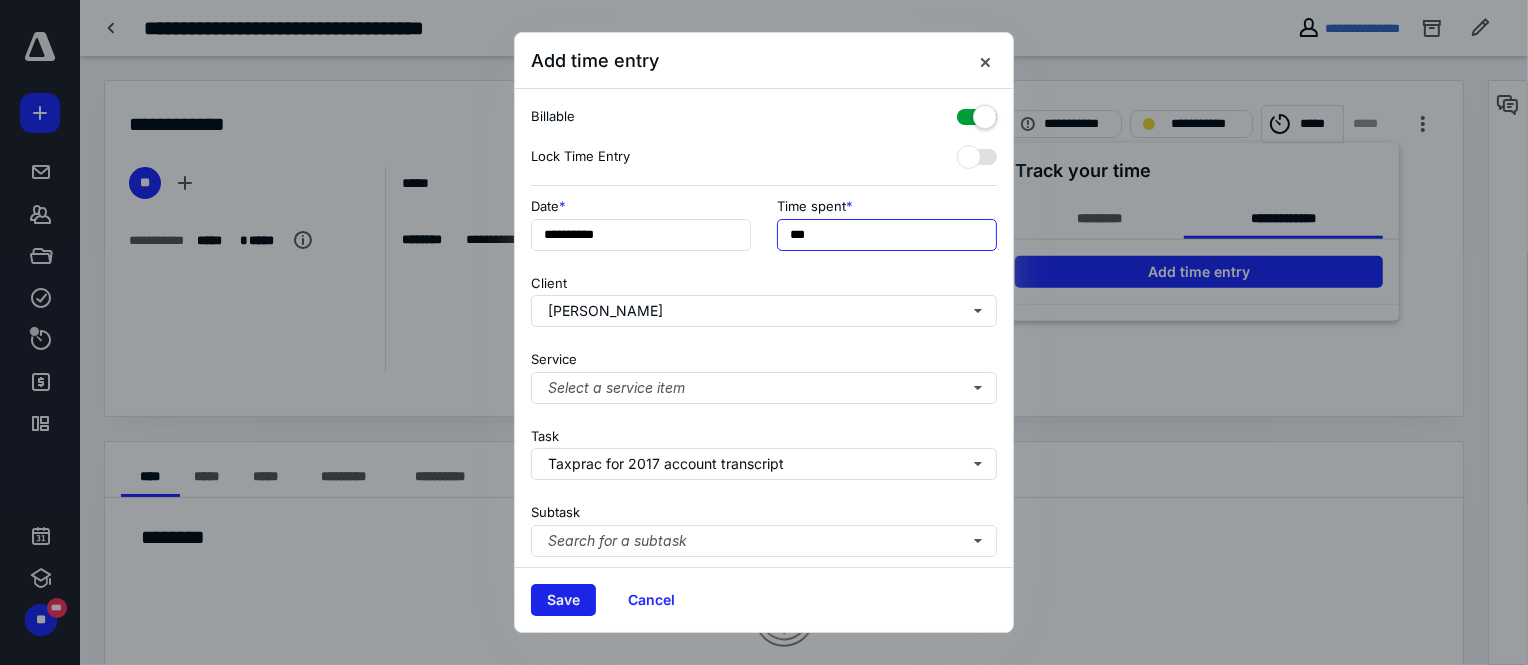 type on "***" 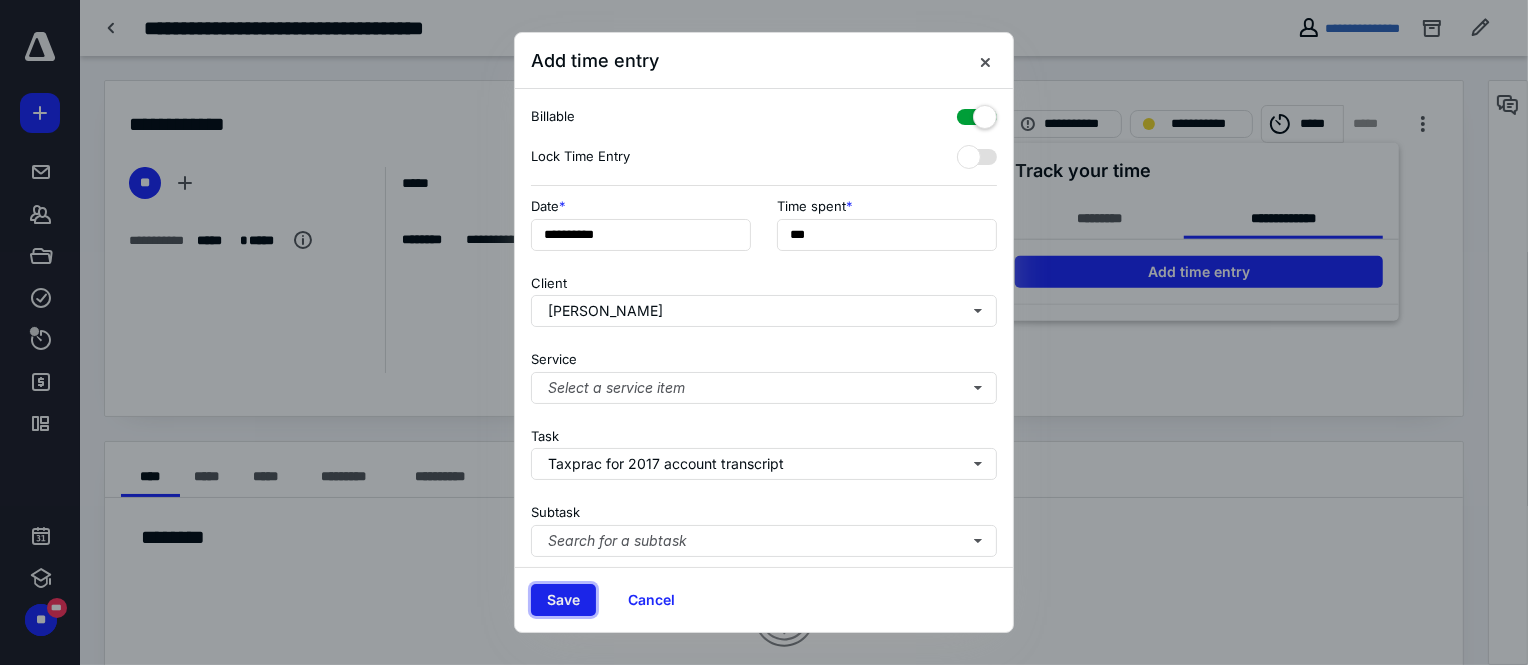 click on "Save" at bounding box center [563, 600] 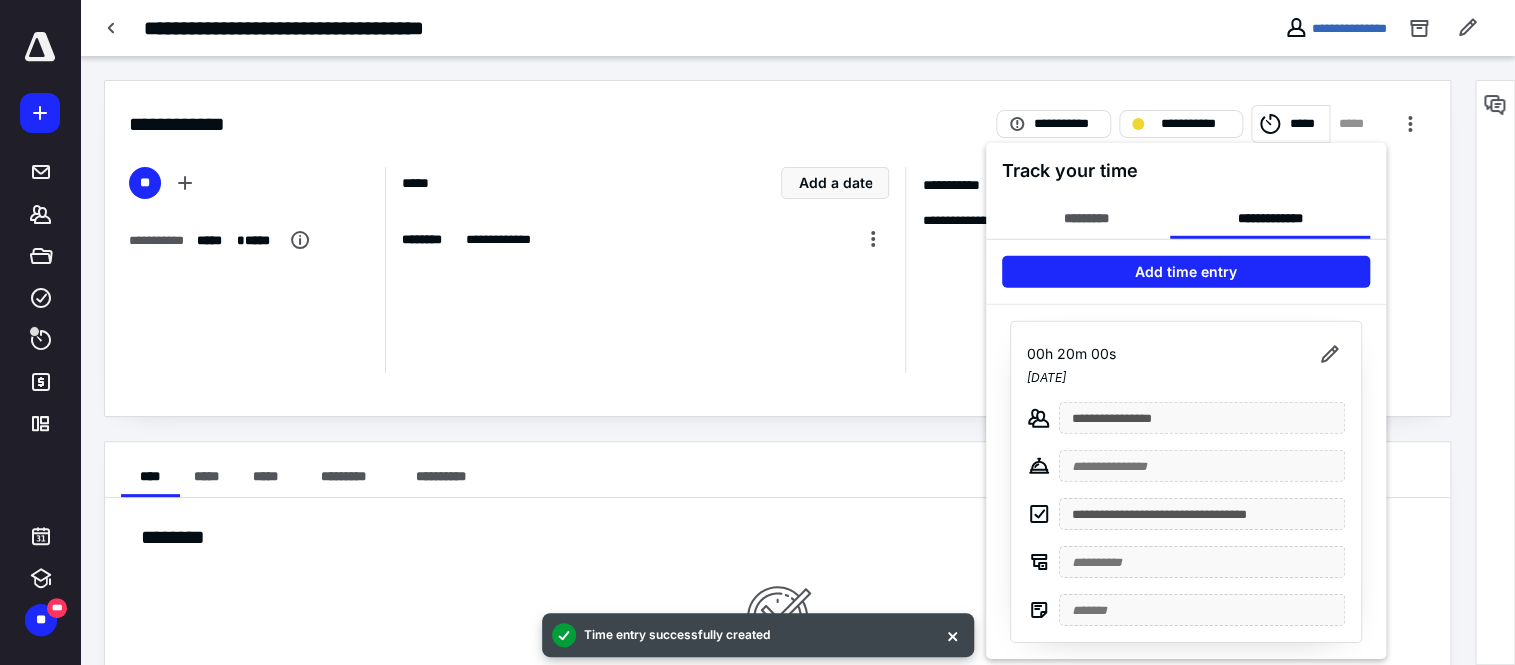 click at bounding box center (757, 332) 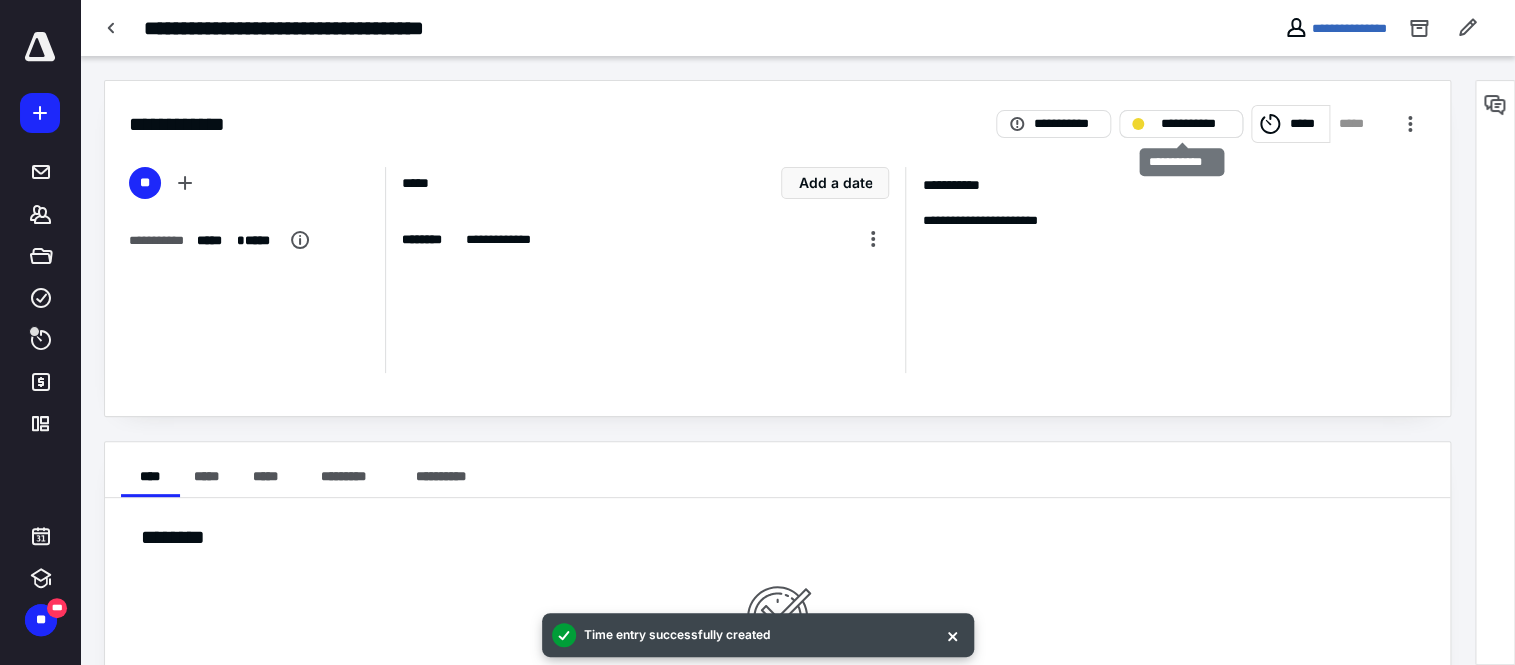 click on "**********" at bounding box center (1194, 124) 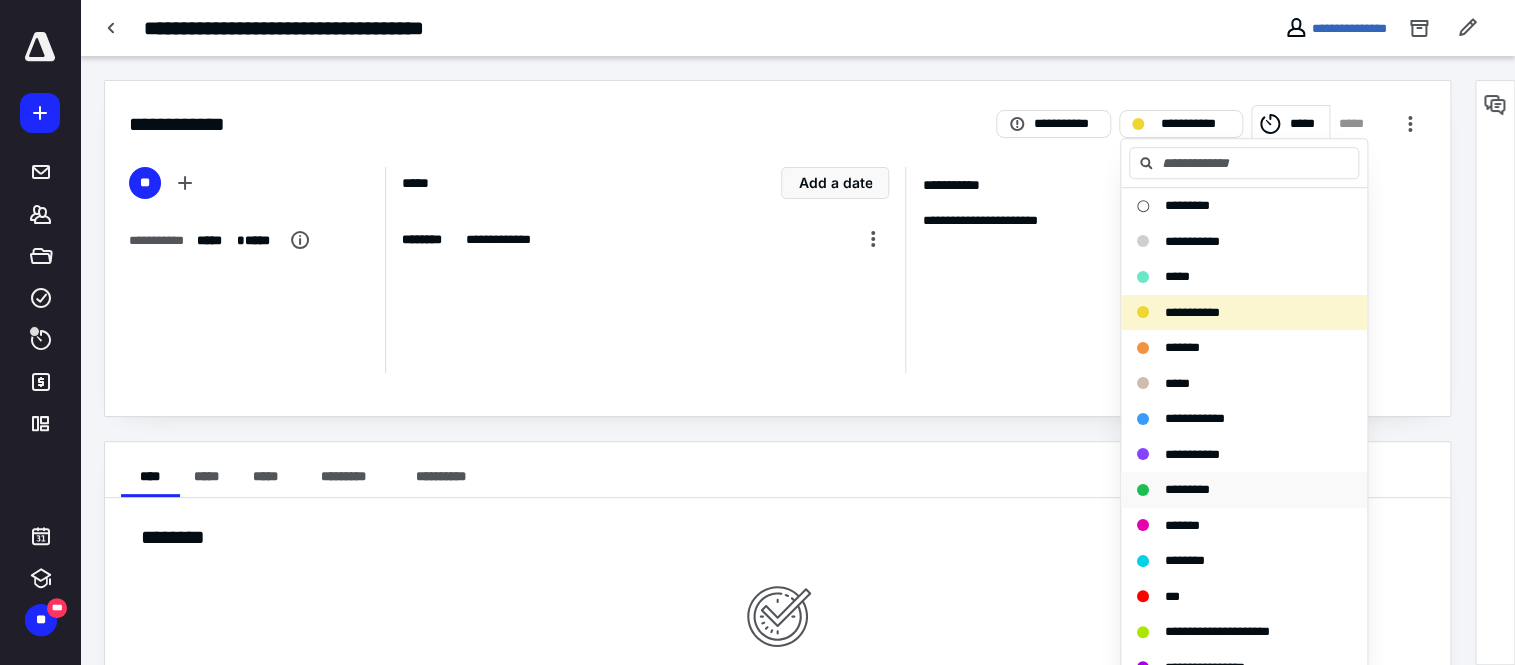 click on "*********" at bounding box center (1187, 489) 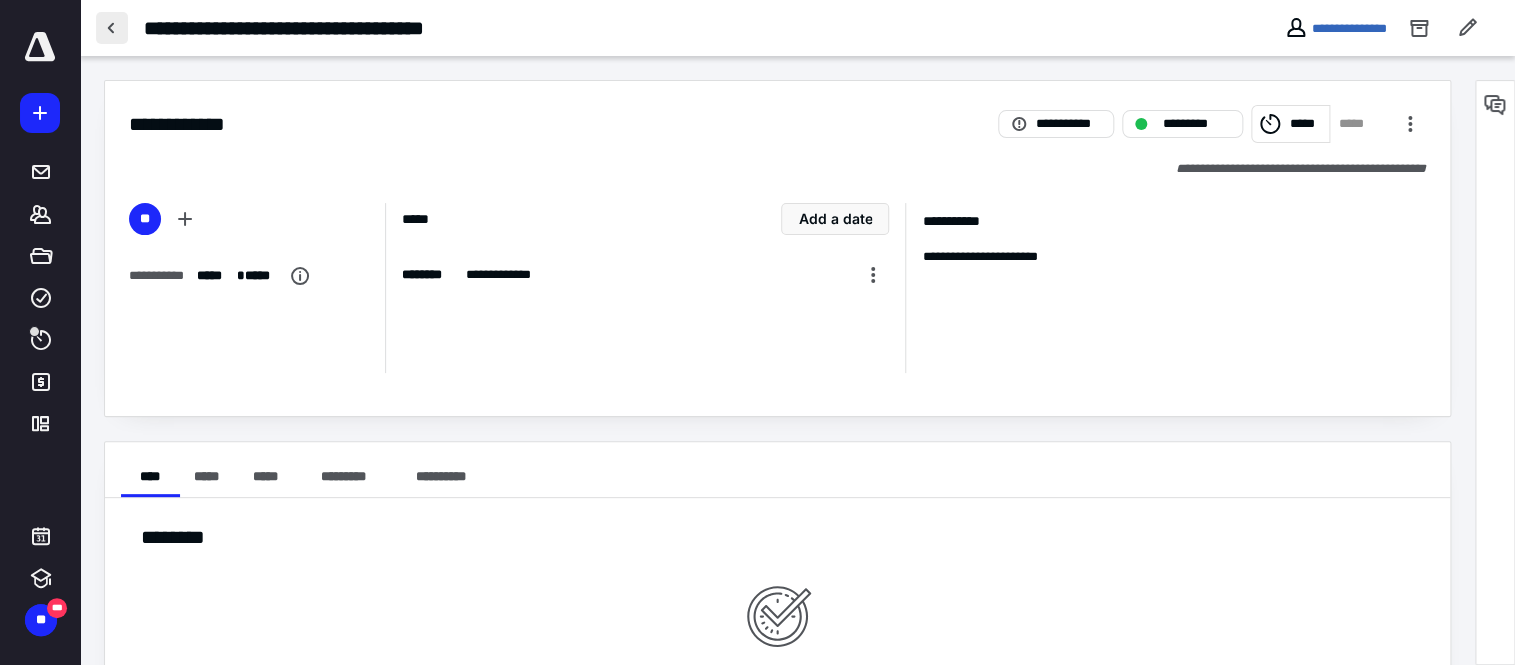 click at bounding box center [112, 28] 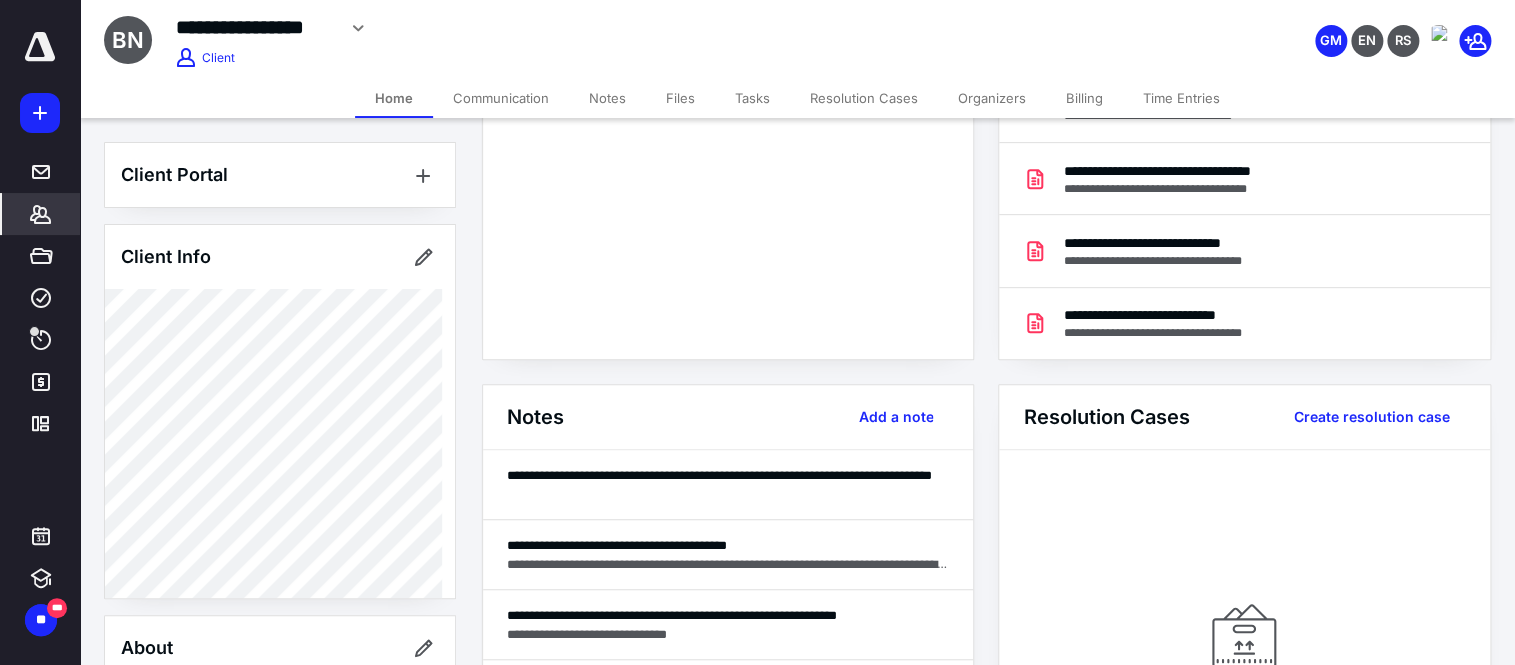 scroll, scrollTop: 302, scrollLeft: 0, axis: vertical 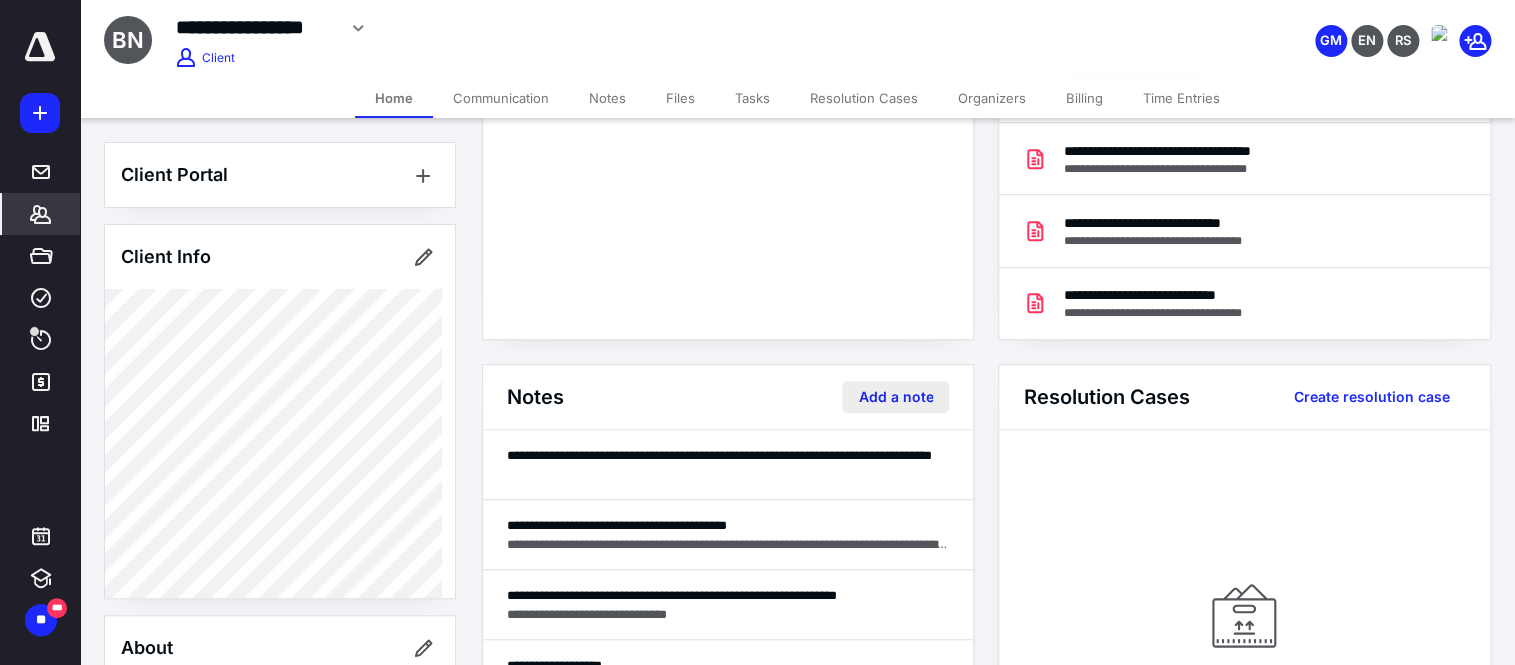click on "Add a note" at bounding box center [895, 397] 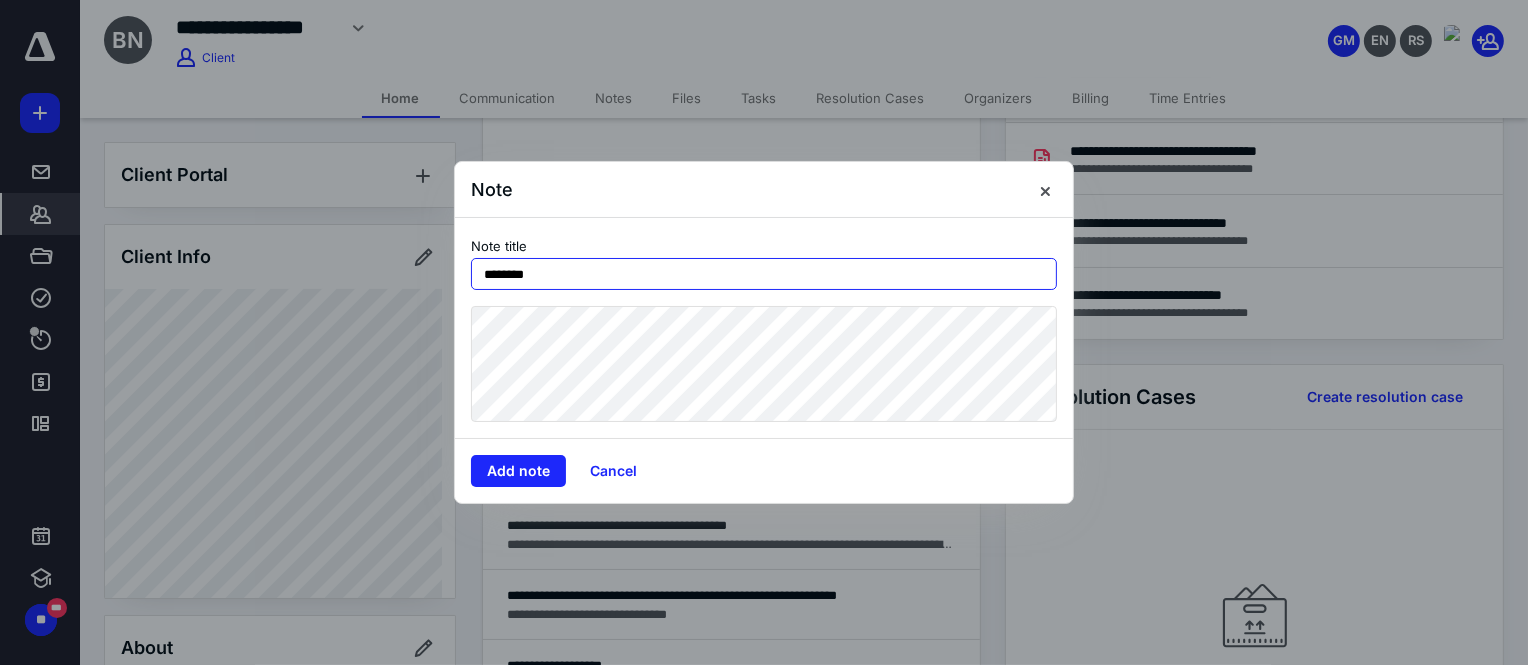 paste on "**********" 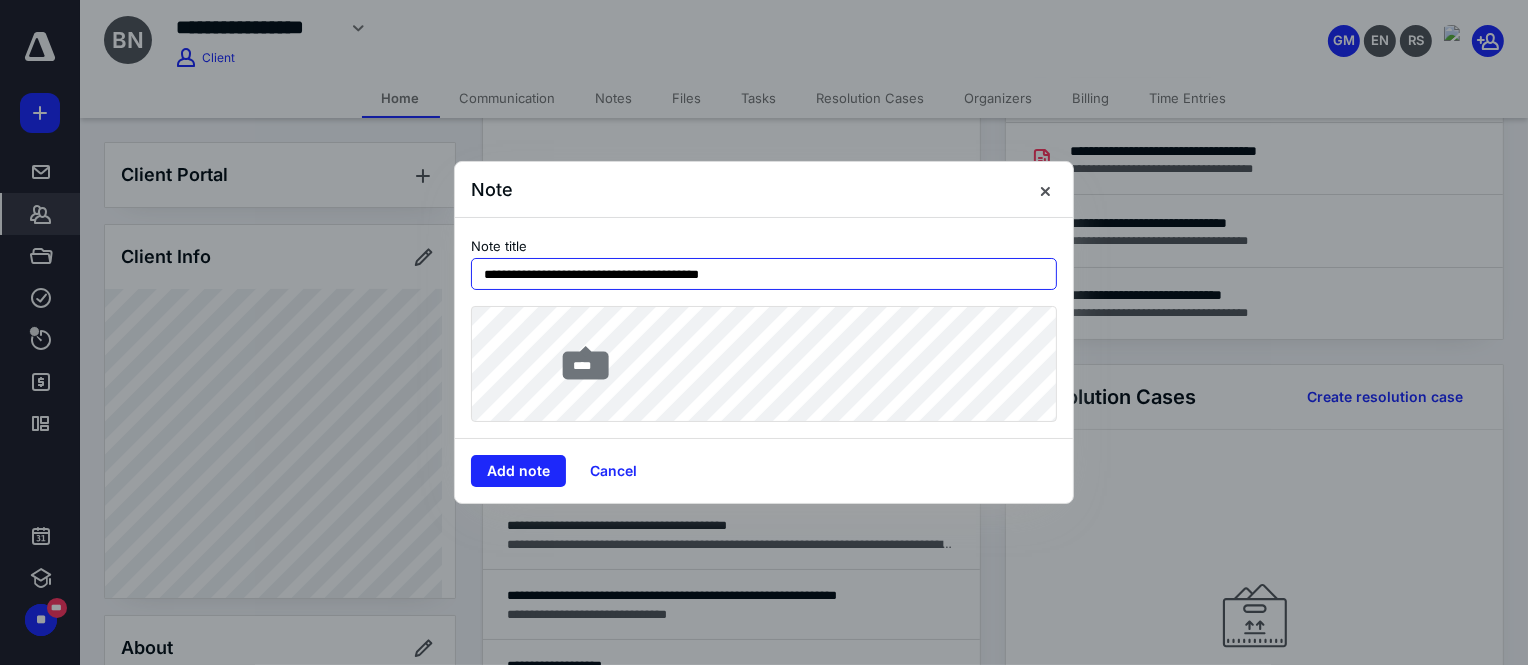 type on "**********" 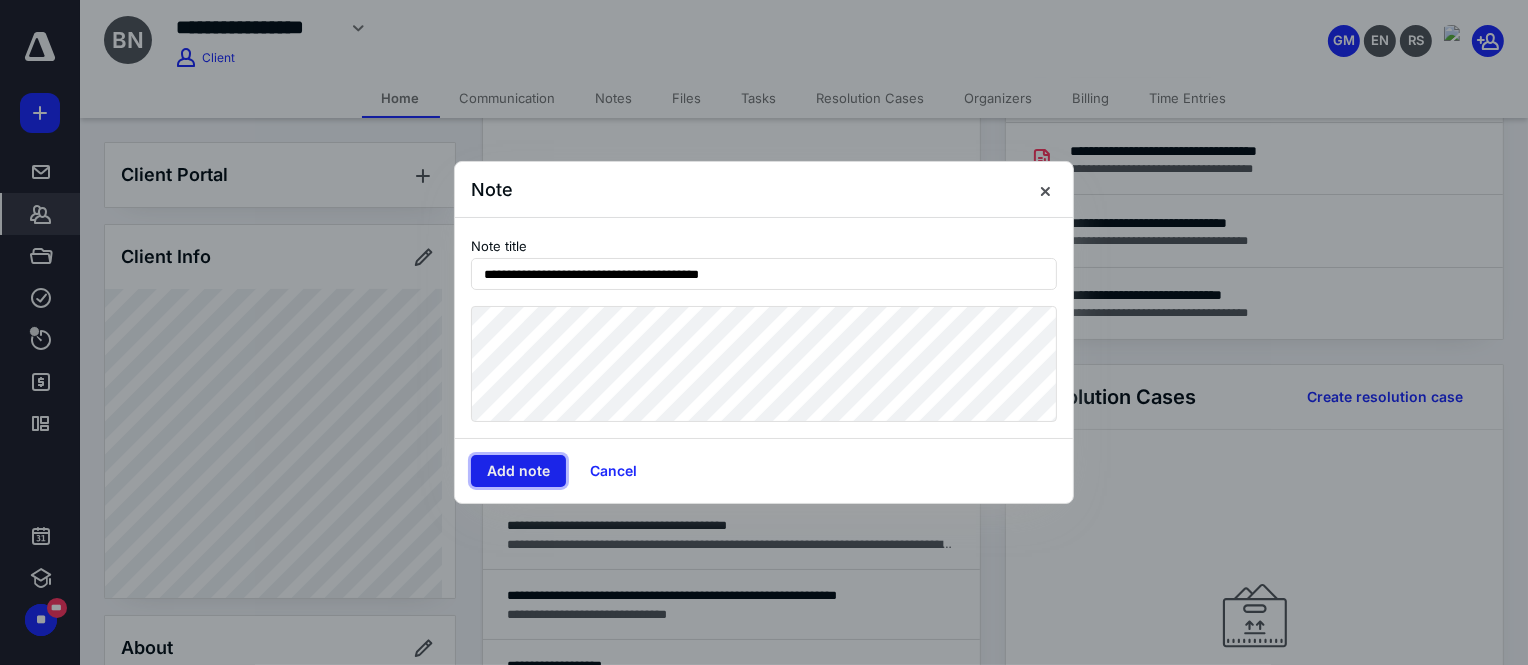 click on "Add note" at bounding box center (518, 471) 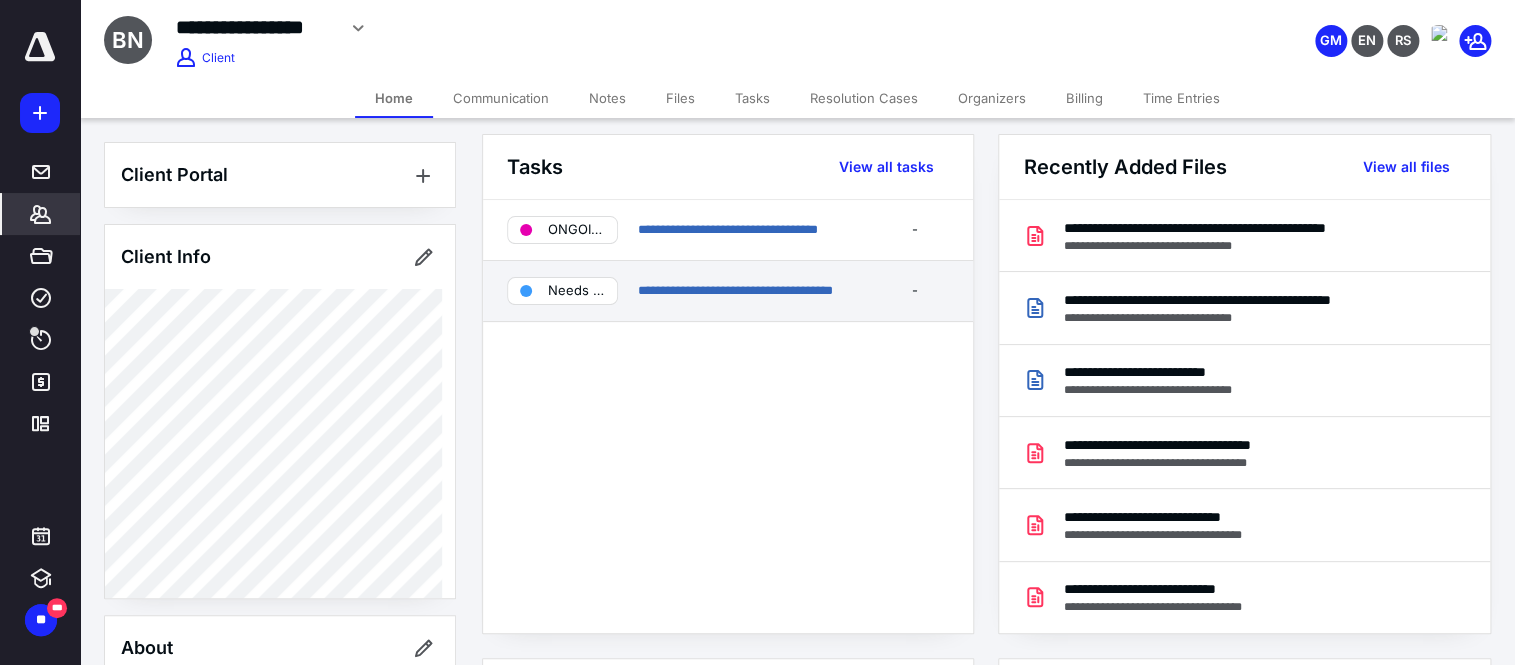 scroll, scrollTop: 0, scrollLeft: 0, axis: both 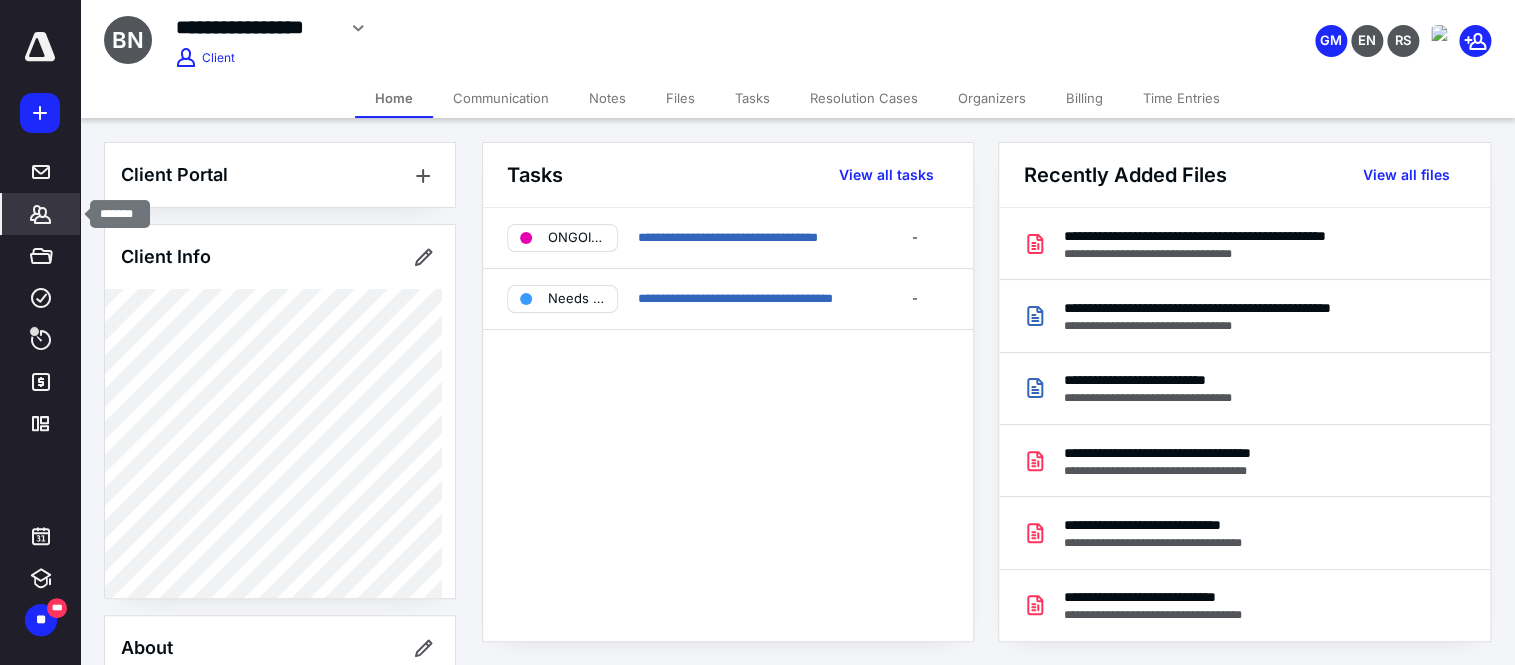 click 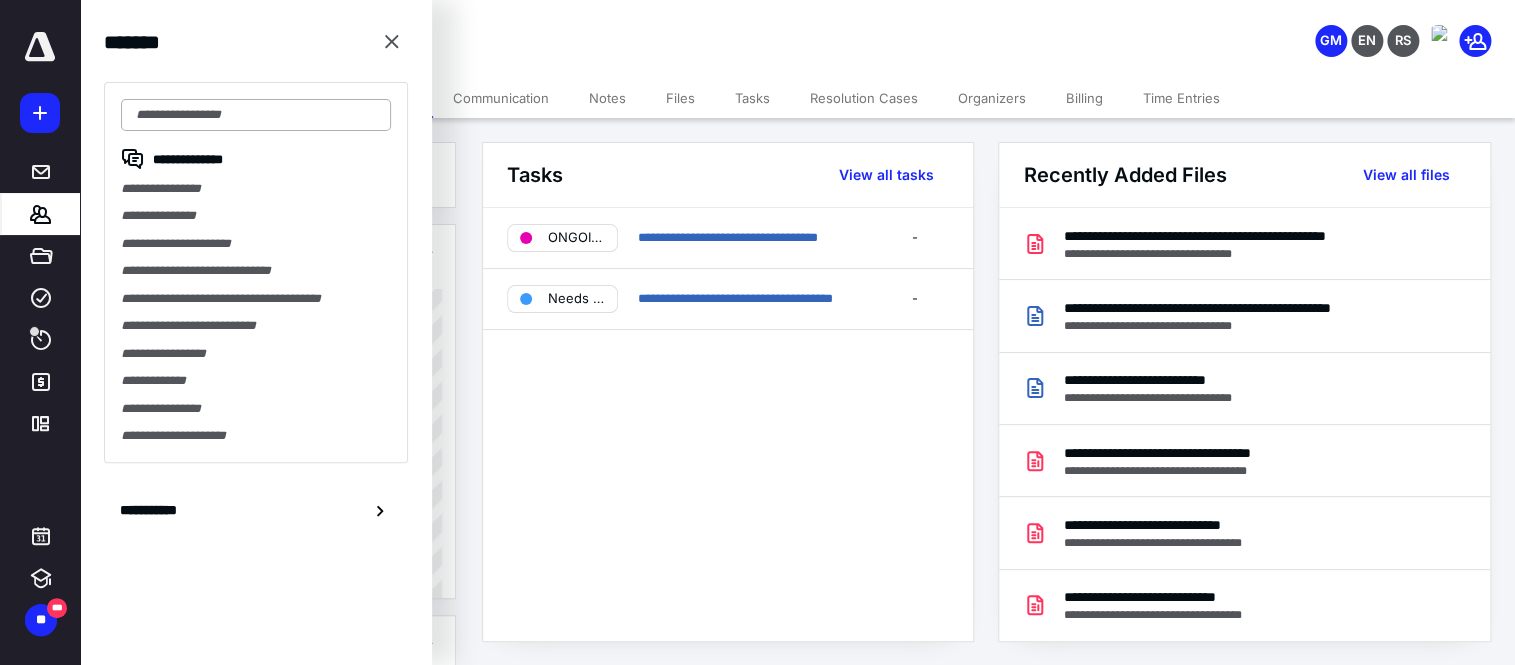 click at bounding box center [256, 115] 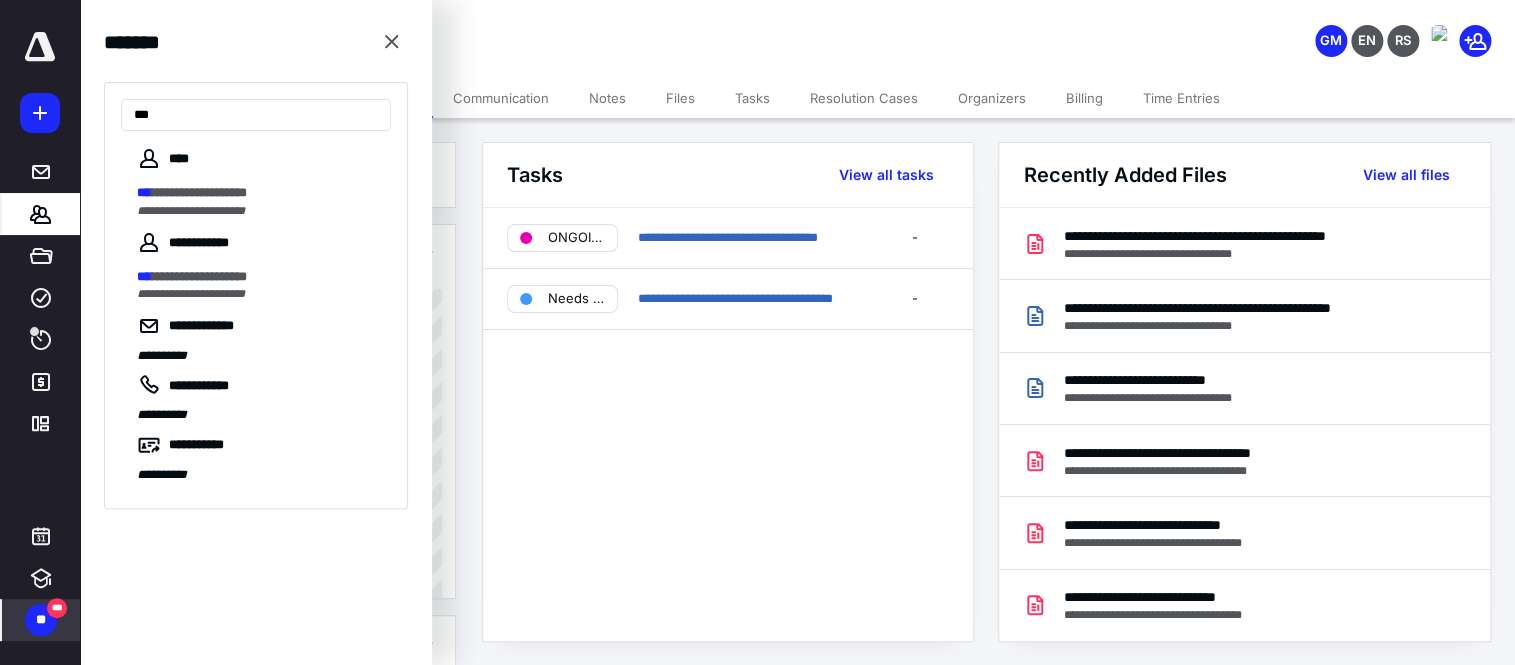 type on "***" 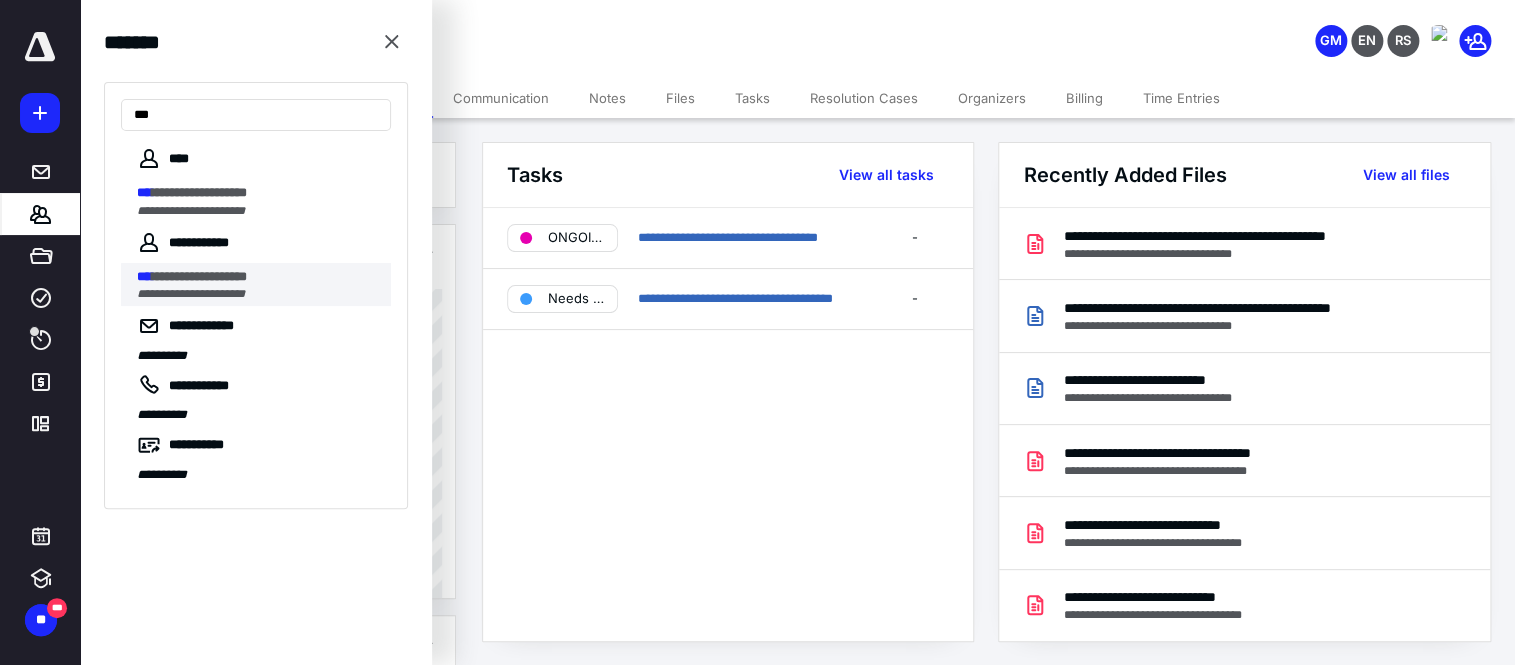 click on "**********" at bounding box center (191, 294) 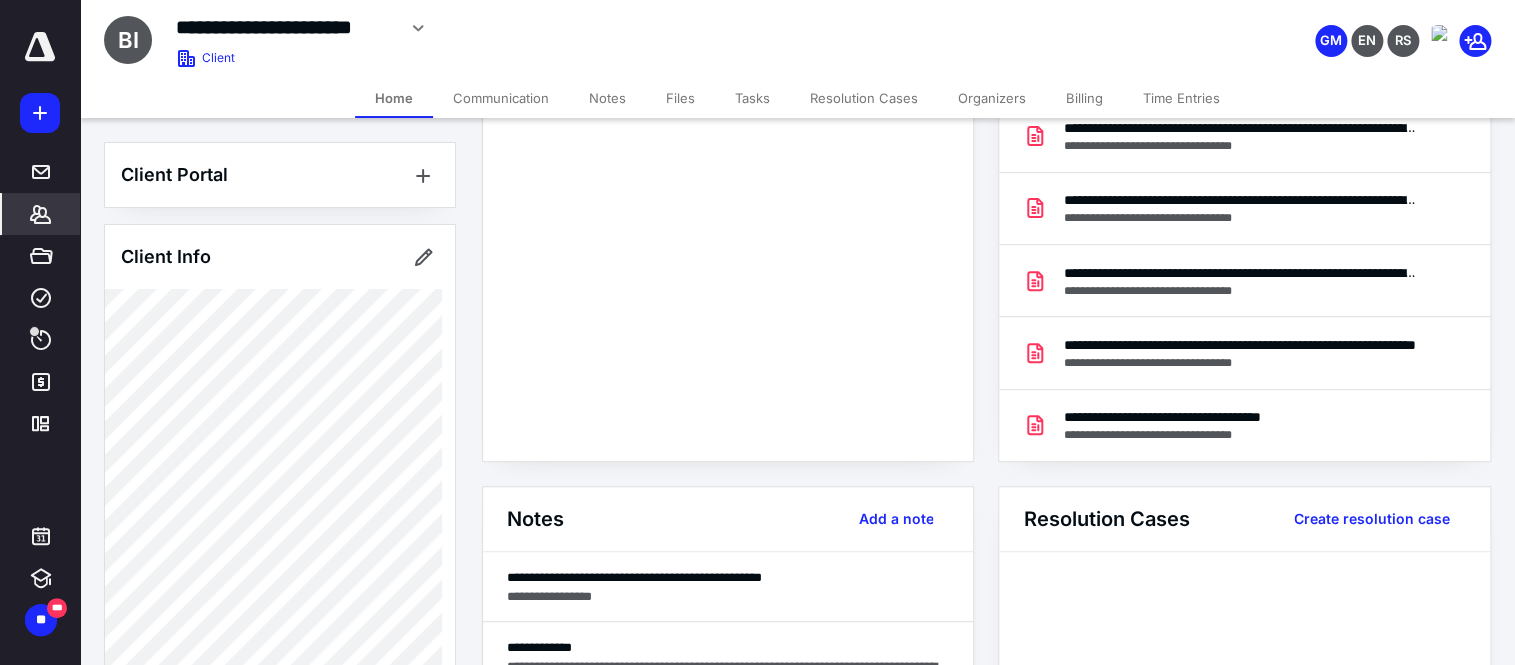 scroll, scrollTop: 181, scrollLeft: 0, axis: vertical 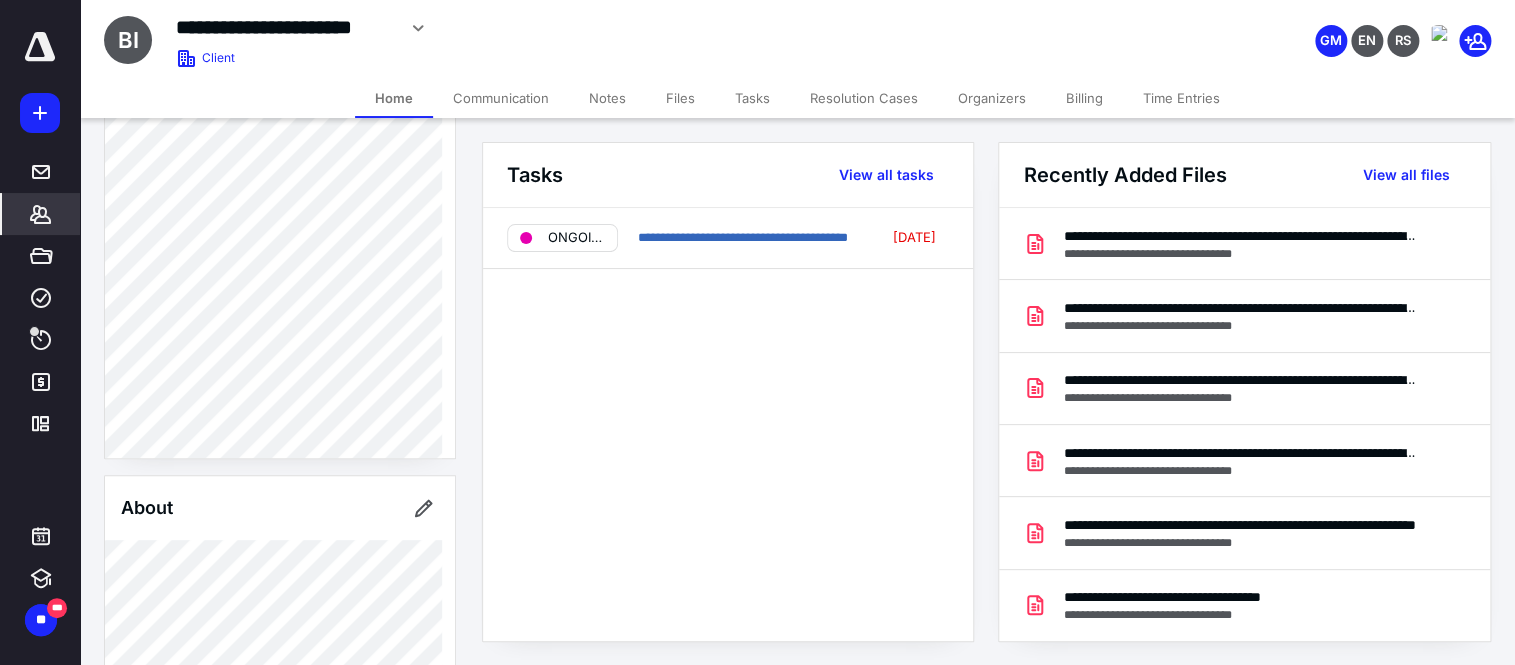 click on "Tasks" at bounding box center [752, 98] 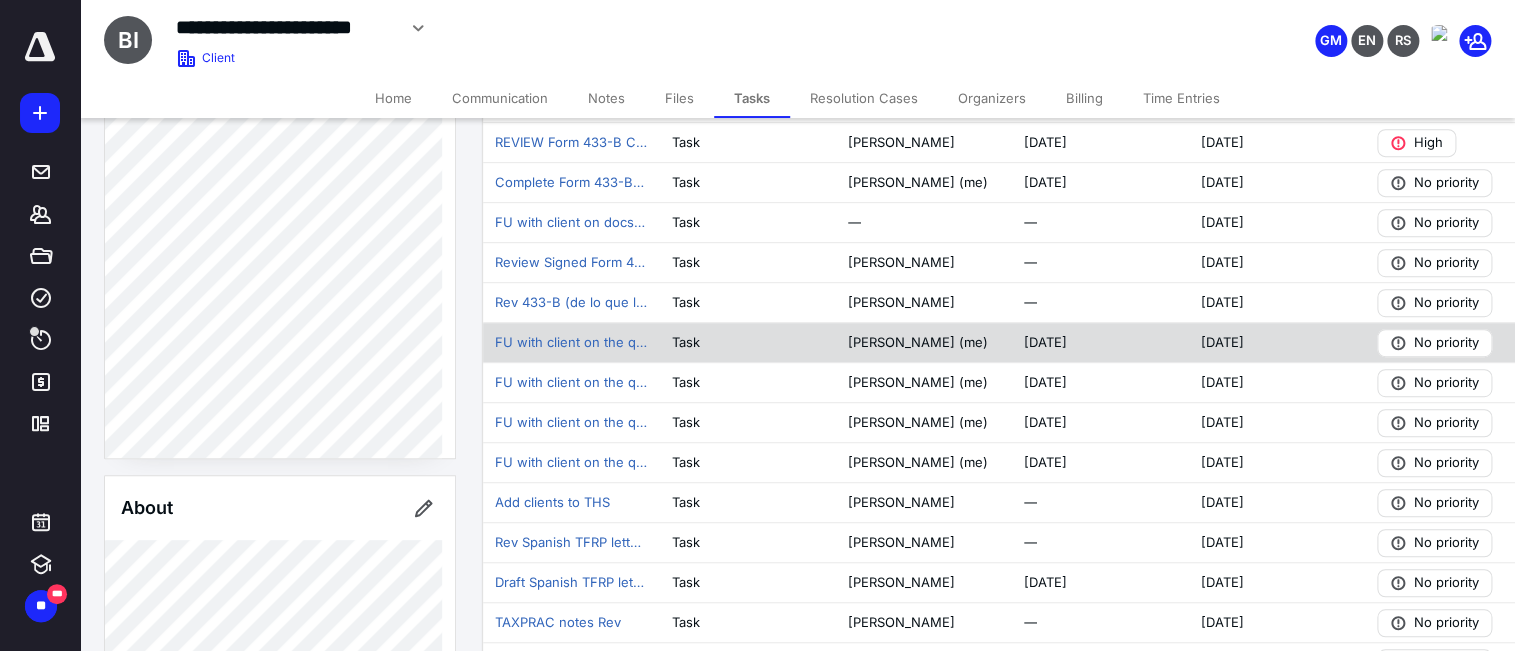 scroll, scrollTop: 333, scrollLeft: 0, axis: vertical 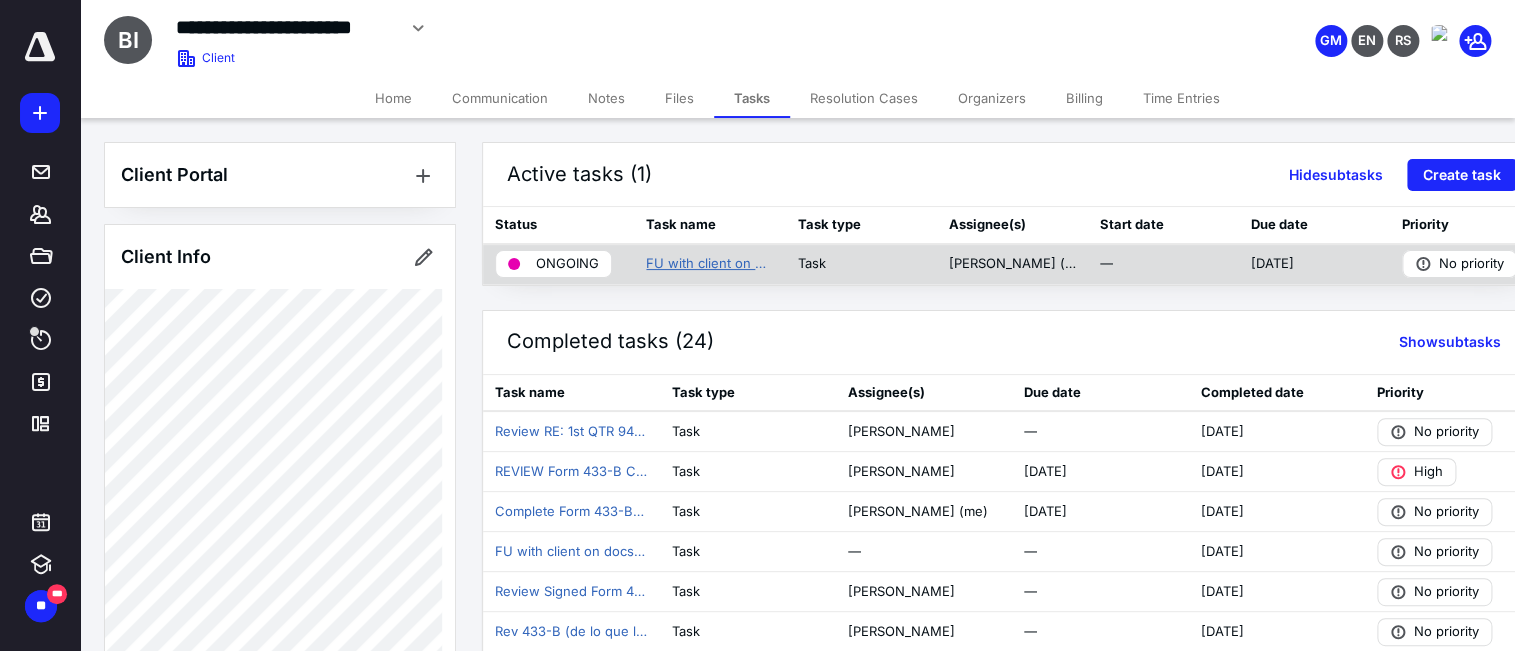 click on "FU with client on FTD deposit confirmaiton" at bounding box center (709, 264) 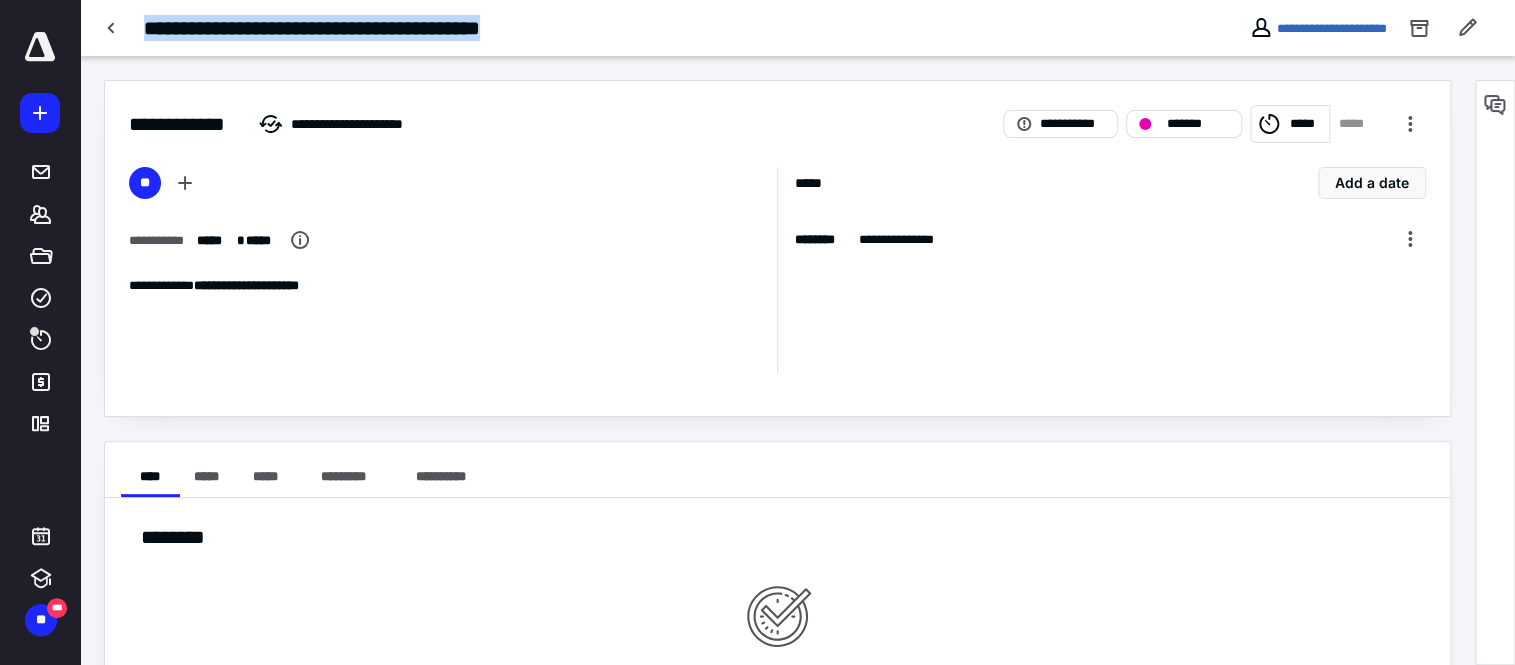 drag, startPoint x: 579, startPoint y: 36, endPoint x: 173, endPoint y: -20, distance: 409.84387 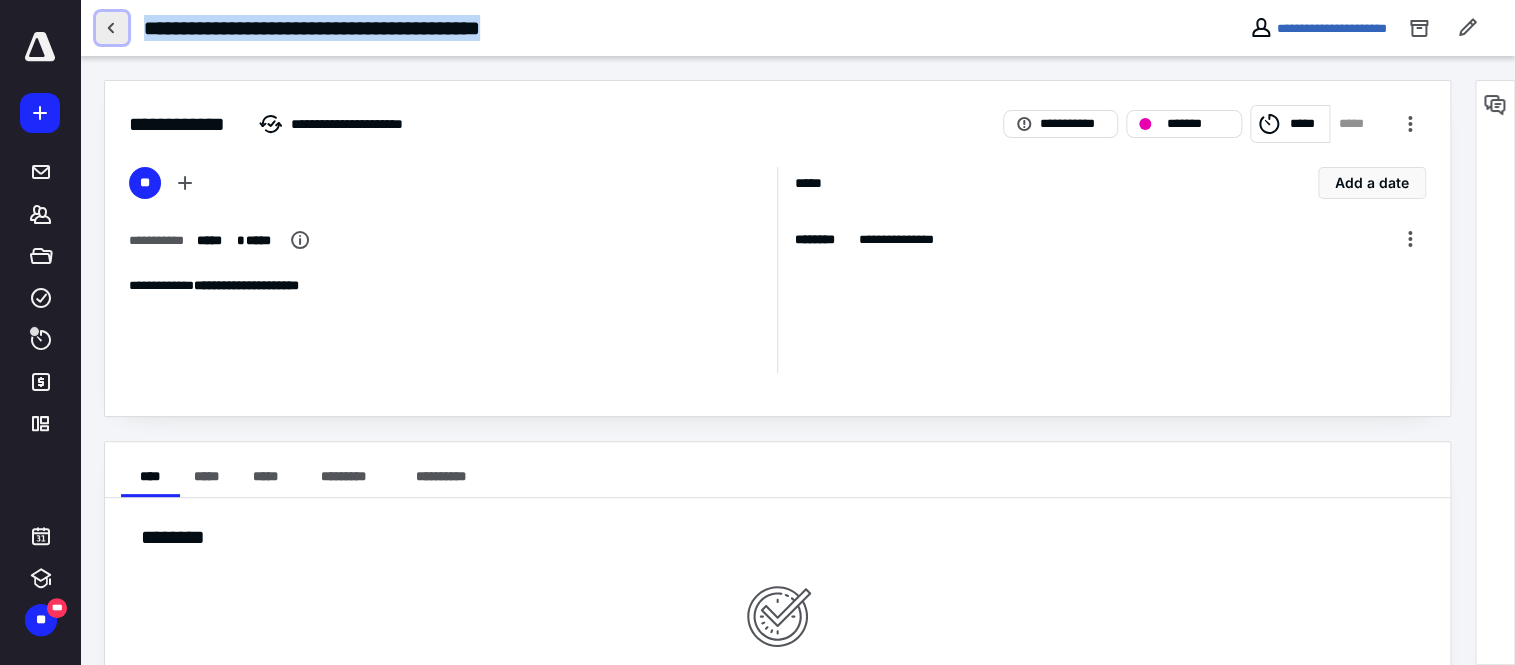 click at bounding box center (112, 28) 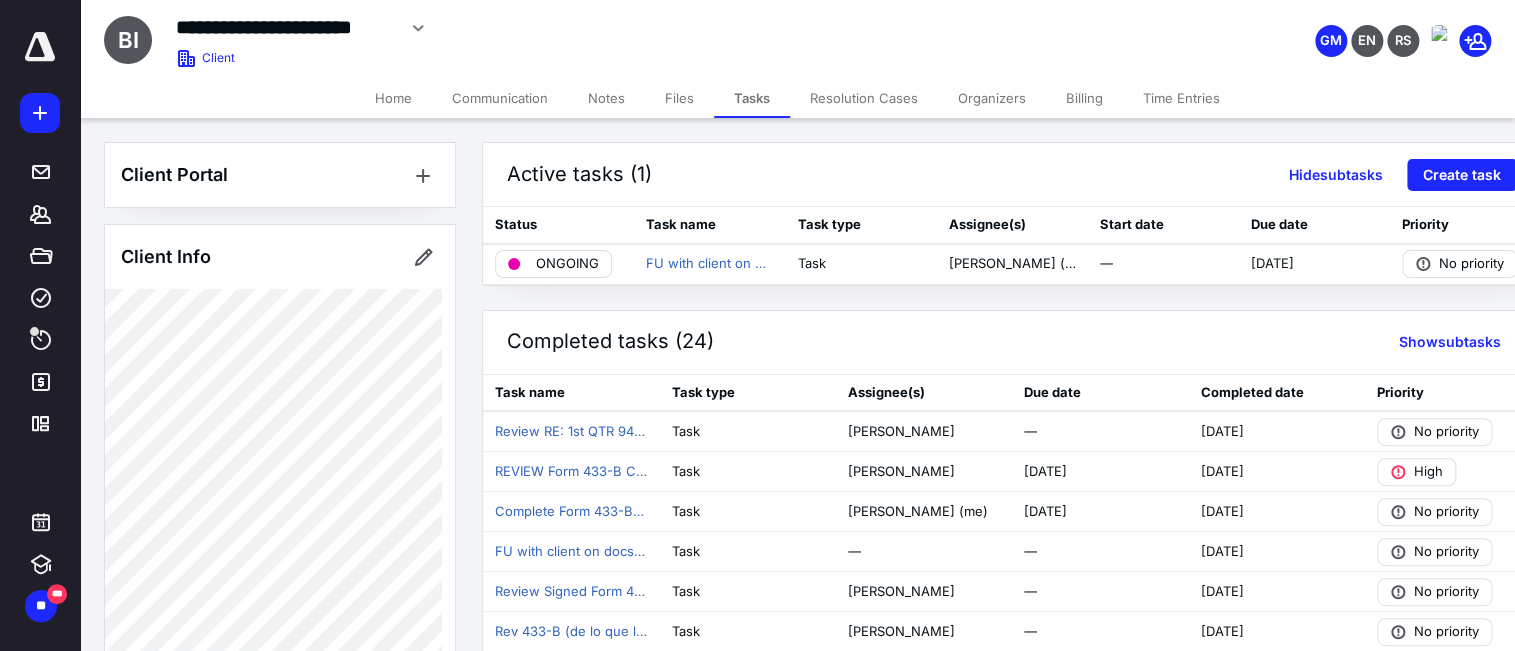 click on "Notes" at bounding box center [606, 98] 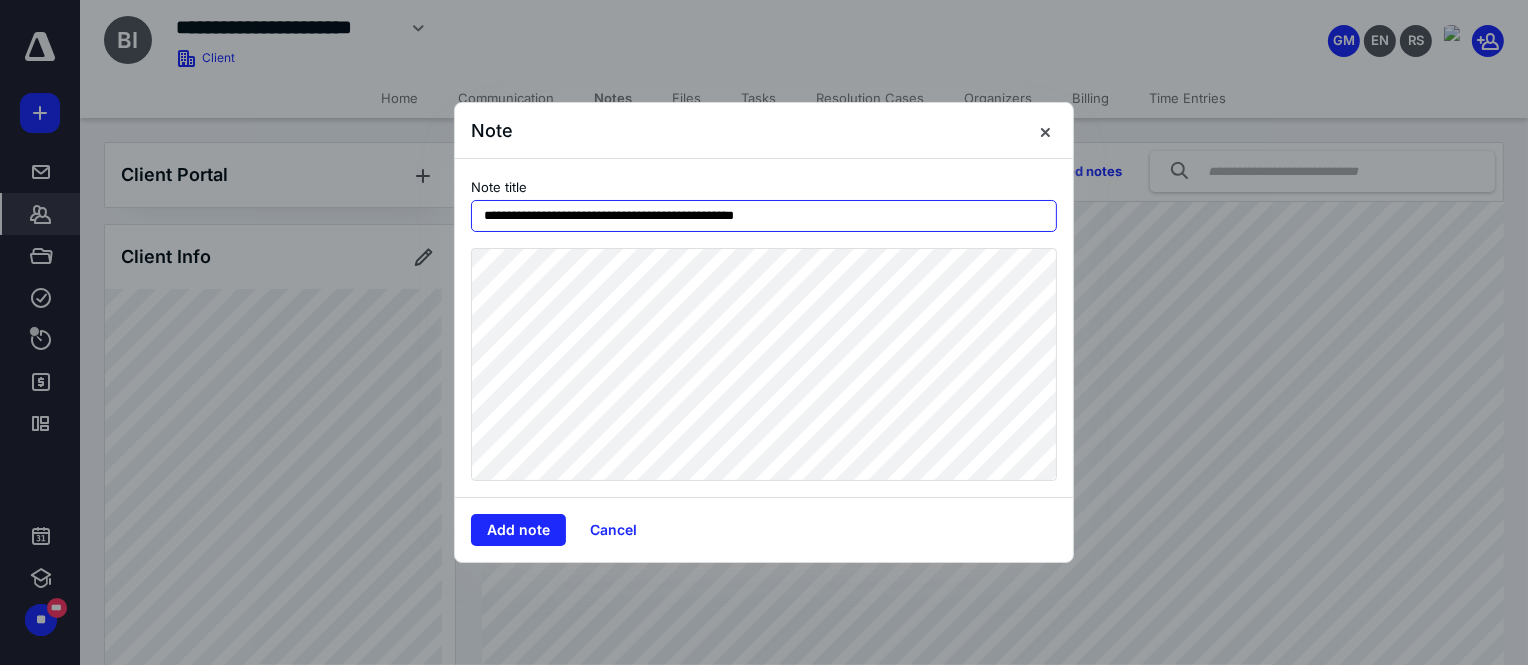 click on "**********" at bounding box center [764, 216] 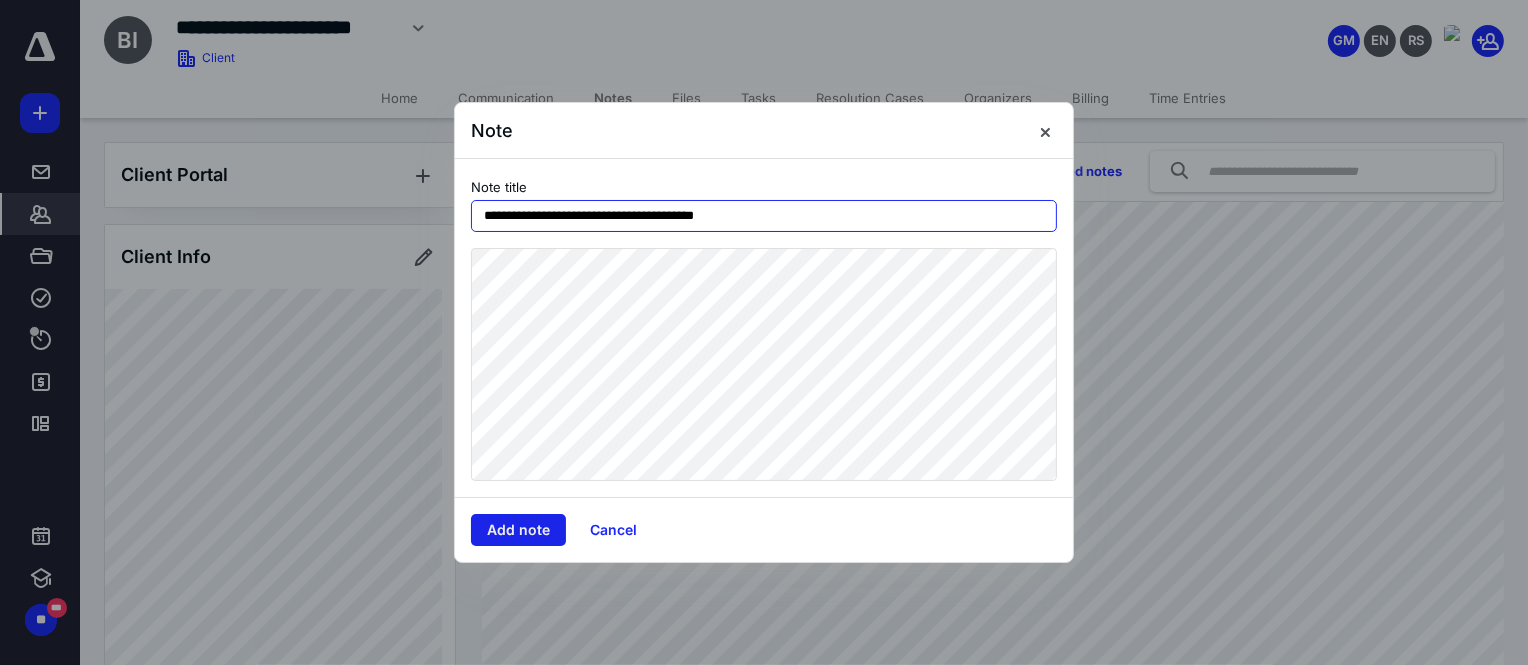 type on "**********" 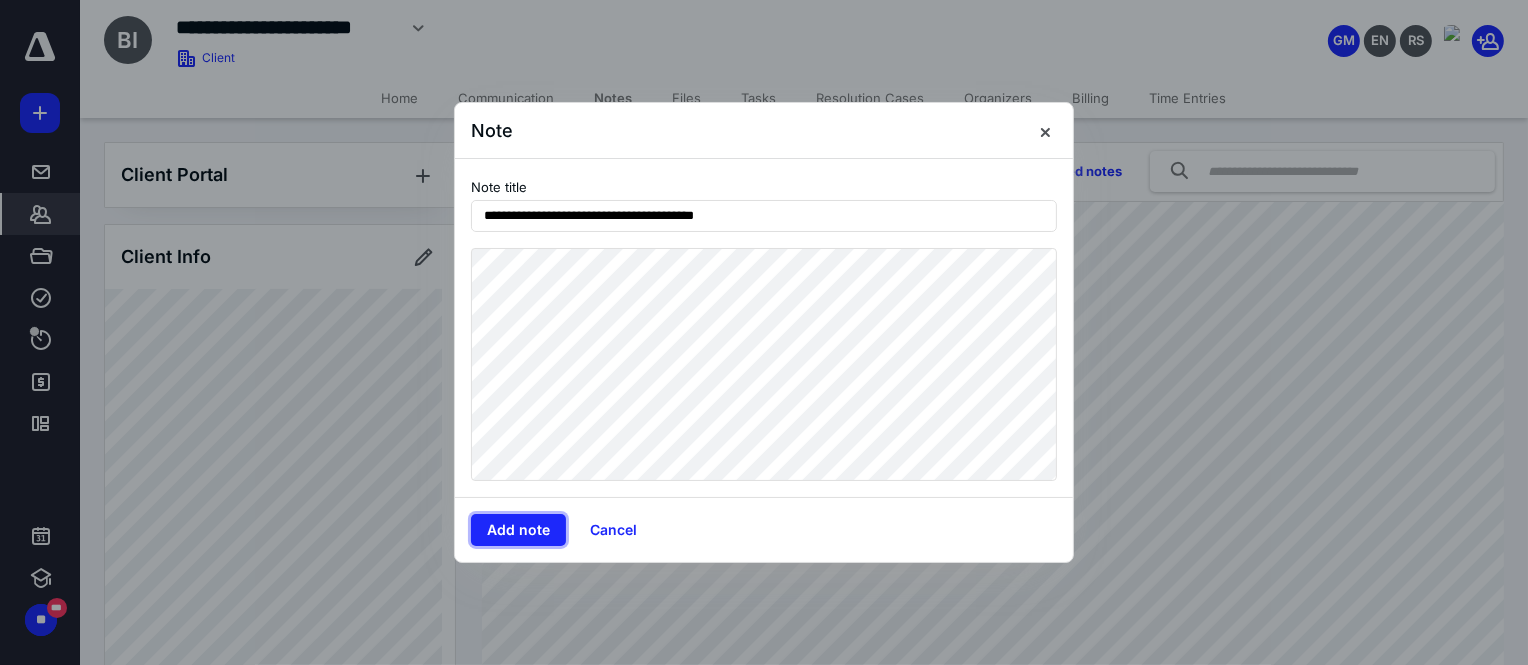 drag, startPoint x: 541, startPoint y: 524, endPoint x: 564, endPoint y: 520, distance: 23.345236 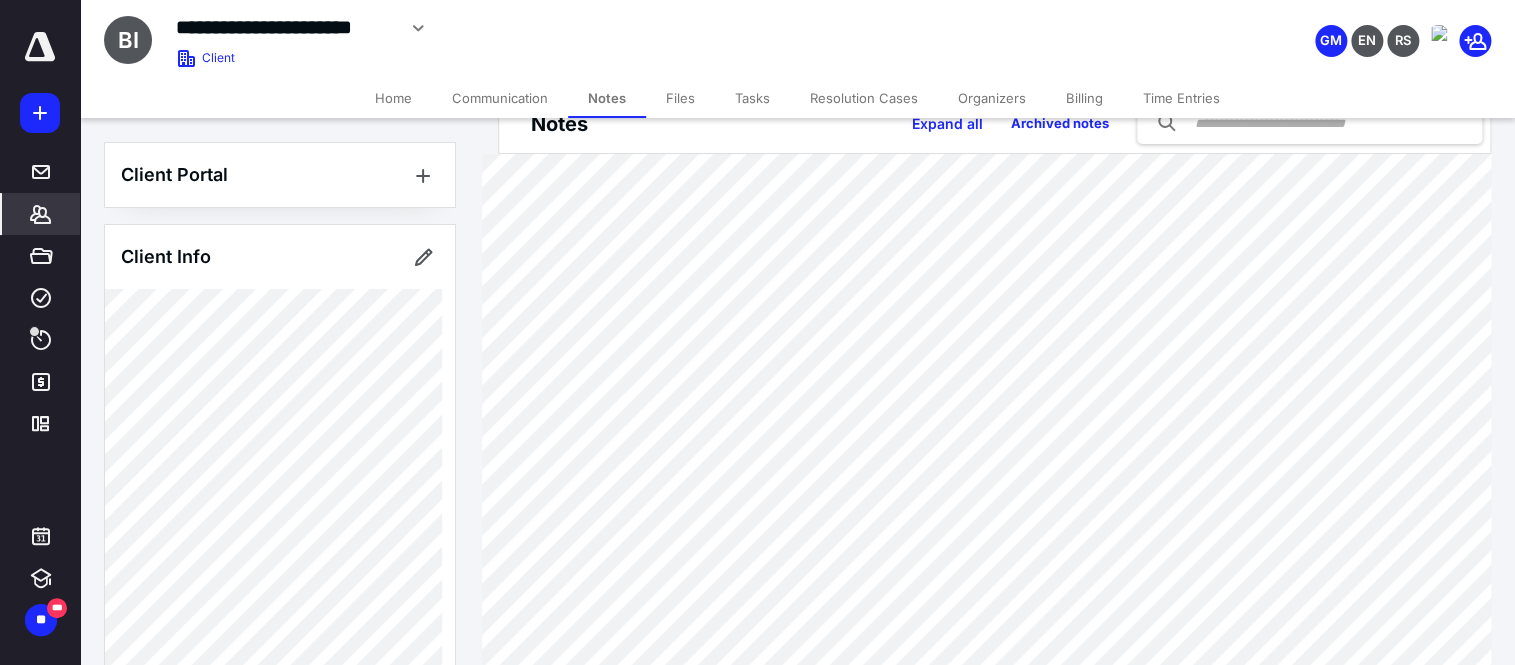 scroll, scrollTop: 0, scrollLeft: 0, axis: both 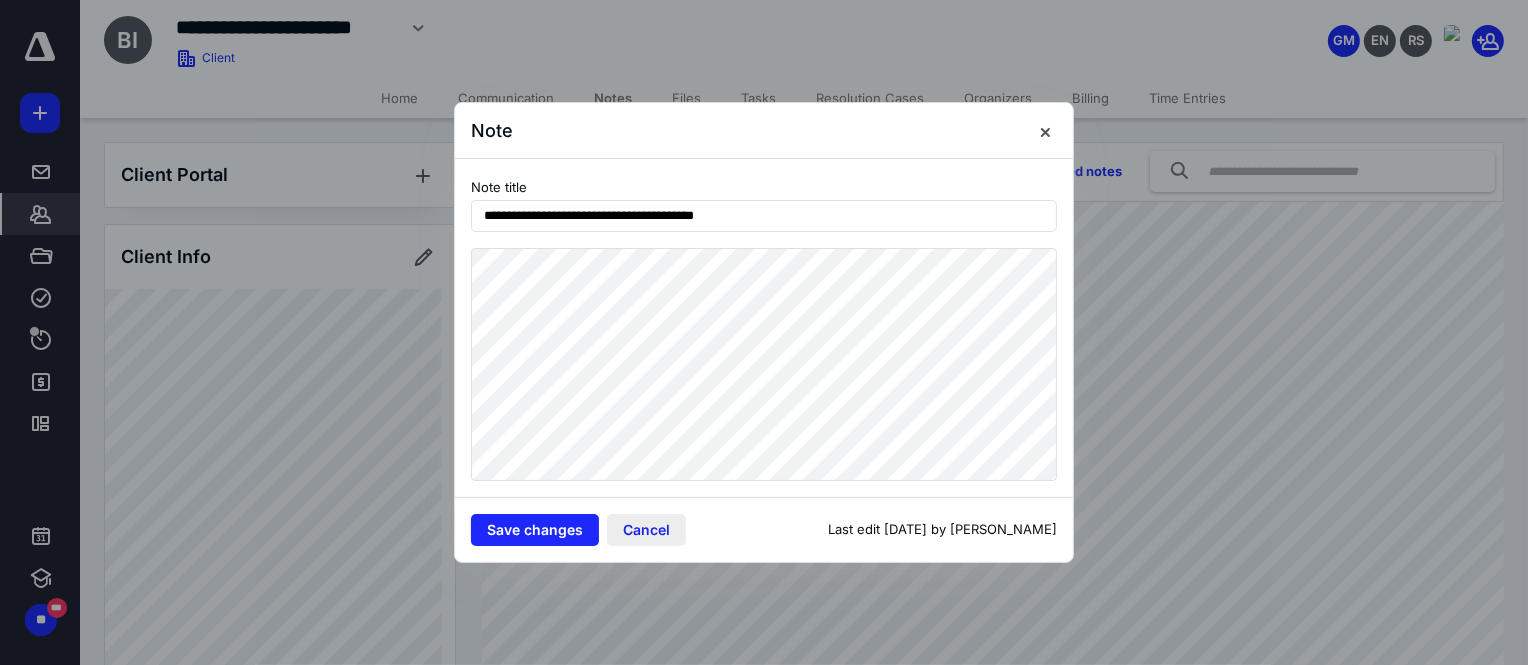 click on "Cancel" at bounding box center [646, 530] 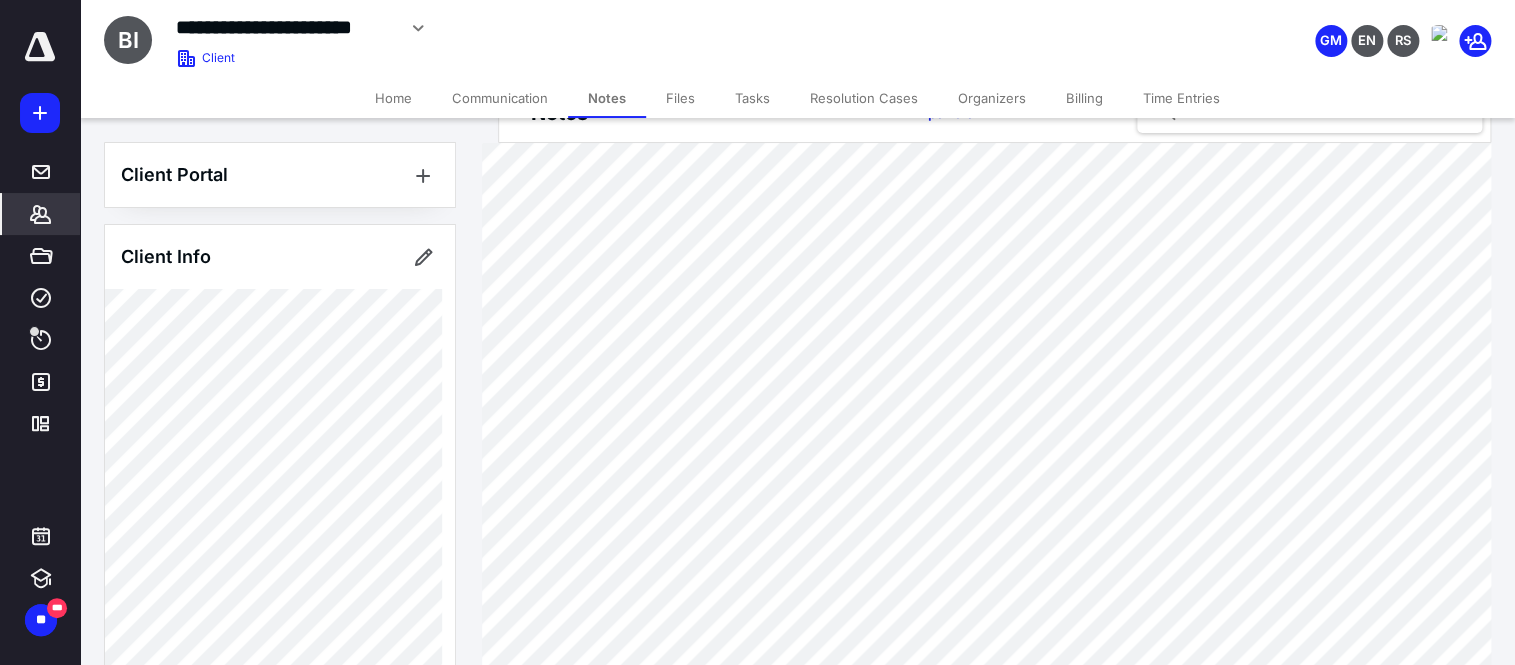 scroll, scrollTop: 60, scrollLeft: 0, axis: vertical 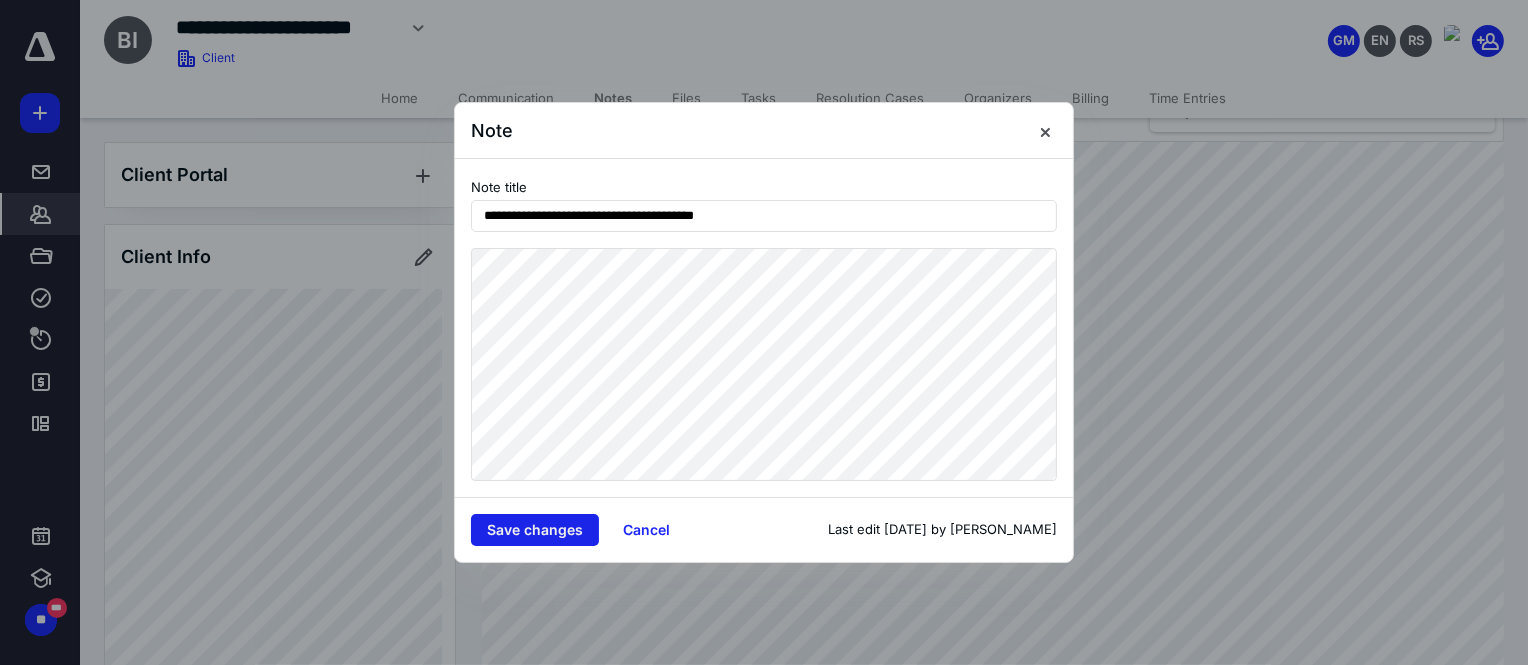 click on "Save changes" at bounding box center (535, 530) 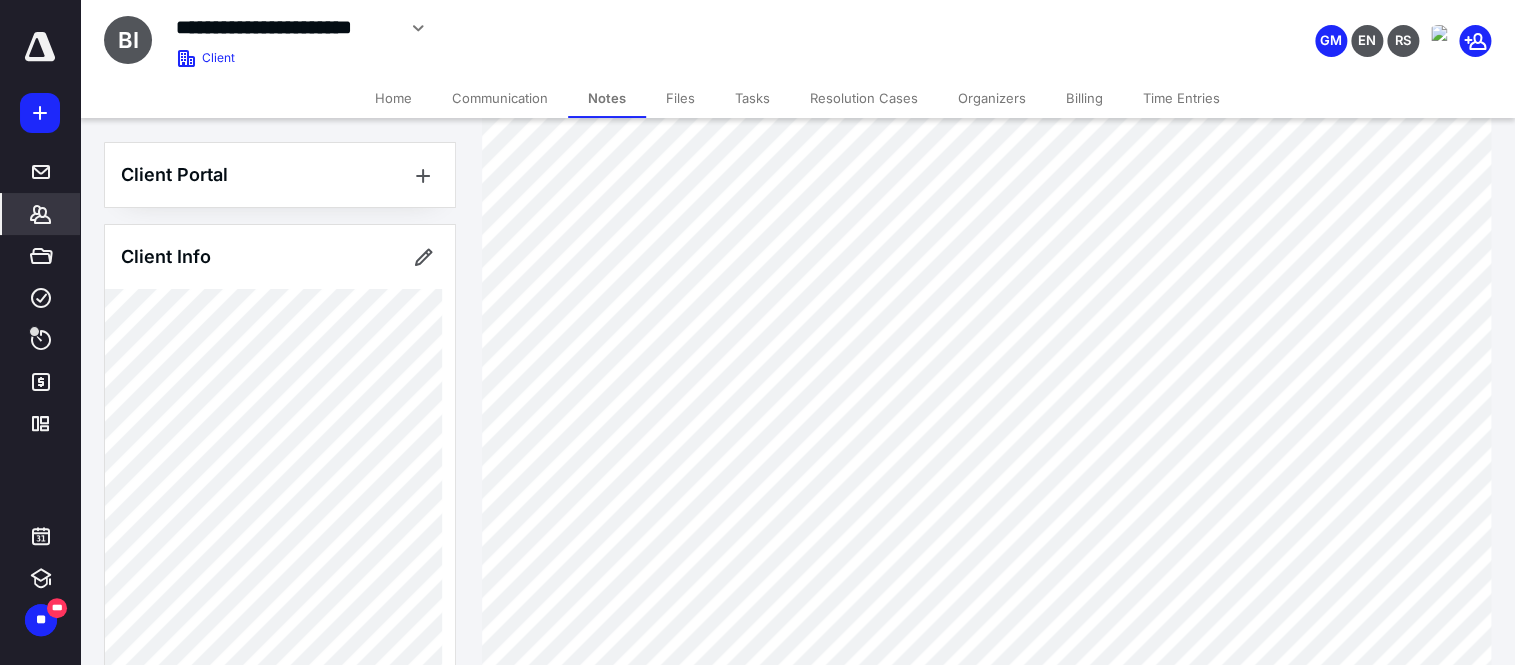 scroll, scrollTop: 181, scrollLeft: 0, axis: vertical 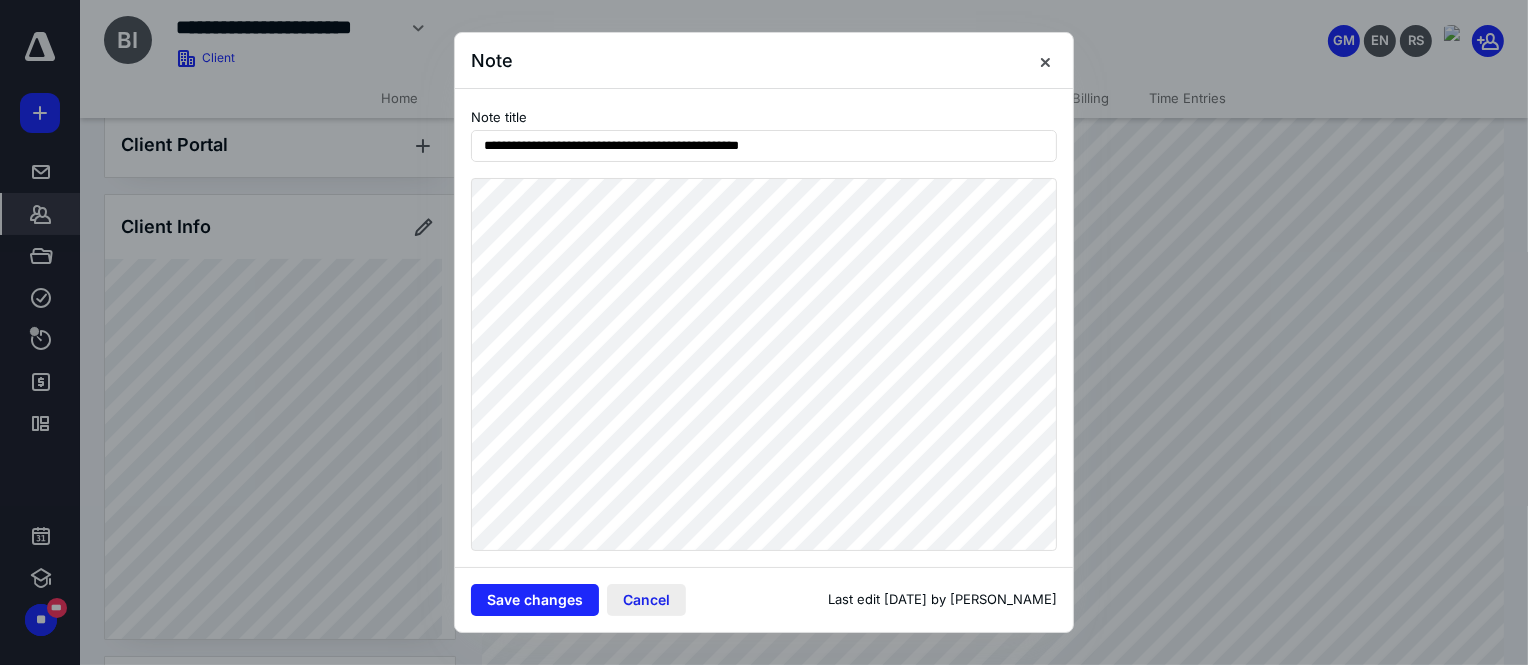 click on "Cancel" at bounding box center [646, 600] 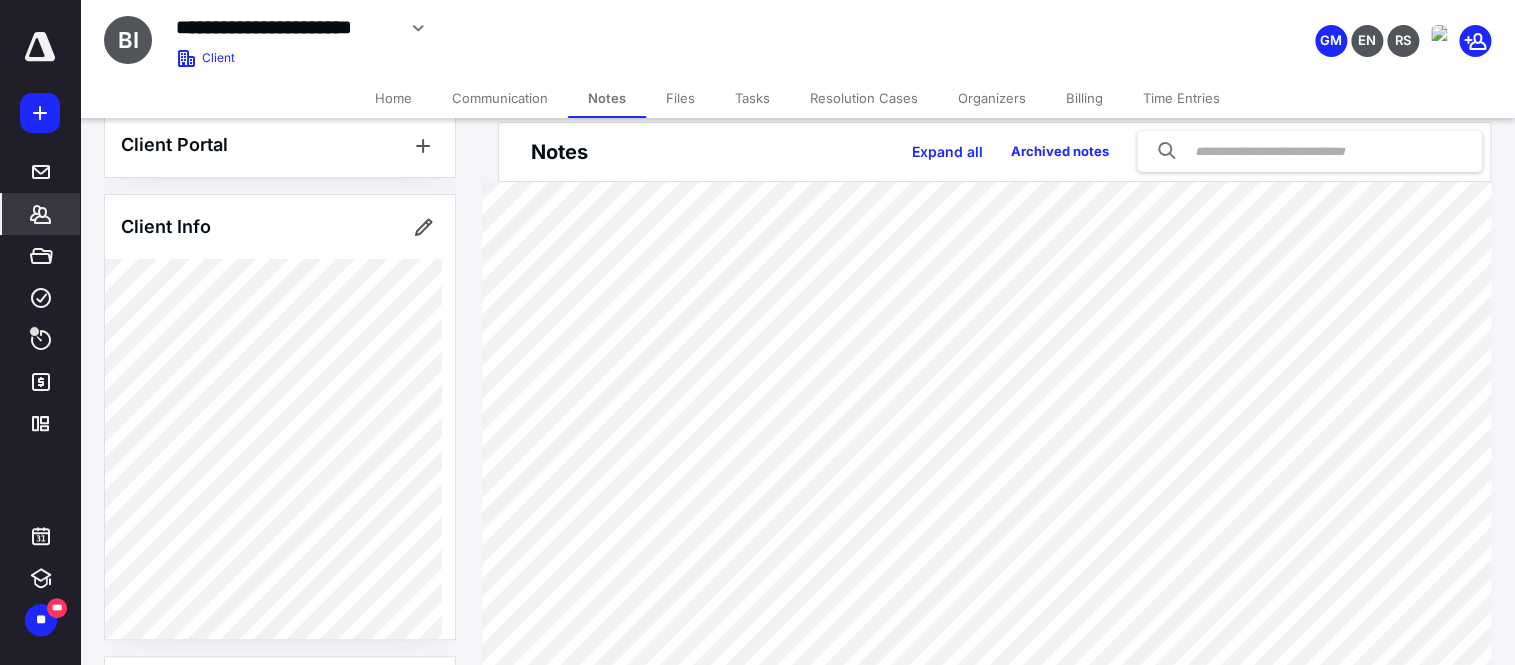 scroll, scrollTop: 0, scrollLeft: 0, axis: both 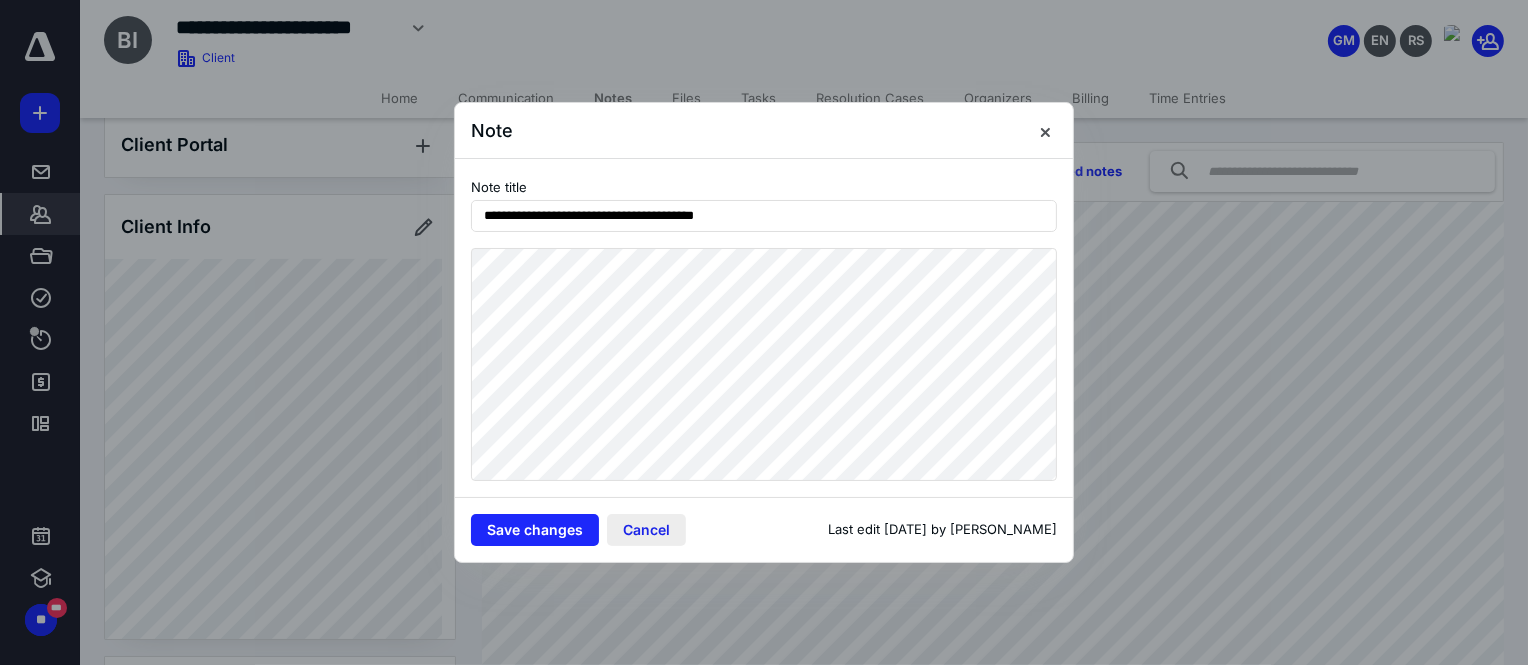 click on "Cancel" at bounding box center (646, 530) 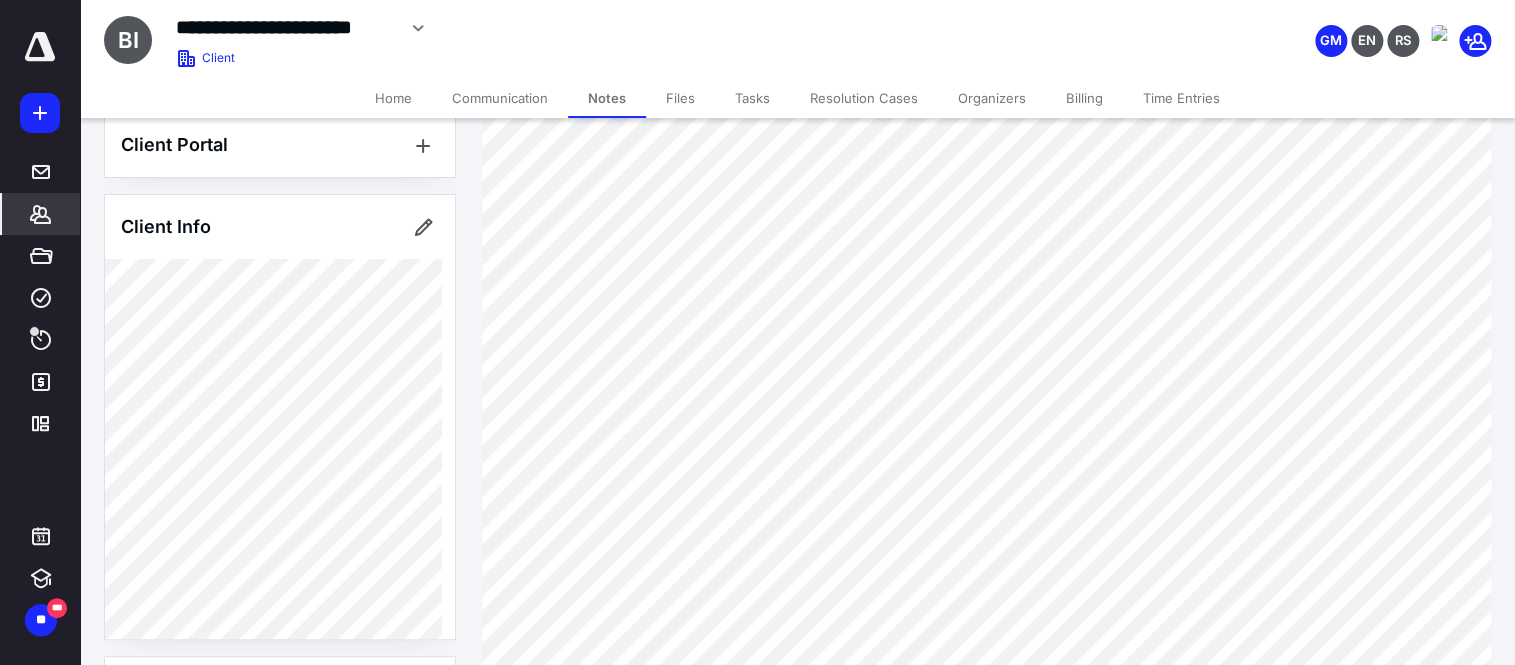 scroll, scrollTop: 181, scrollLeft: 0, axis: vertical 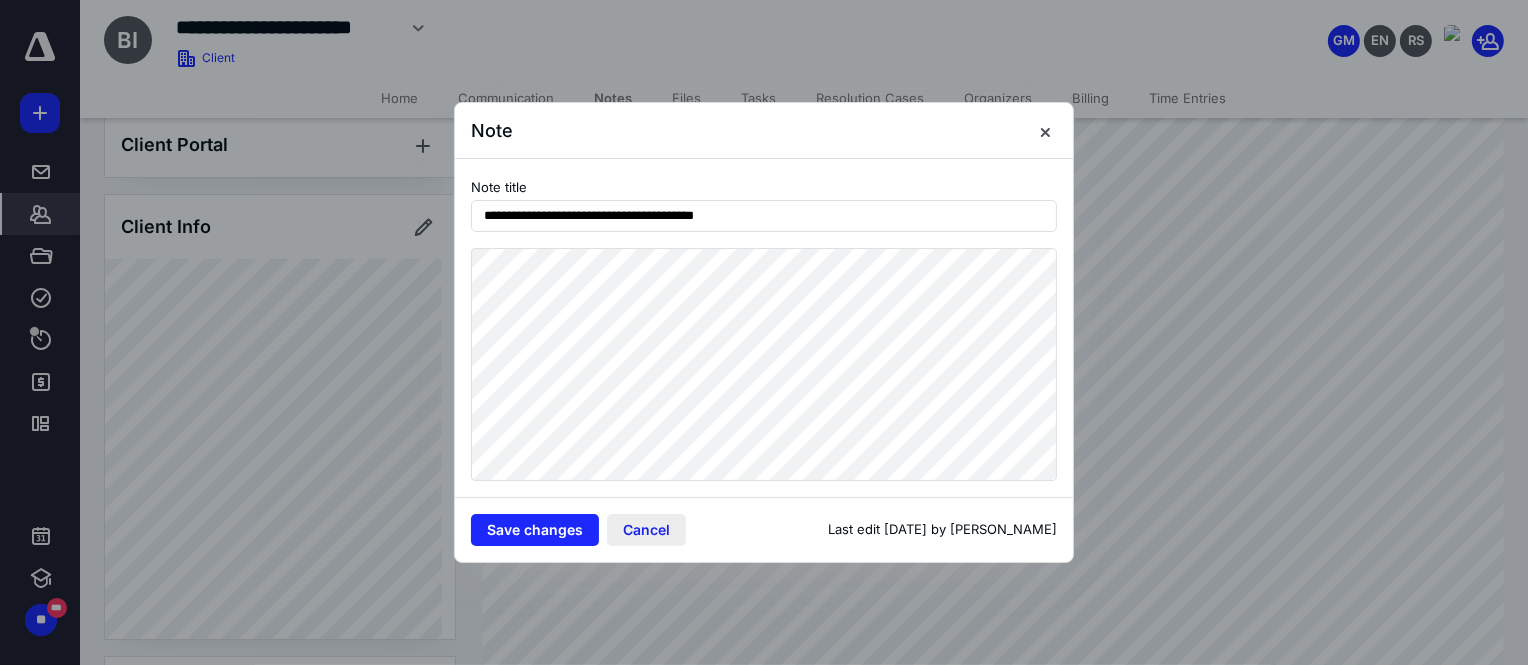 click on "Cancel" at bounding box center [646, 530] 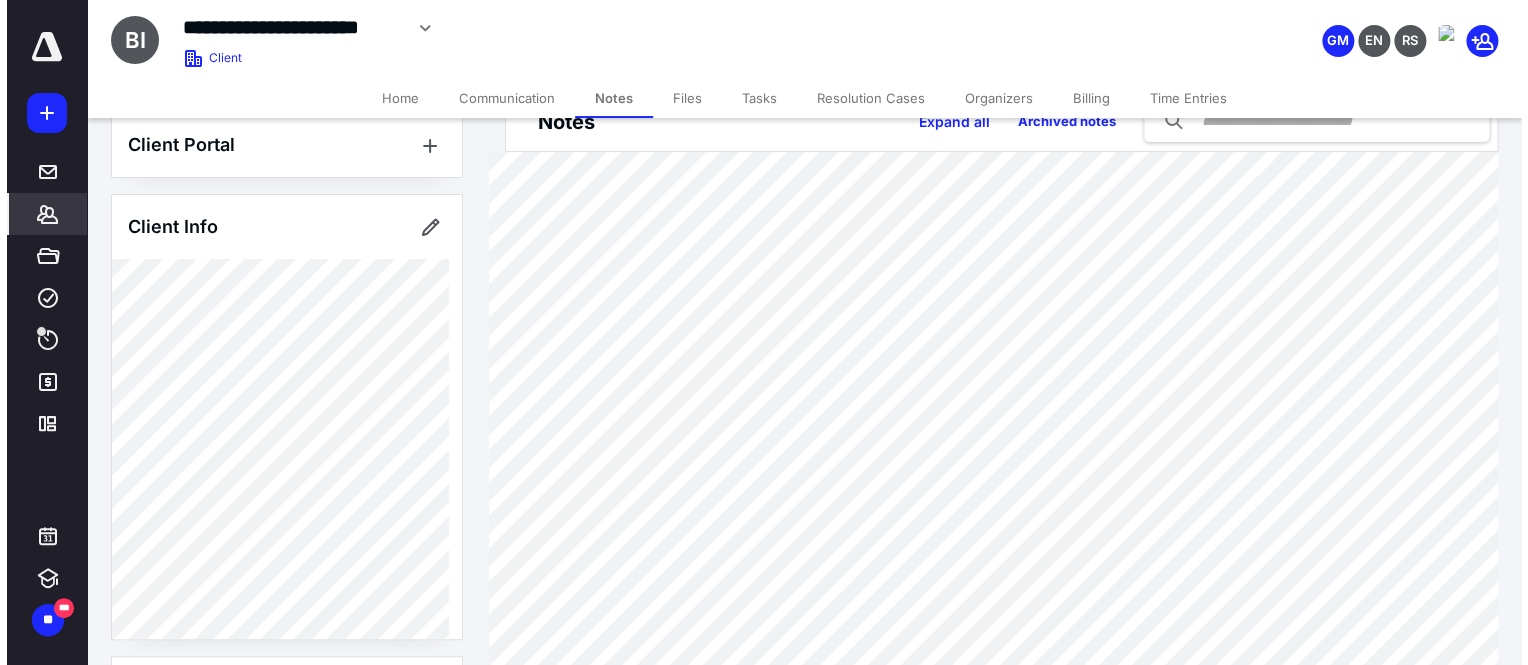 scroll, scrollTop: 30, scrollLeft: 0, axis: vertical 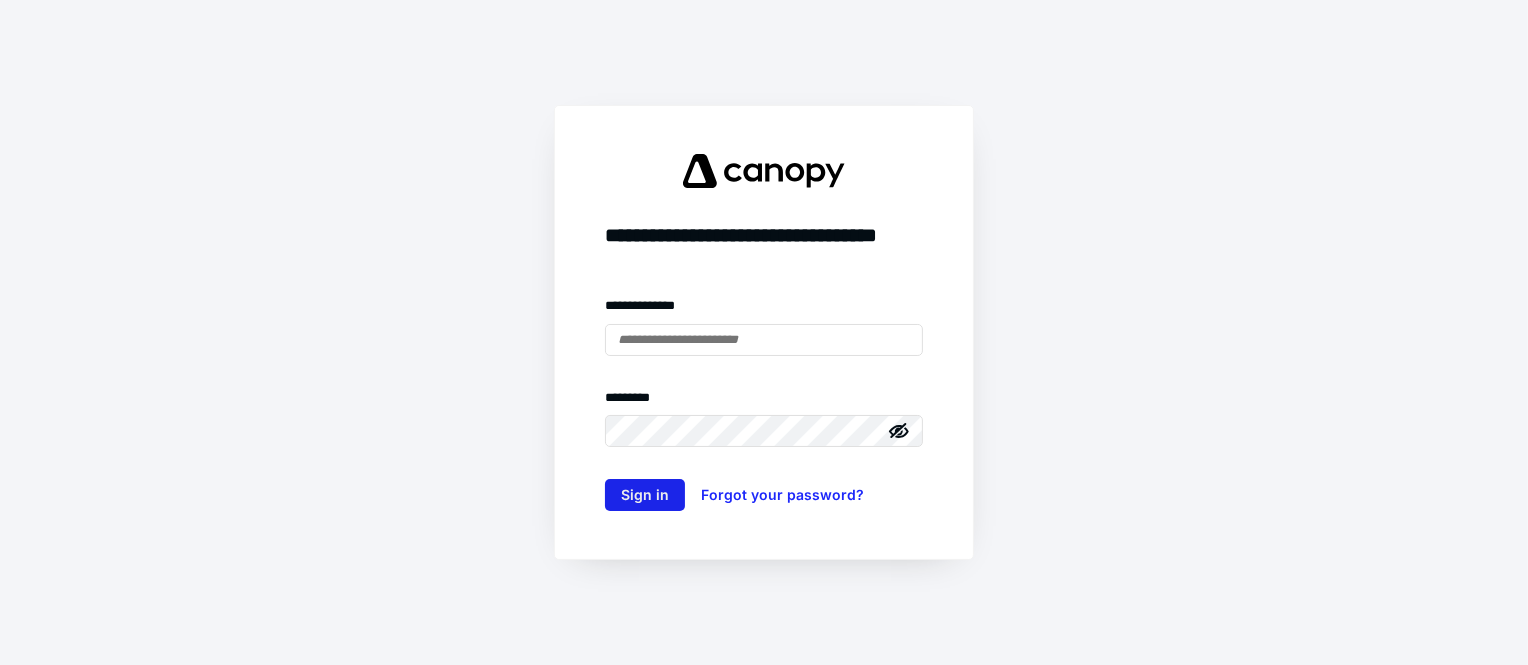 type on "**********" 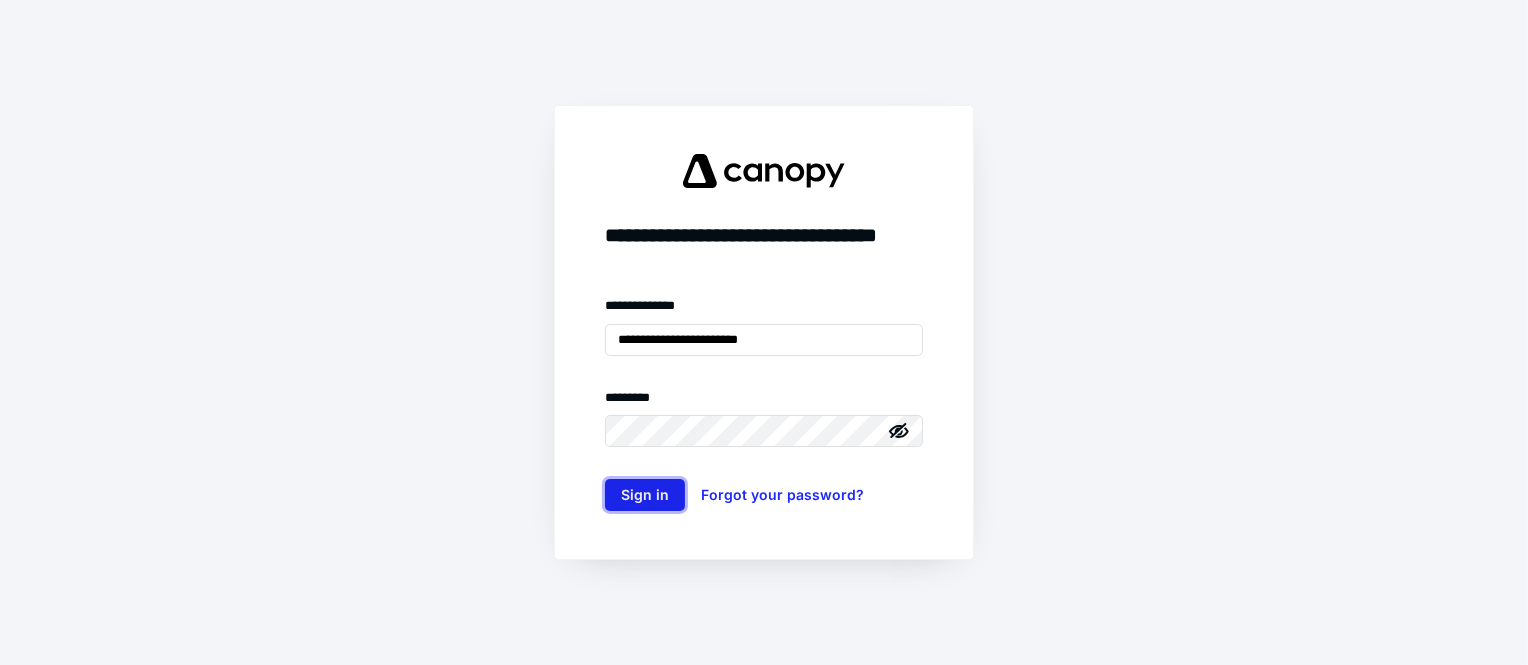 click on "Sign in" at bounding box center [645, 495] 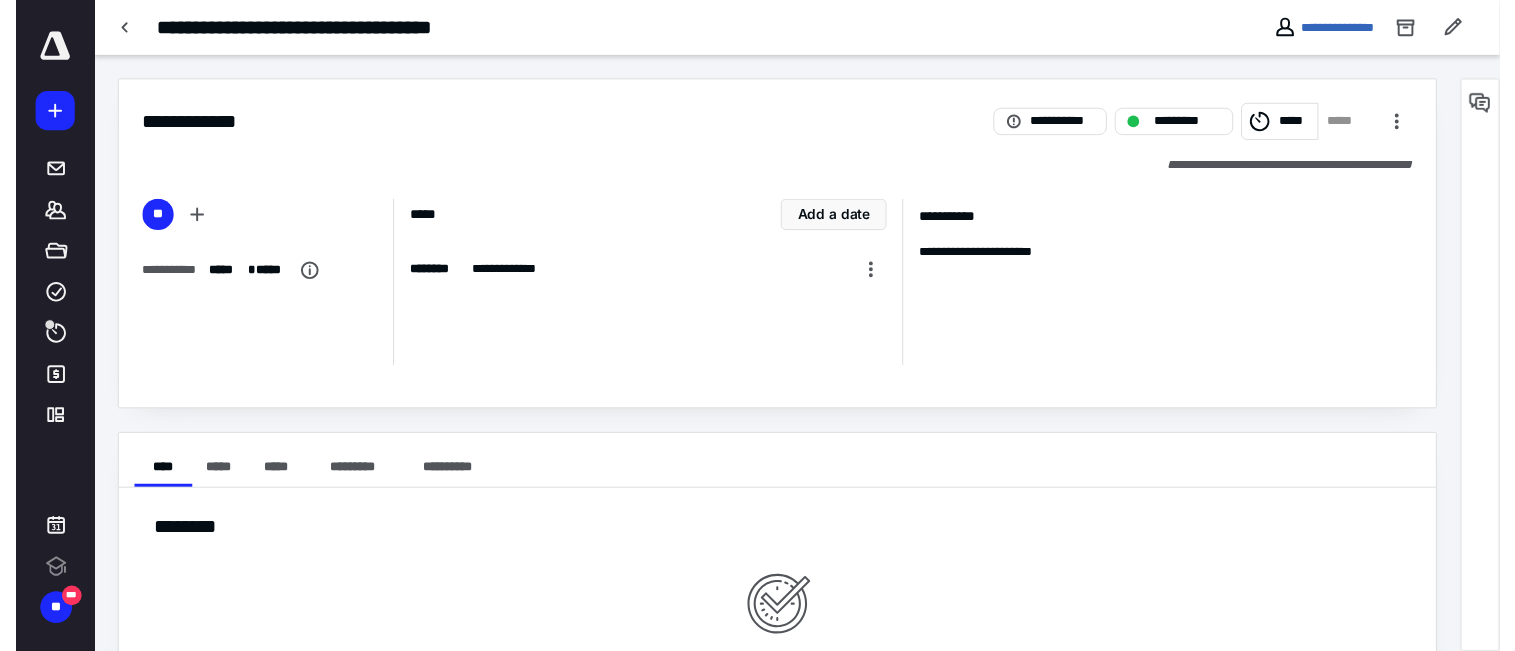 scroll, scrollTop: 0, scrollLeft: 0, axis: both 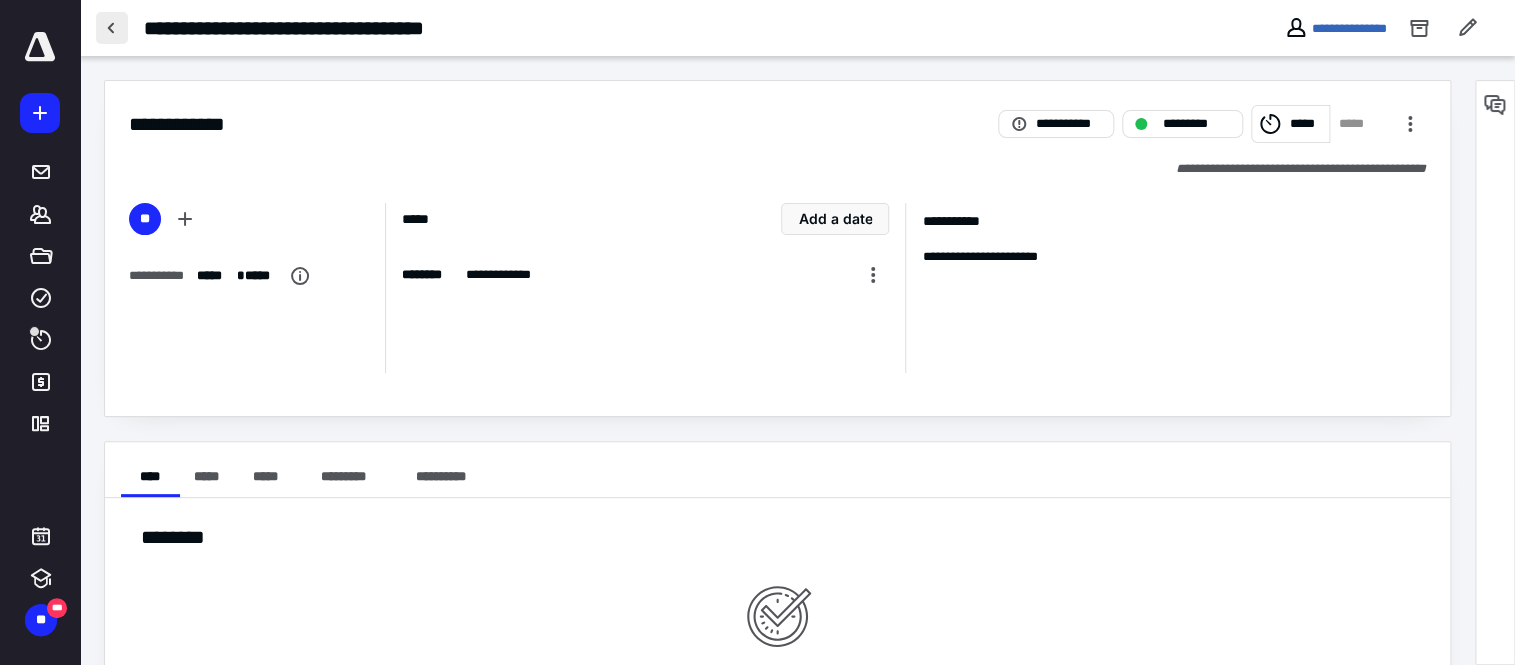 click at bounding box center [112, 28] 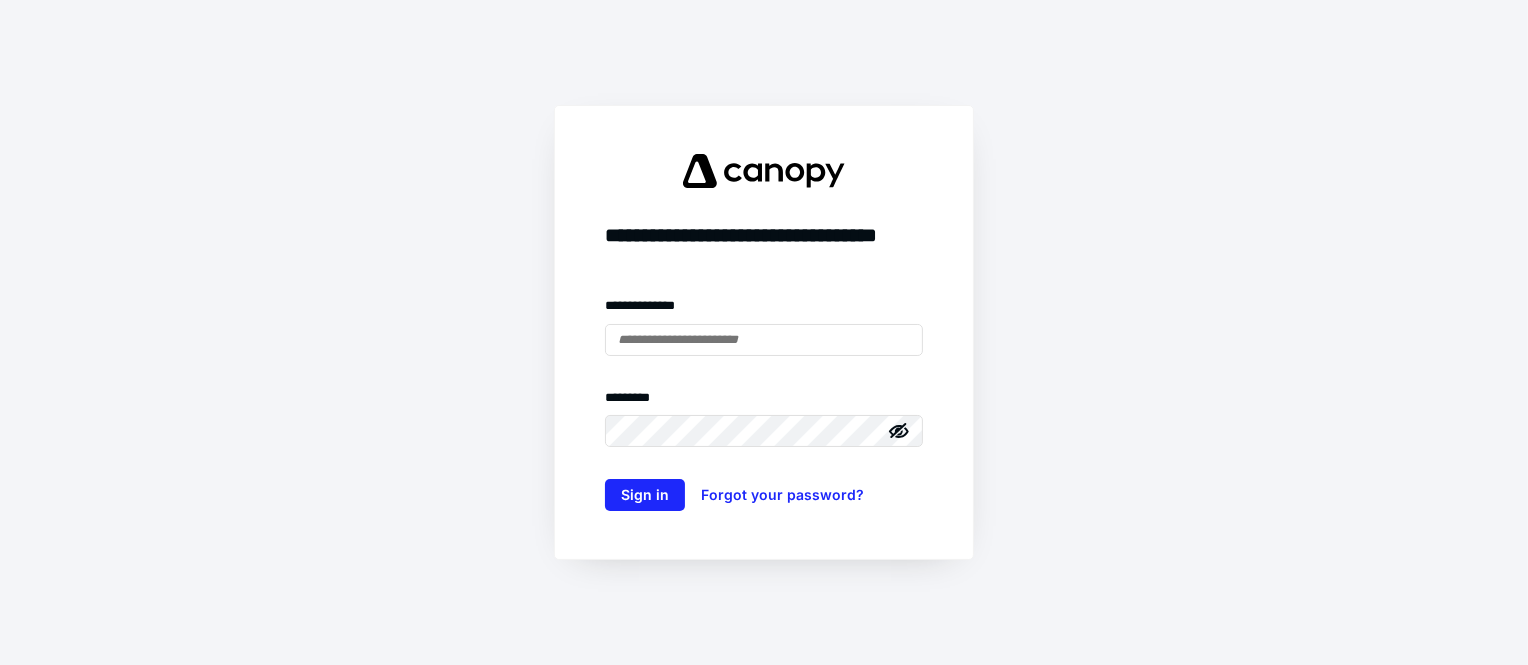type on "**********" 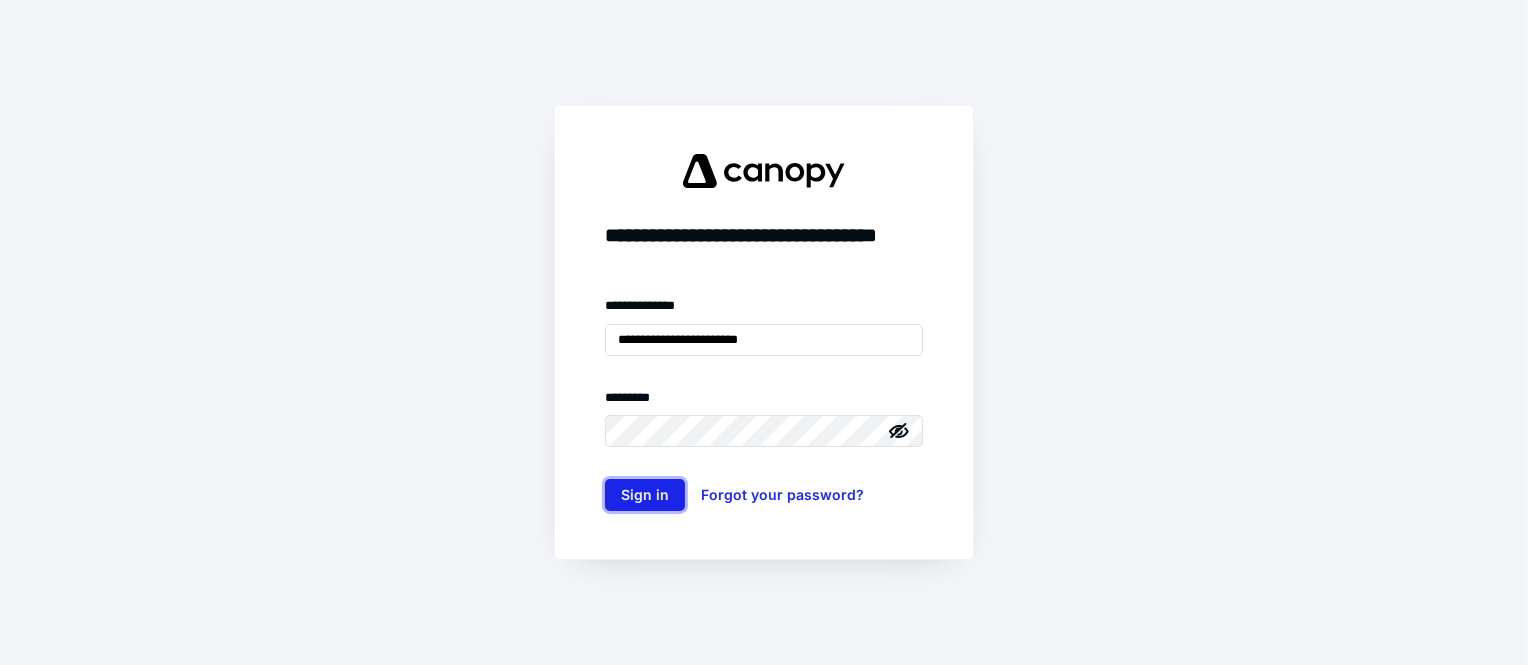 click on "Sign in" at bounding box center (645, 495) 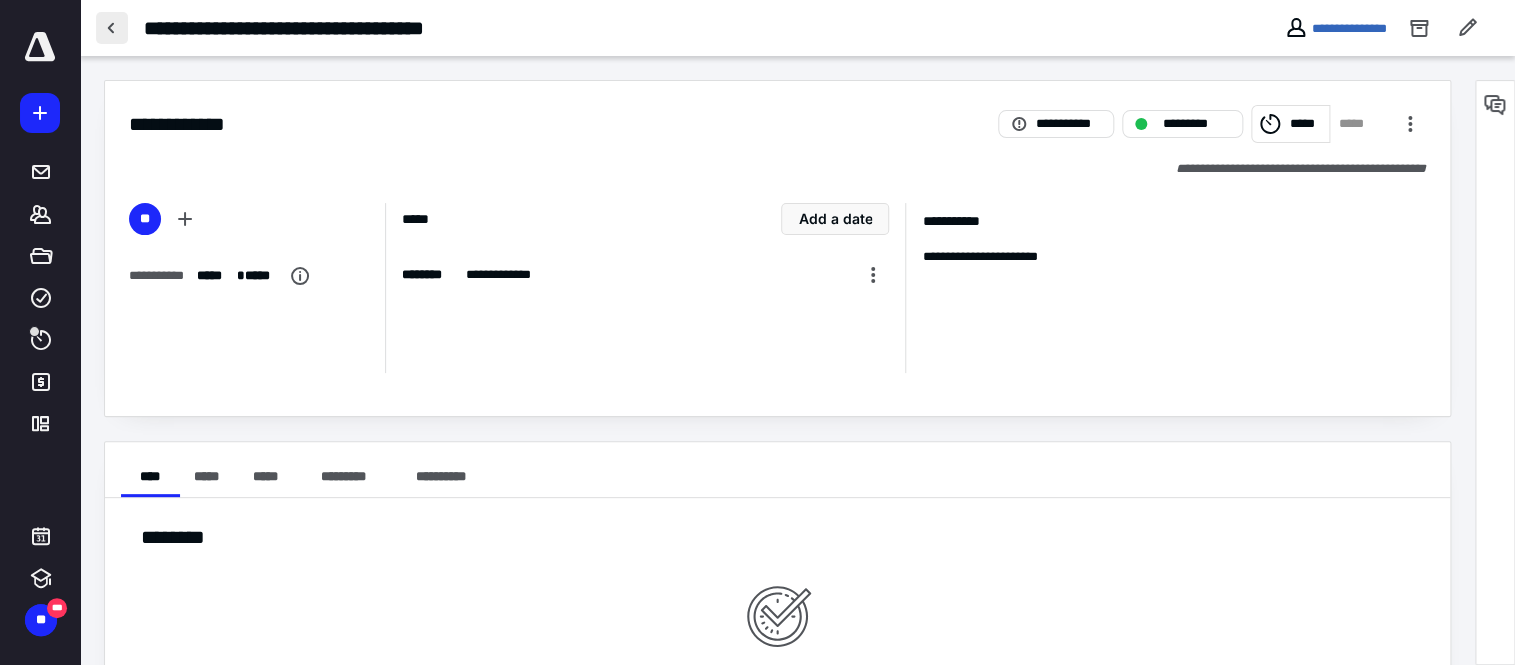 click at bounding box center [112, 28] 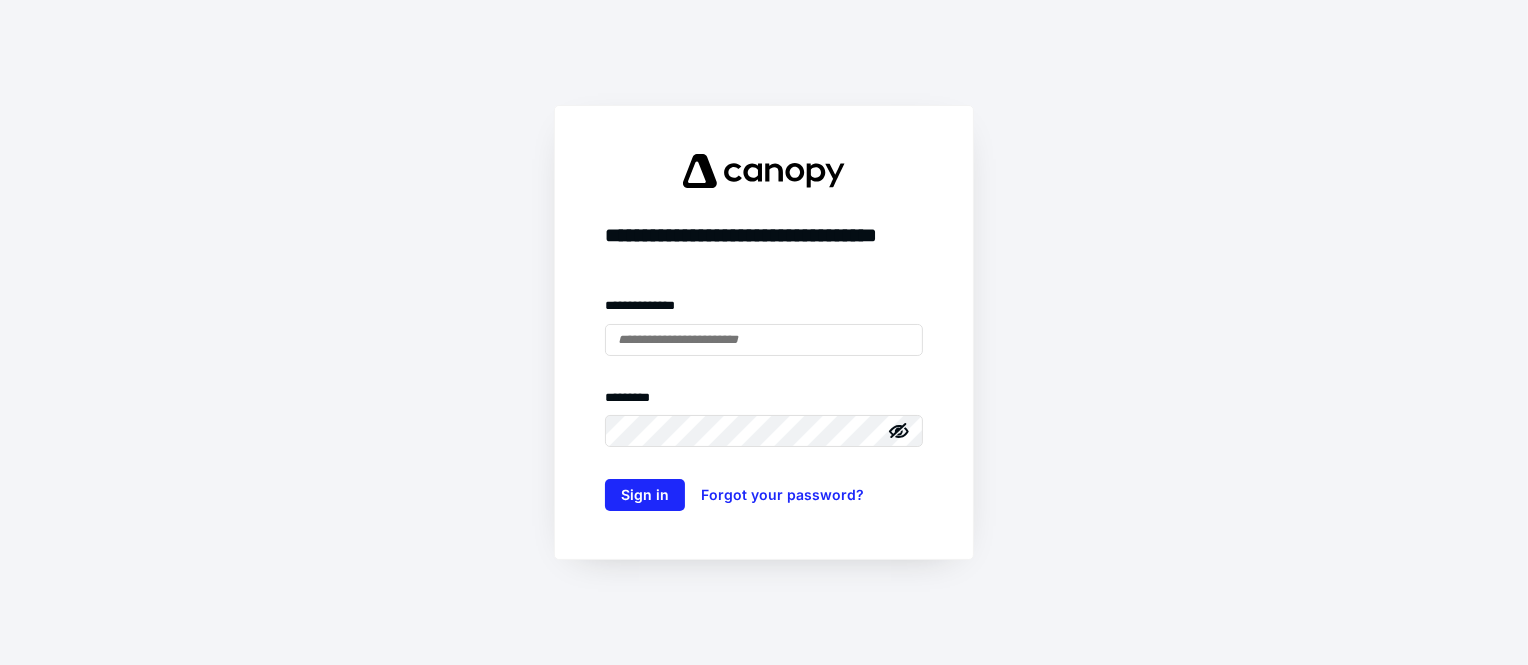 type on "**********" 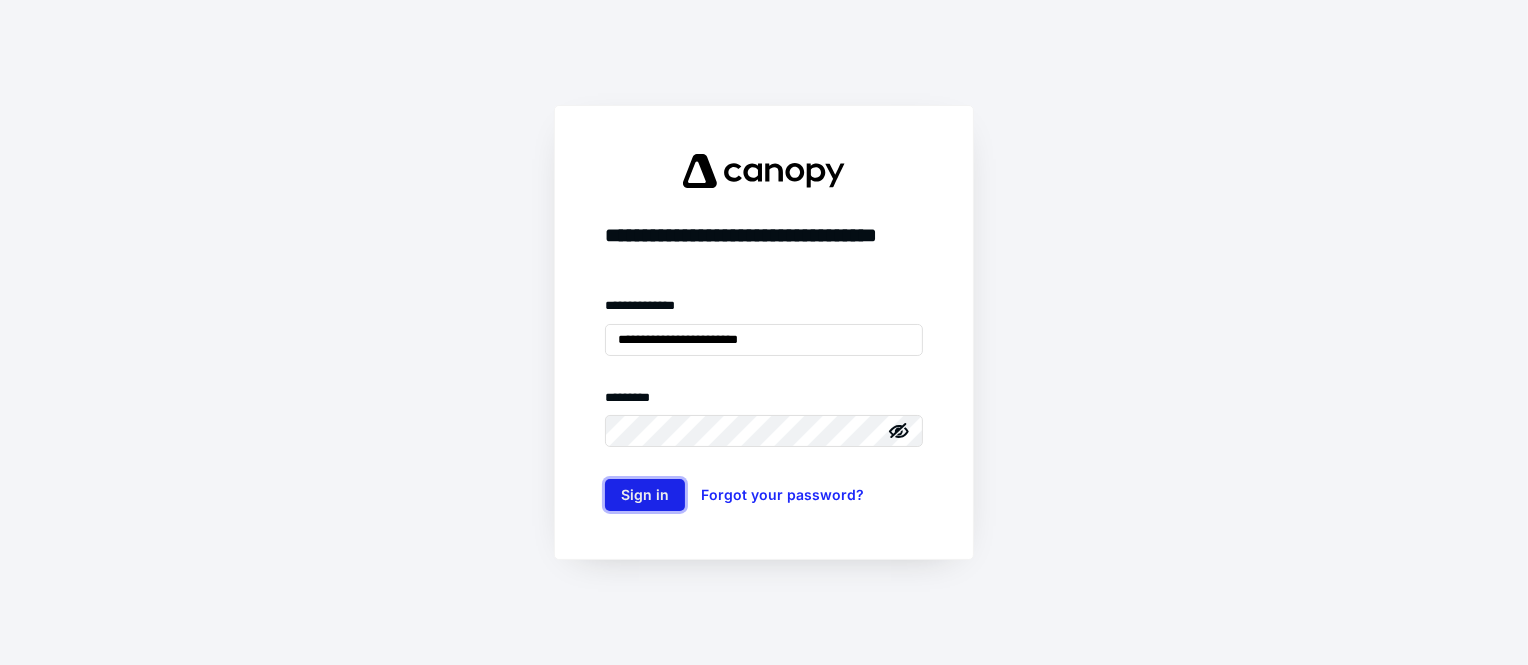 click on "Sign in" at bounding box center (645, 495) 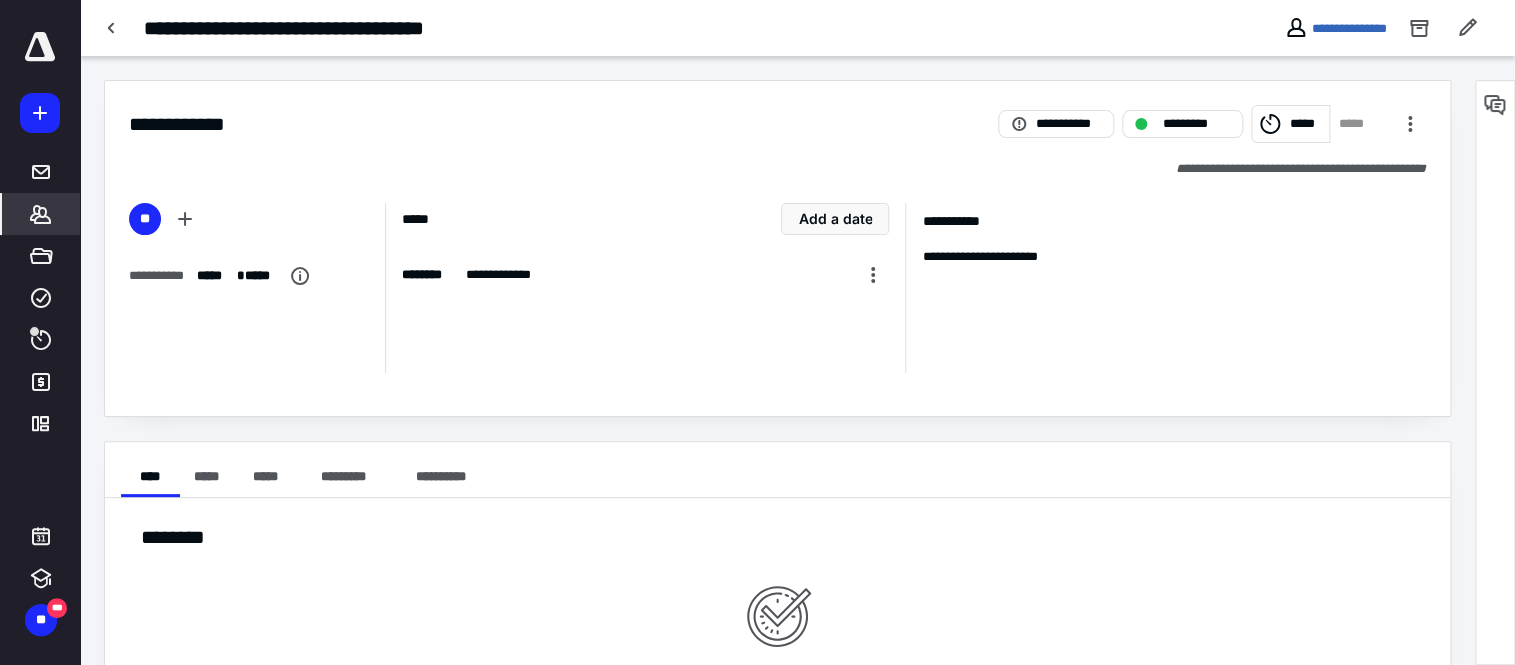 click 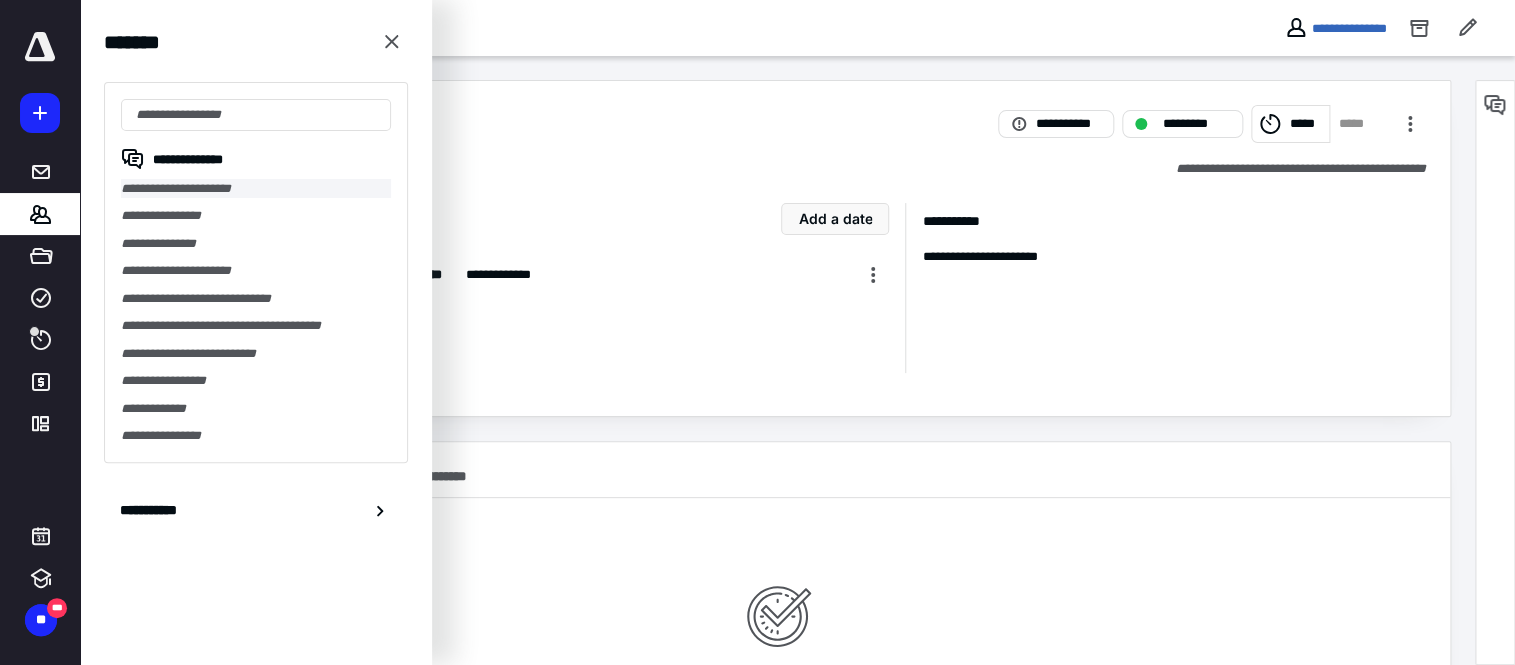 click on "**********" at bounding box center [256, 188] 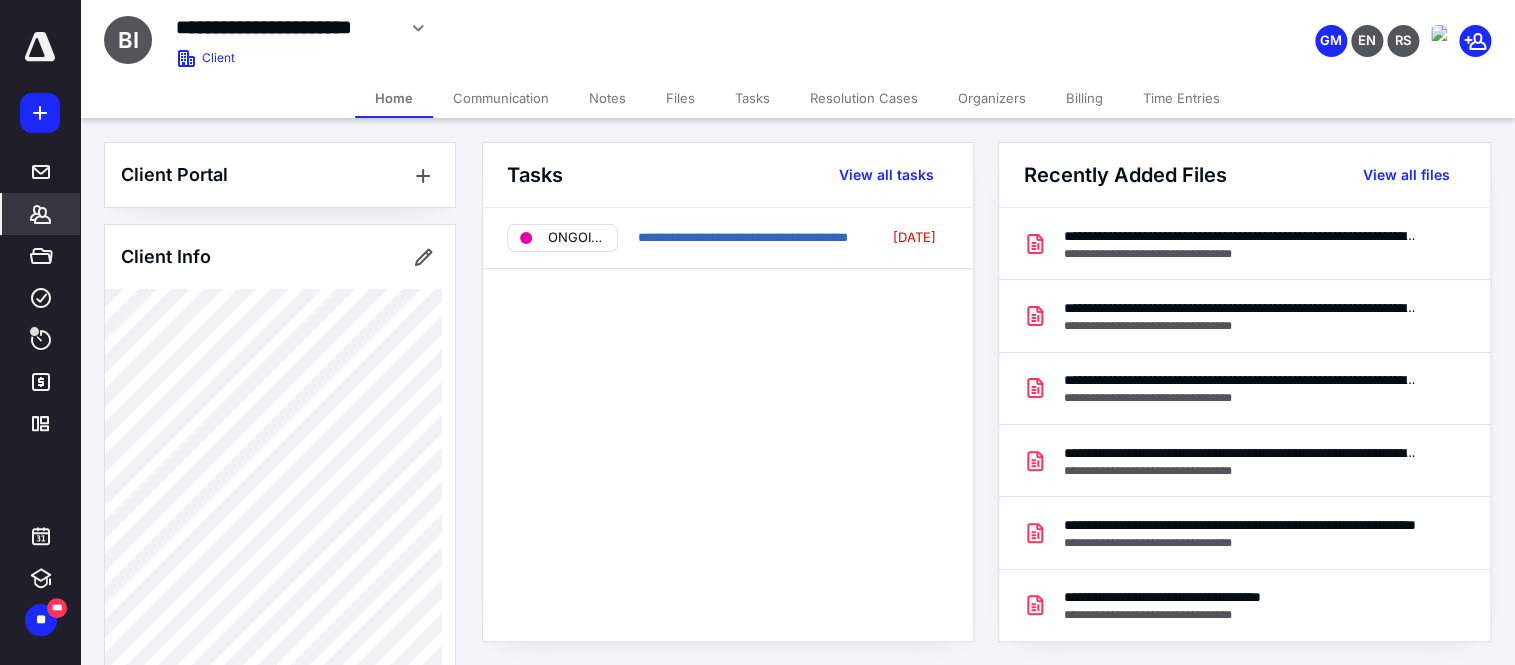 click on "Tasks" at bounding box center [752, 98] 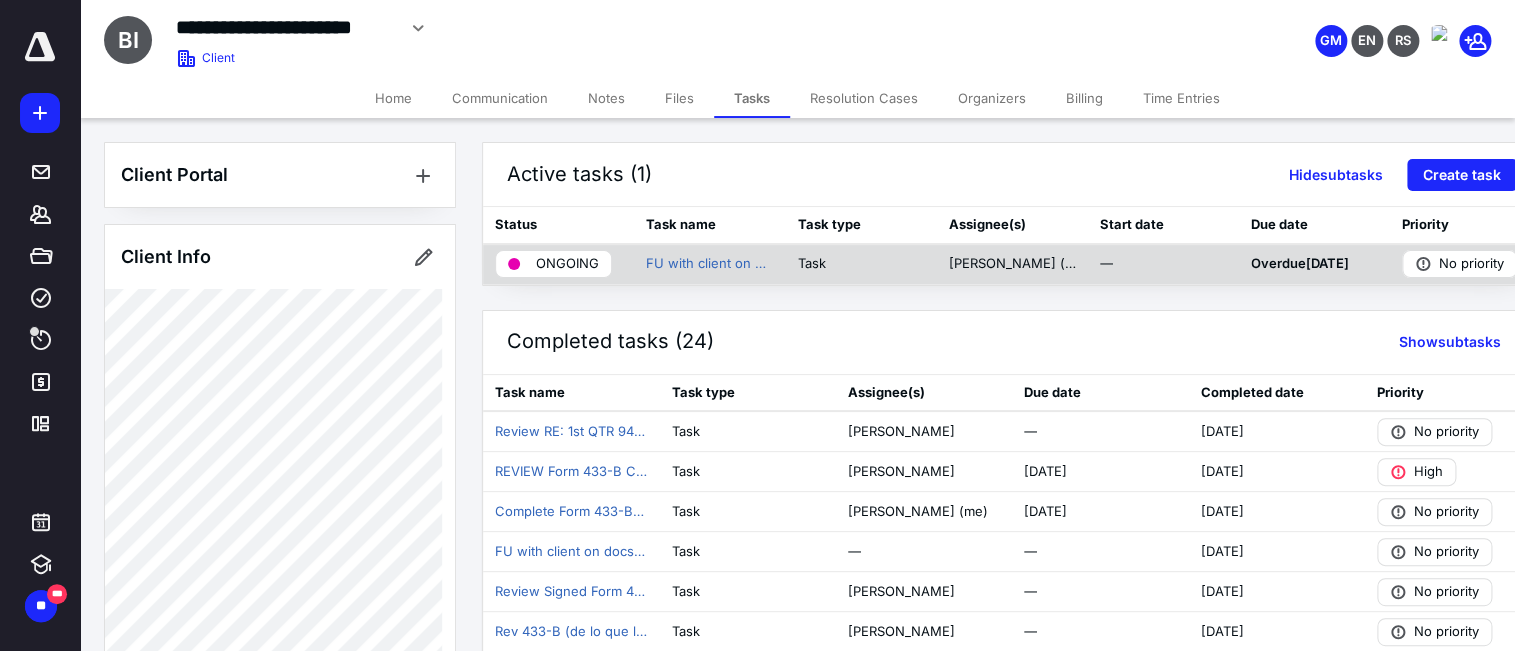 click on "FU with client on FTD deposit confirmaiton" at bounding box center (709, 264) 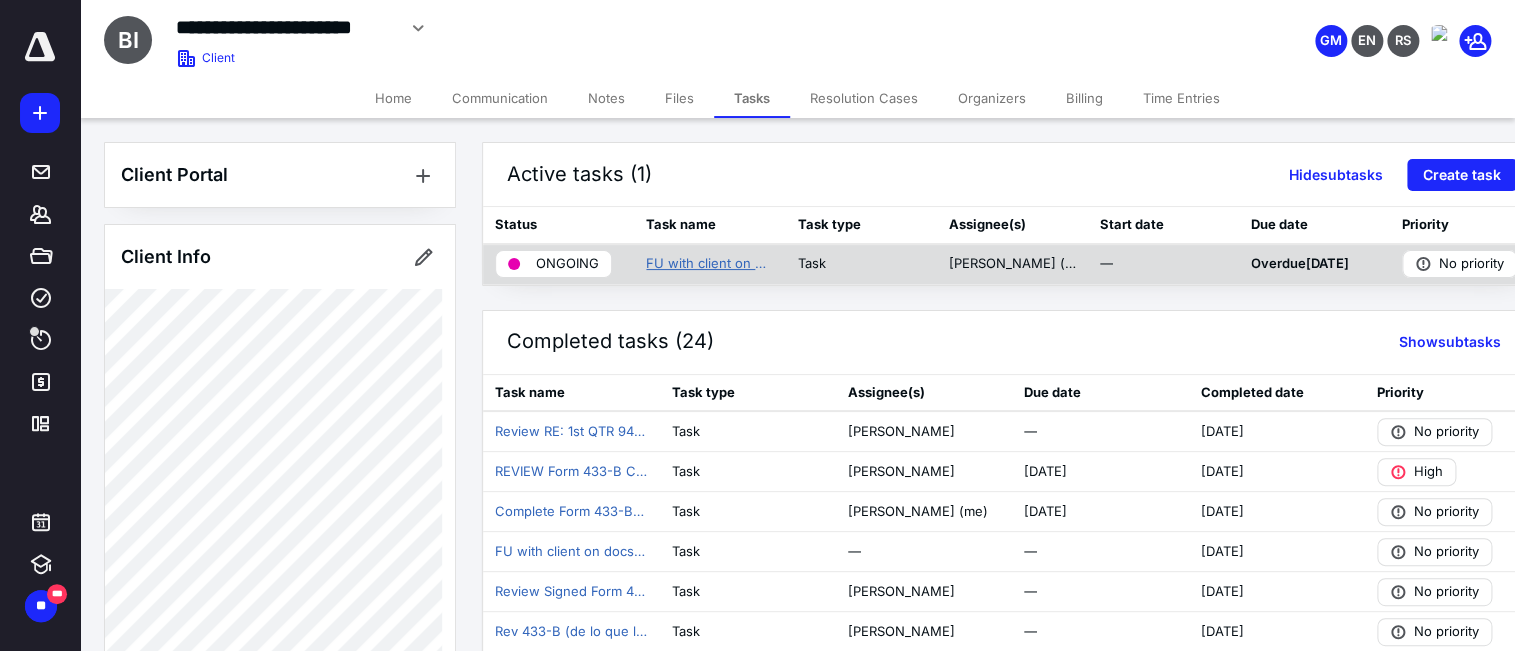 click on "FU with client on FTD deposit confirmaiton" at bounding box center (709, 264) 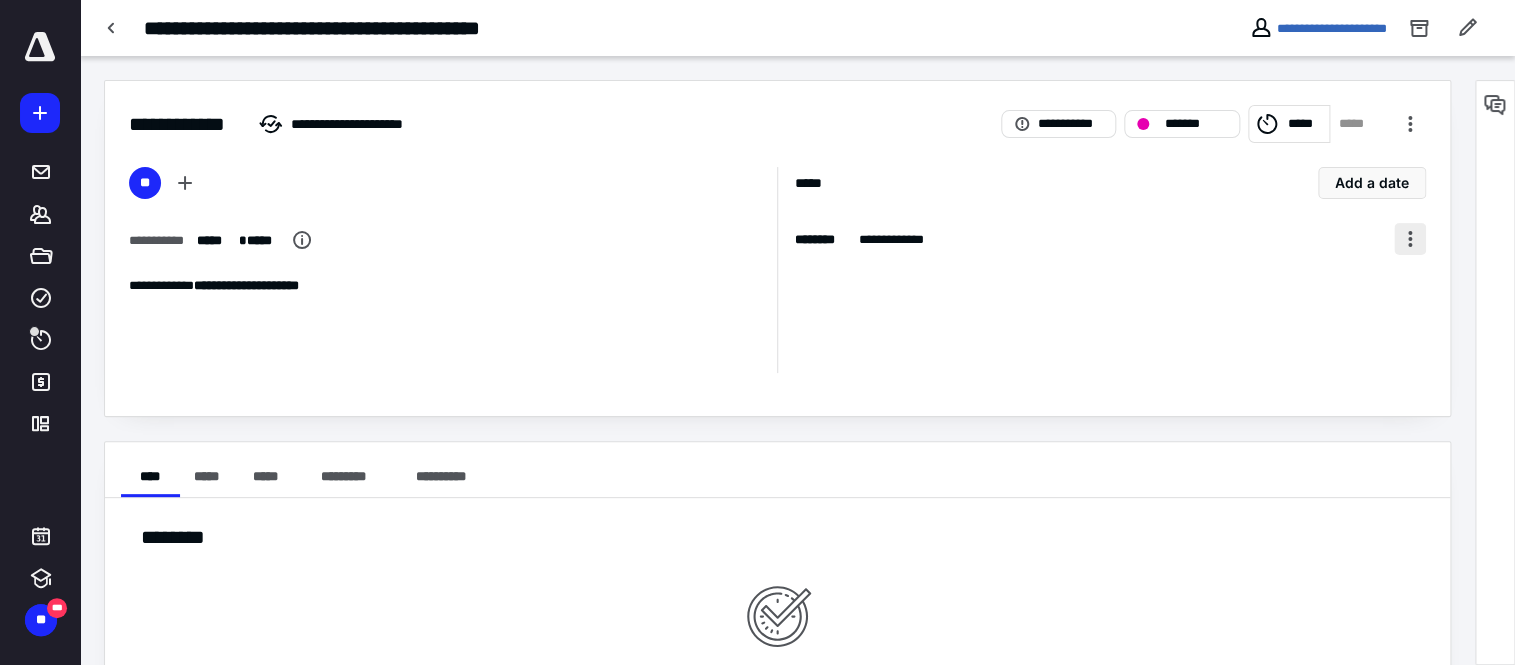 click at bounding box center (1410, 239) 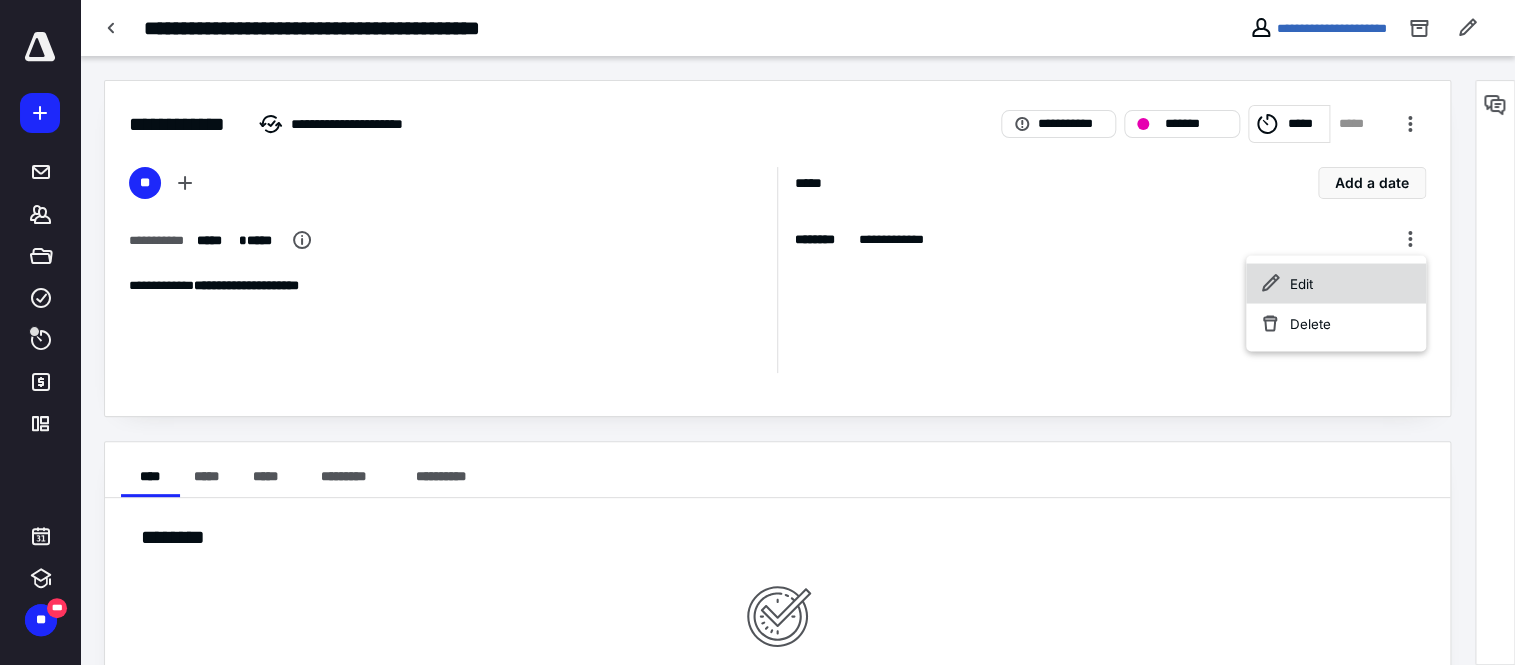 click on "Edit" at bounding box center [1335, 283] 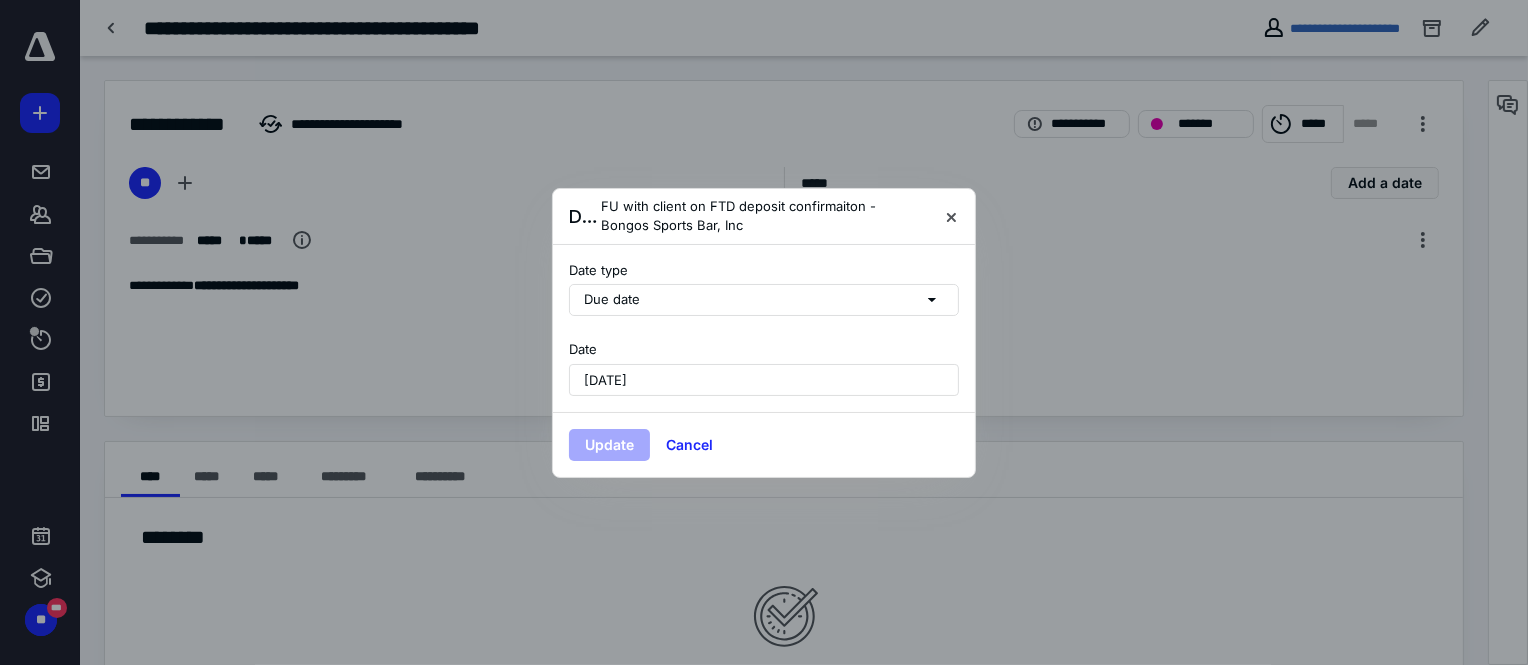 click on "June 10, 2025" at bounding box center (764, 380) 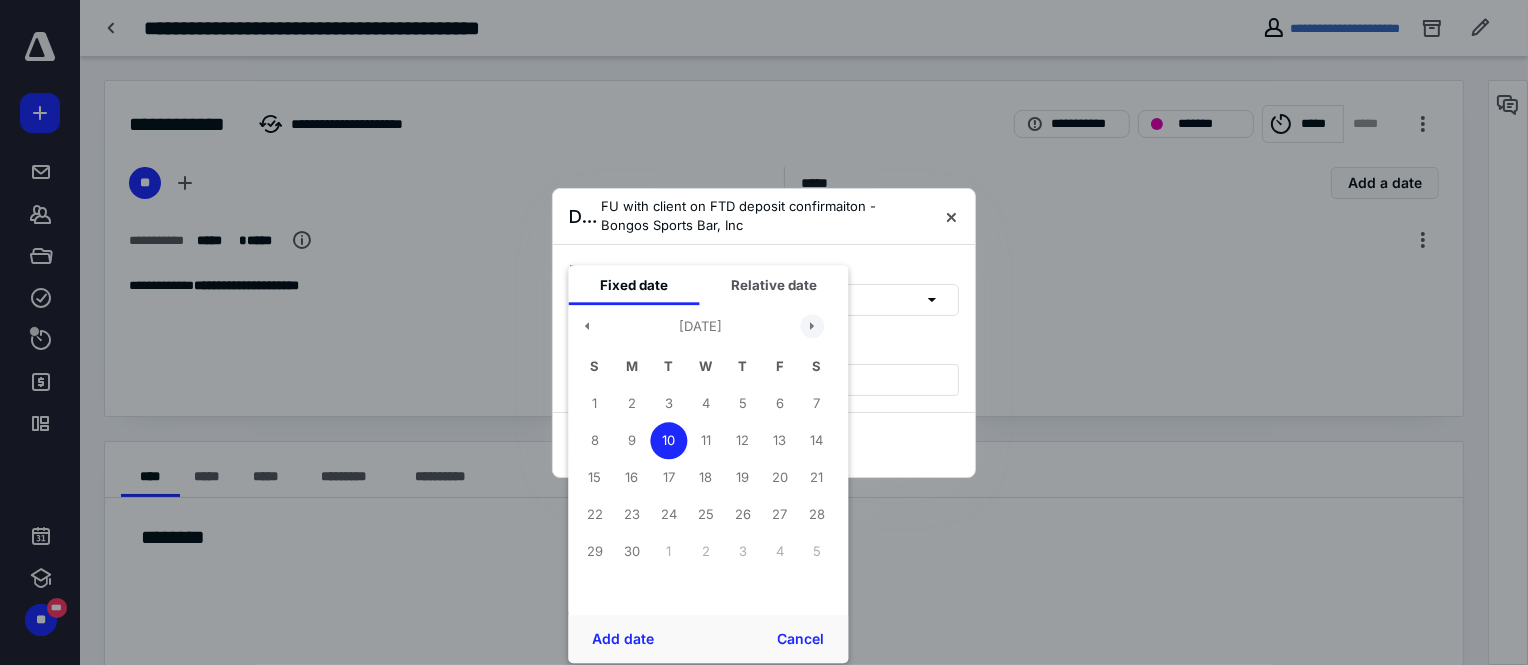 click at bounding box center [812, 327] 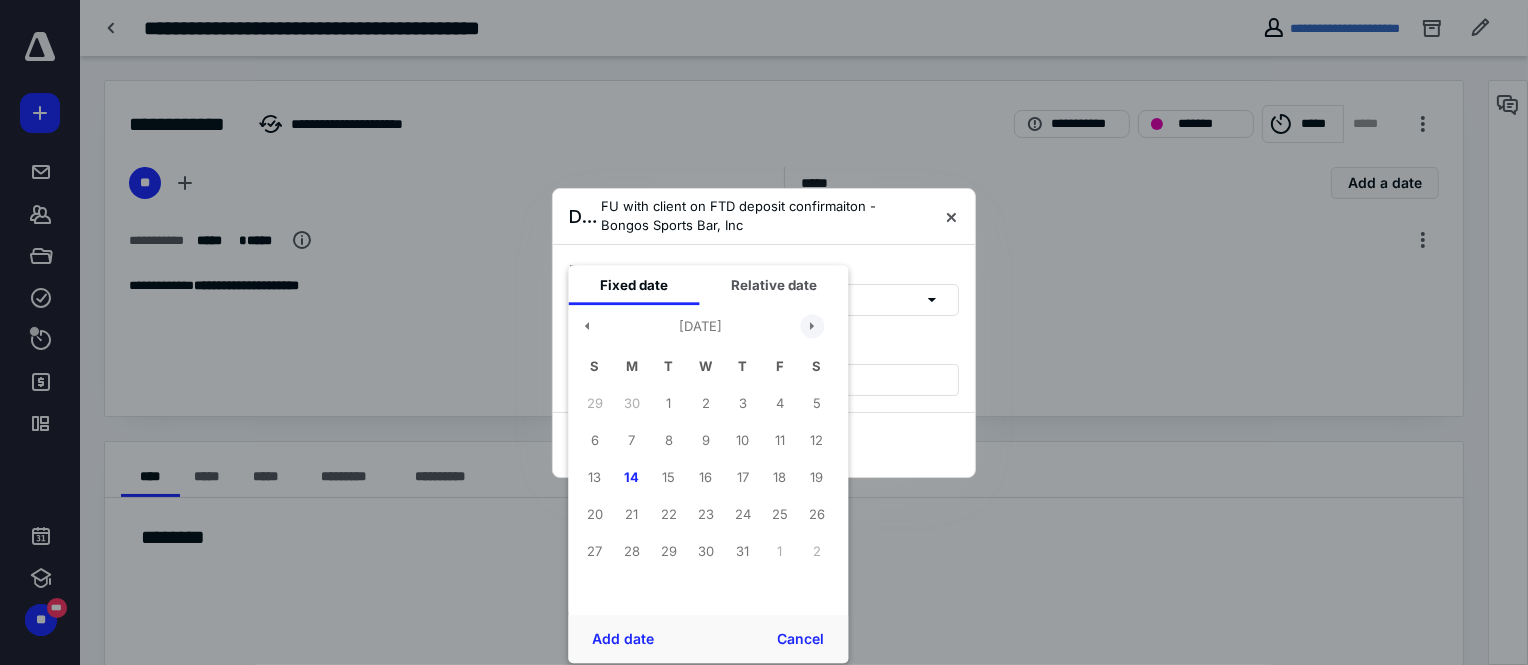 click at bounding box center [812, 327] 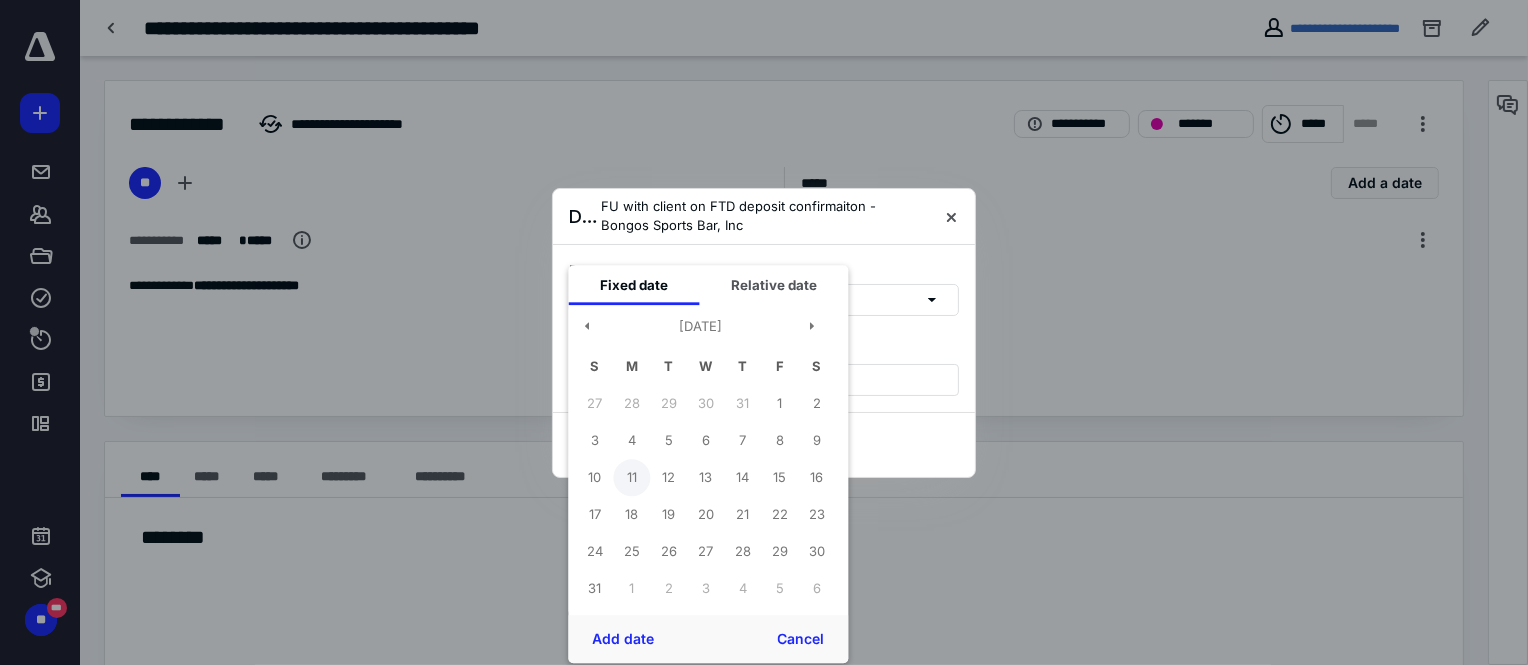 click on "11" at bounding box center [631, 477] 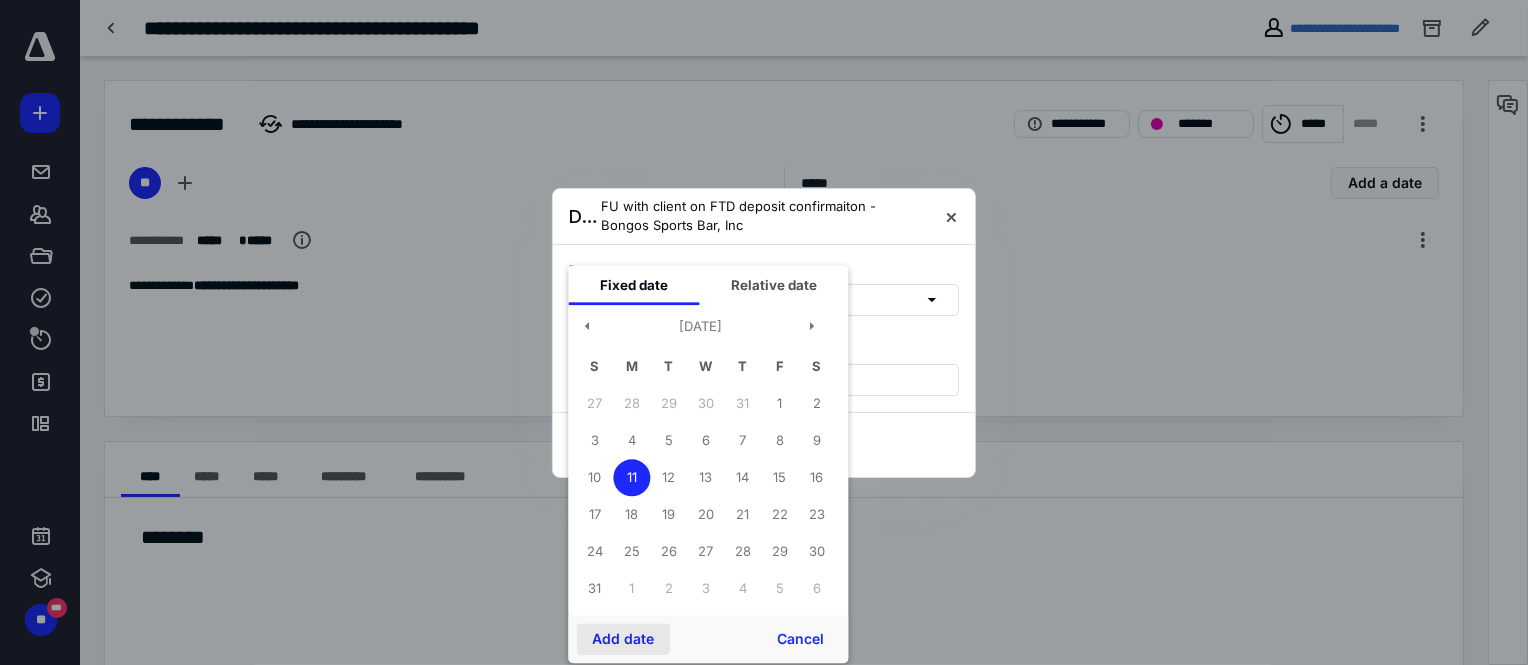 drag, startPoint x: 627, startPoint y: 636, endPoint x: 640, endPoint y: 629, distance: 14.764823 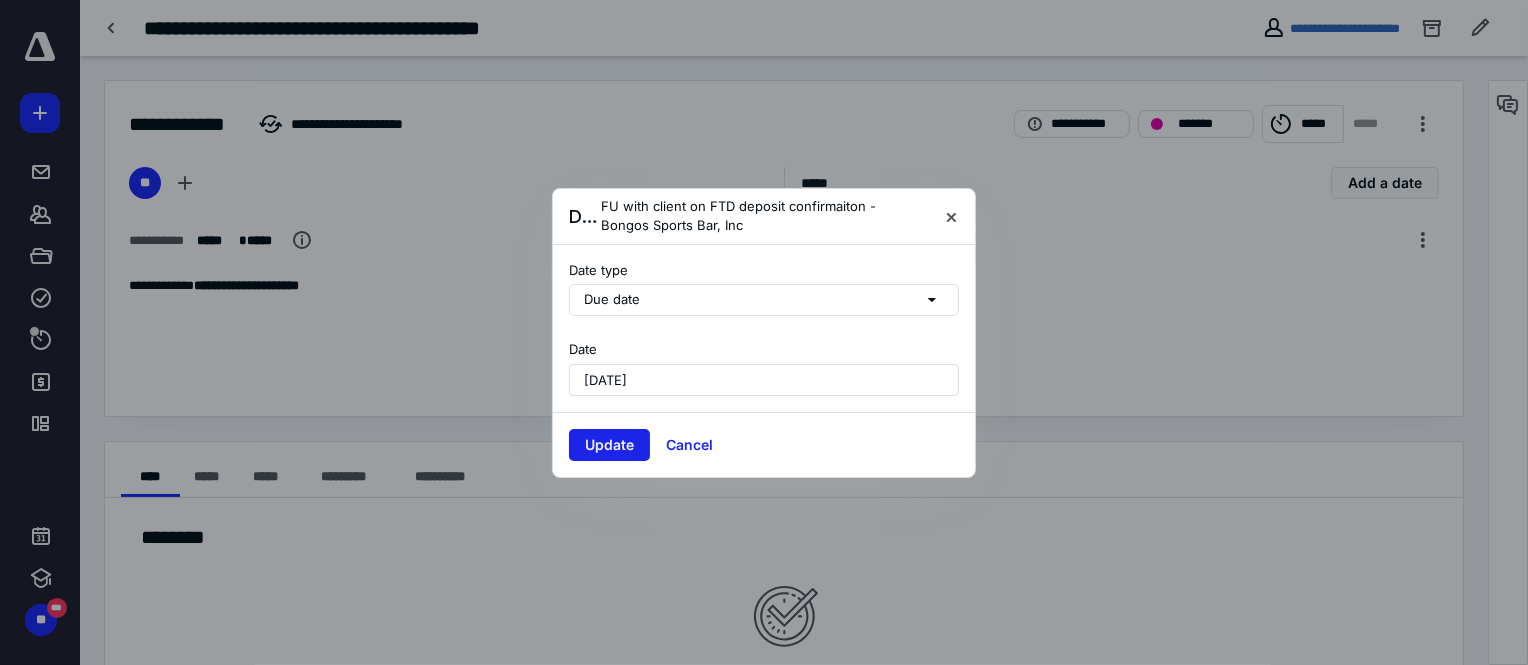 click on "Update" at bounding box center (609, 445) 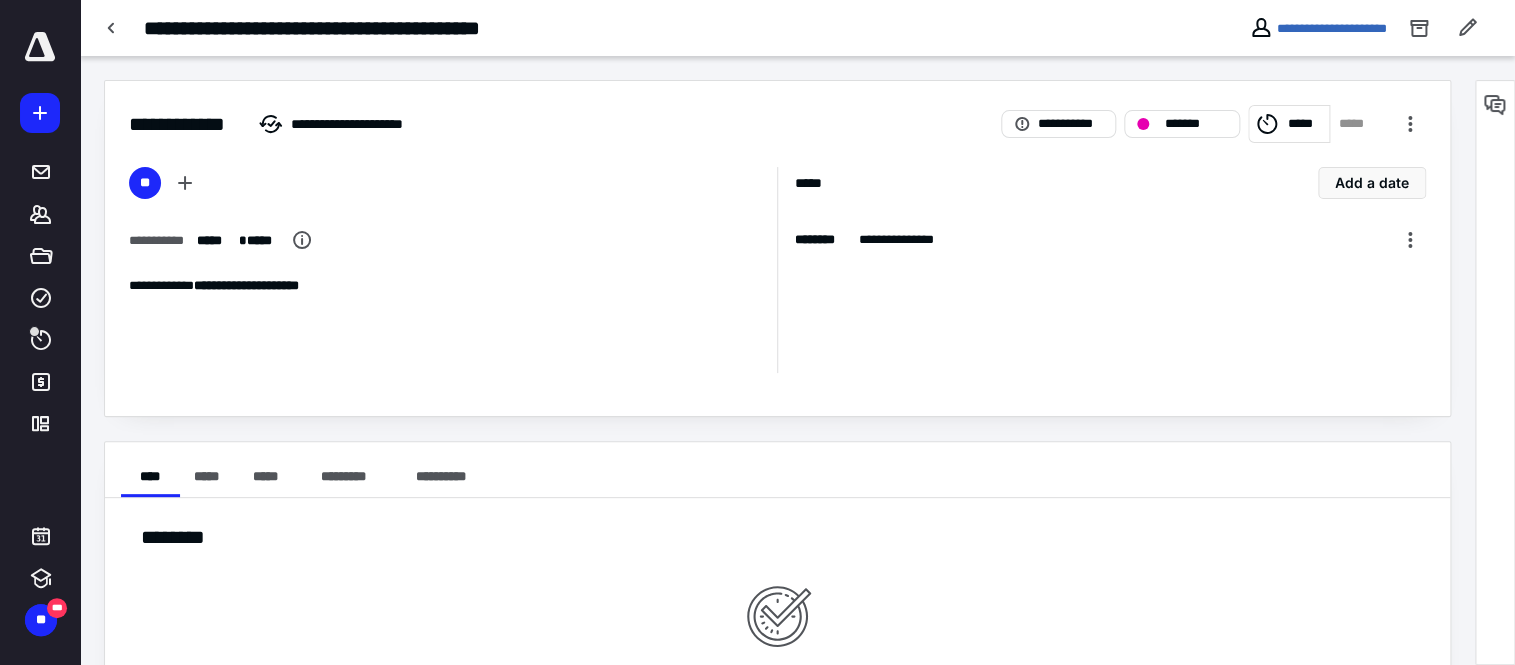 click on "*****" at bounding box center (1357, 124) 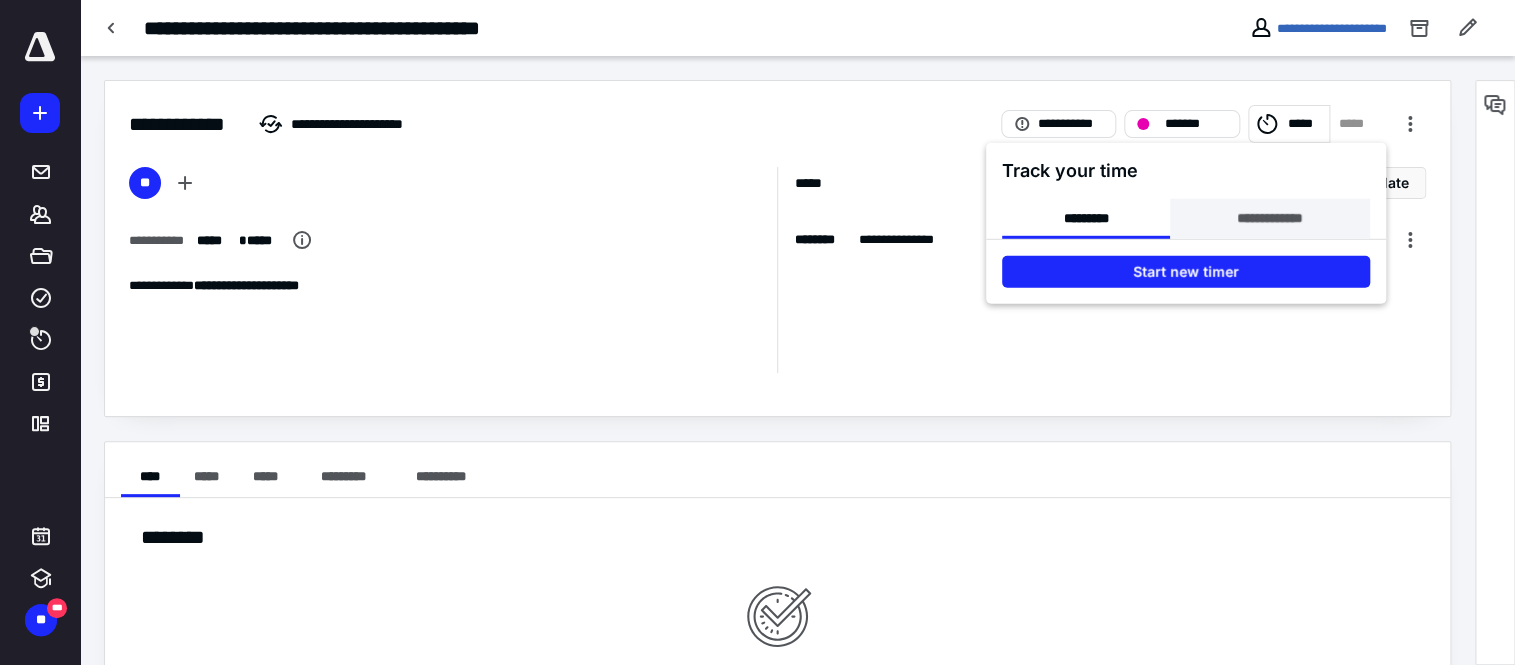 click on "**********" at bounding box center (1269, 219) 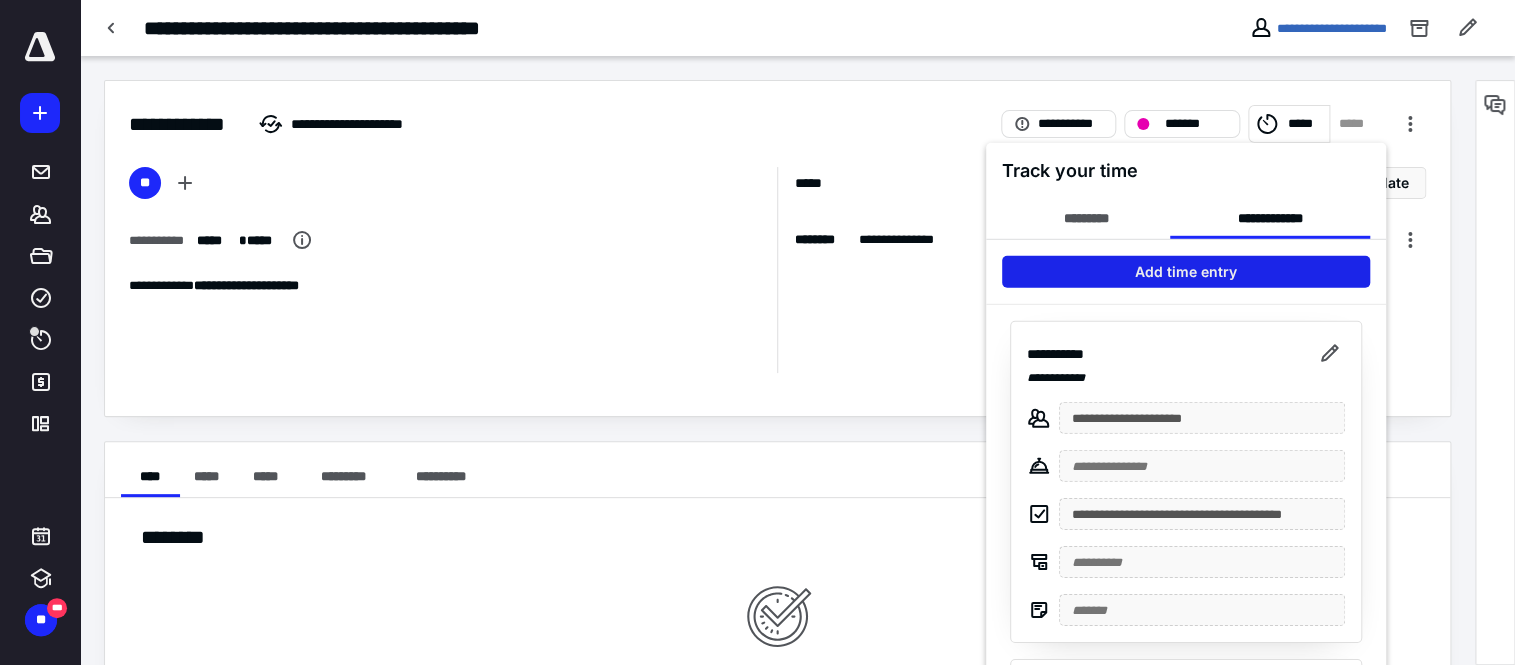 click on "Add time entry" at bounding box center (1185, 272) 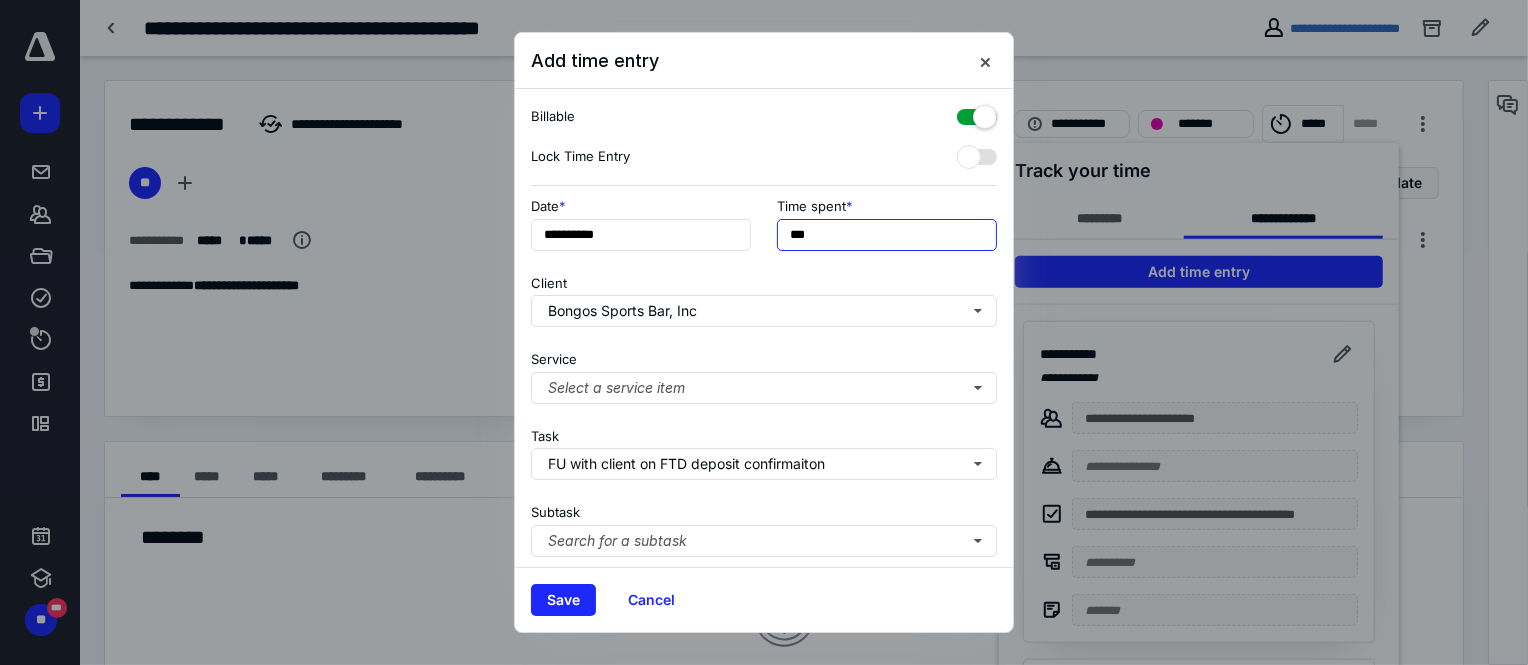 click on "***" at bounding box center (887, 235) 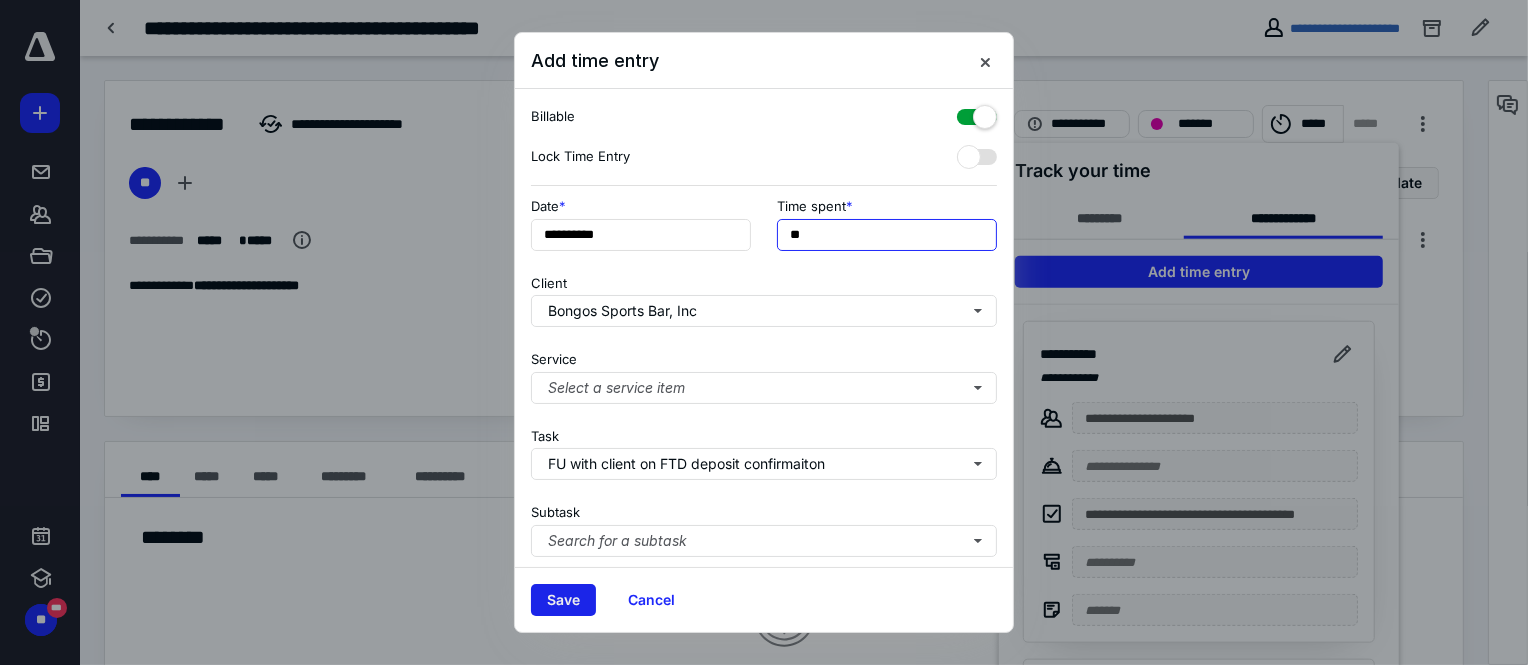 type on "**" 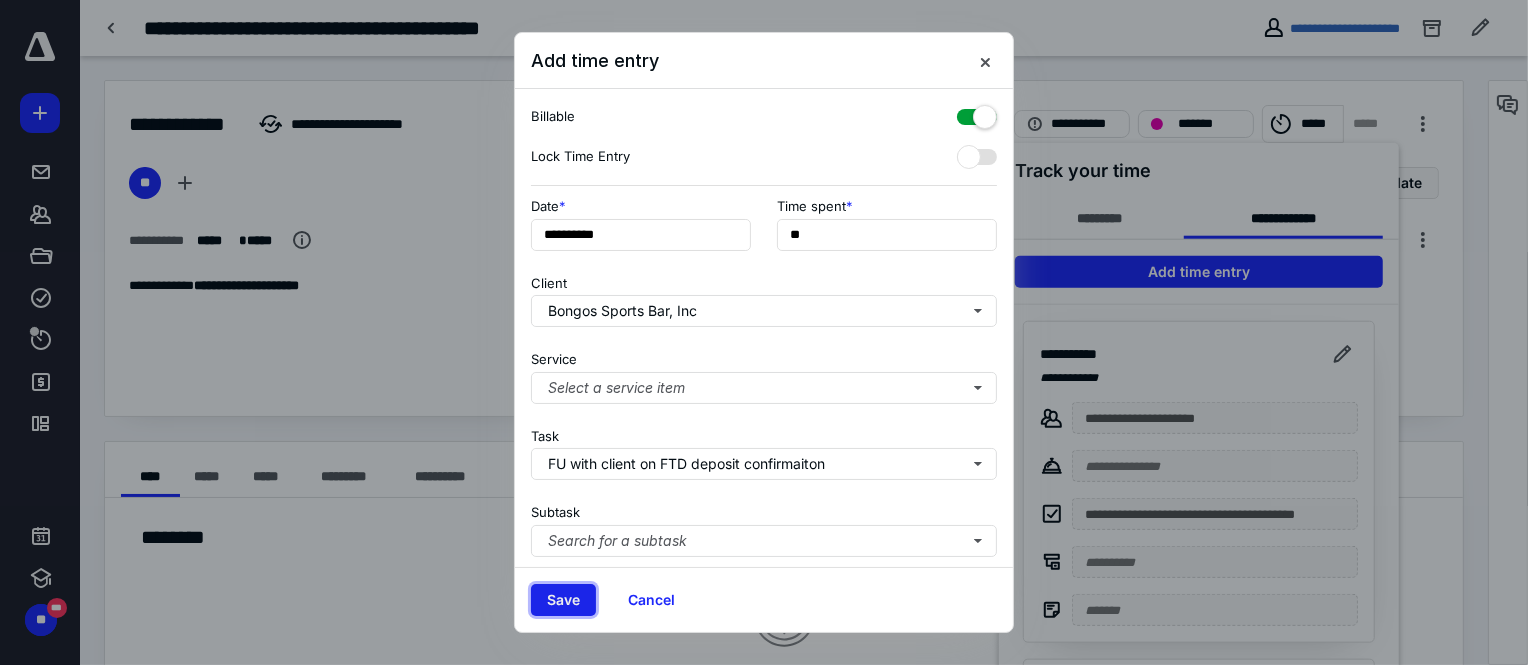 drag, startPoint x: 562, startPoint y: 606, endPoint x: 568, endPoint y: 591, distance: 16.155495 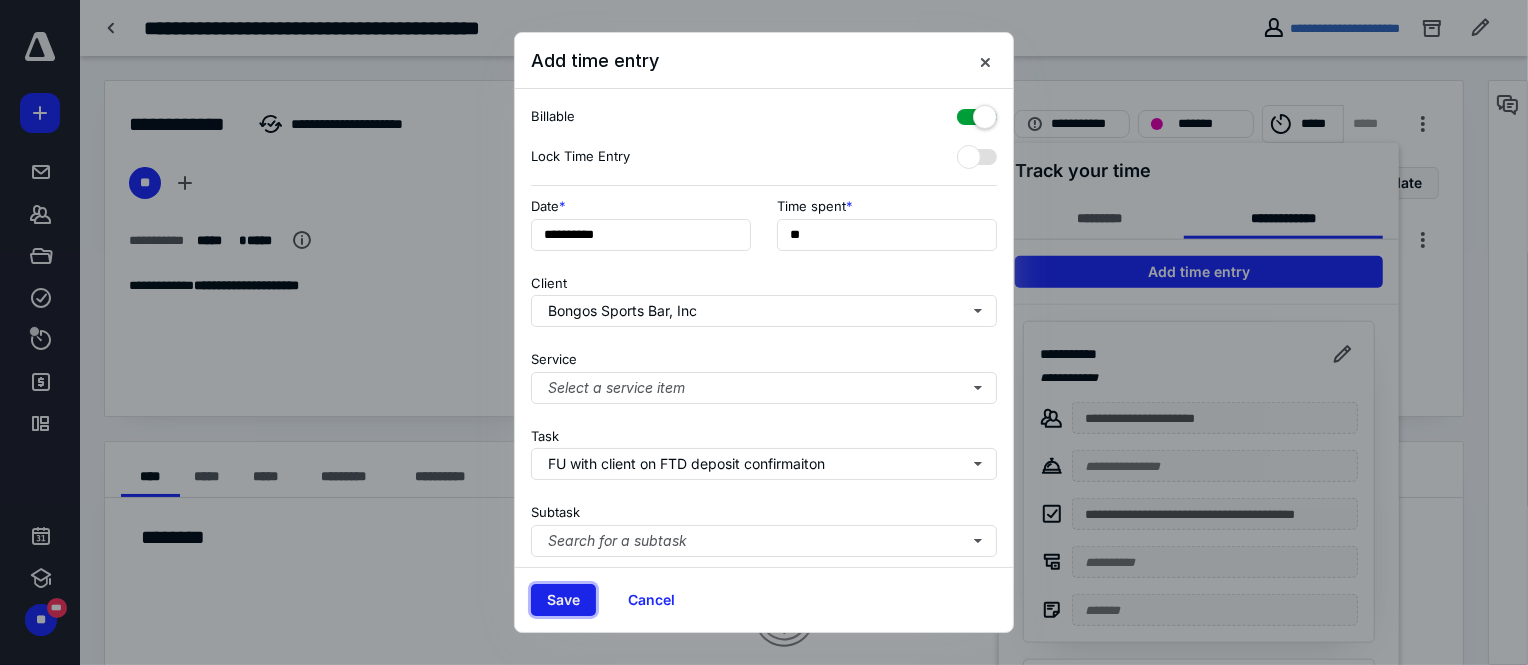 click on "Save" at bounding box center [563, 600] 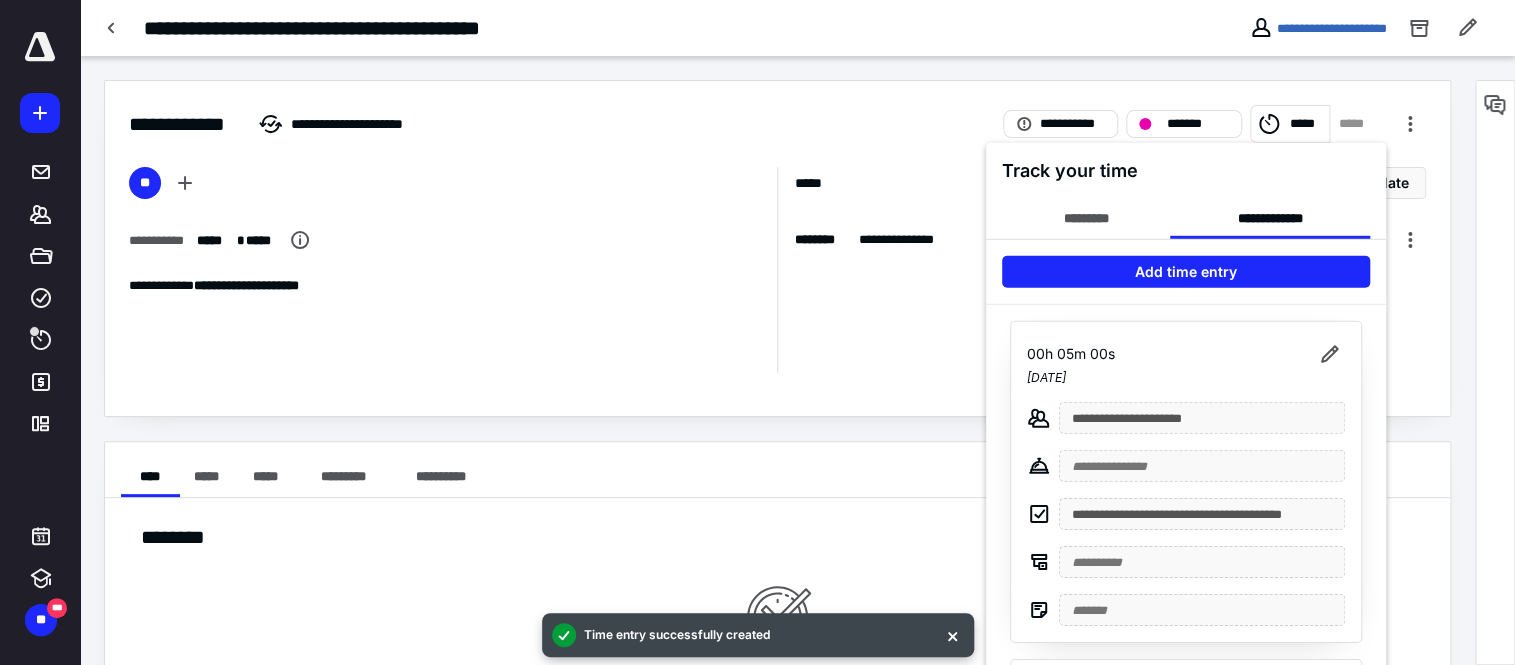 drag, startPoint x: 887, startPoint y: 341, endPoint x: 799, endPoint y: 329, distance: 88.814415 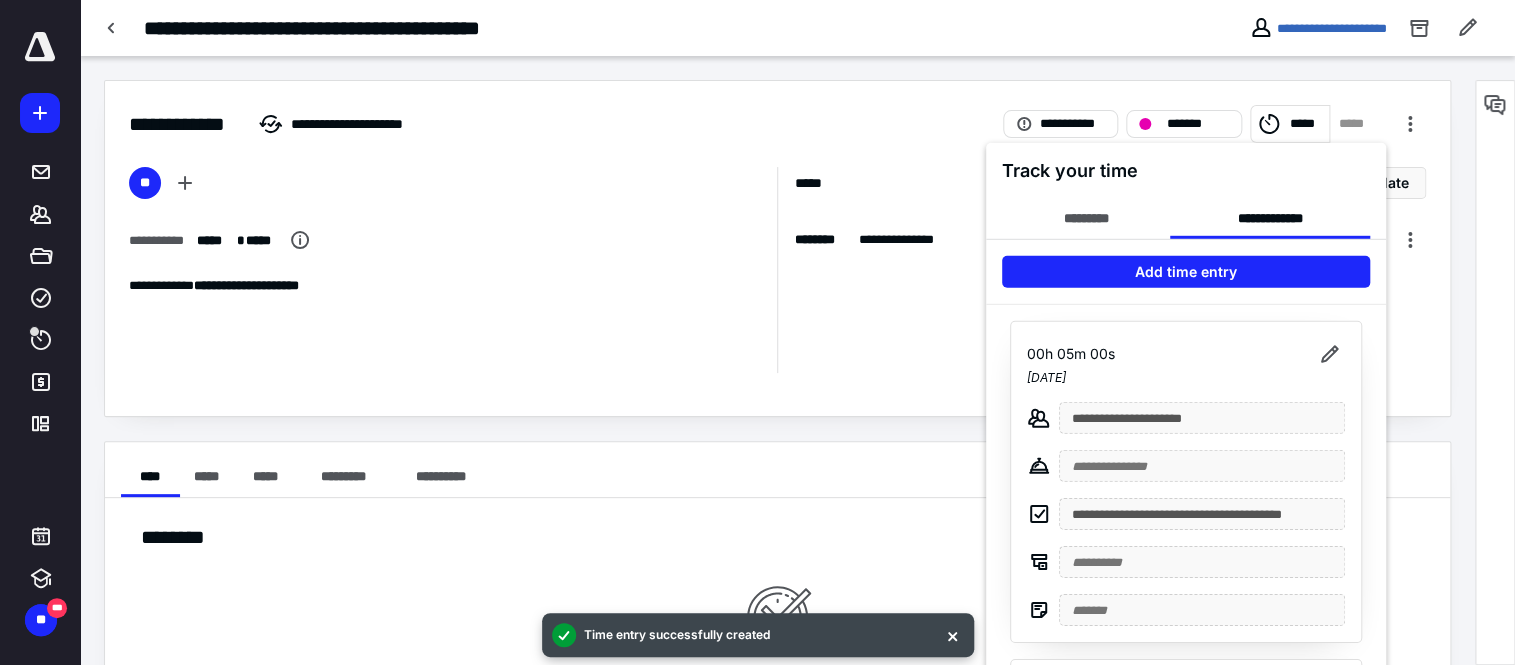 click at bounding box center (757, 332) 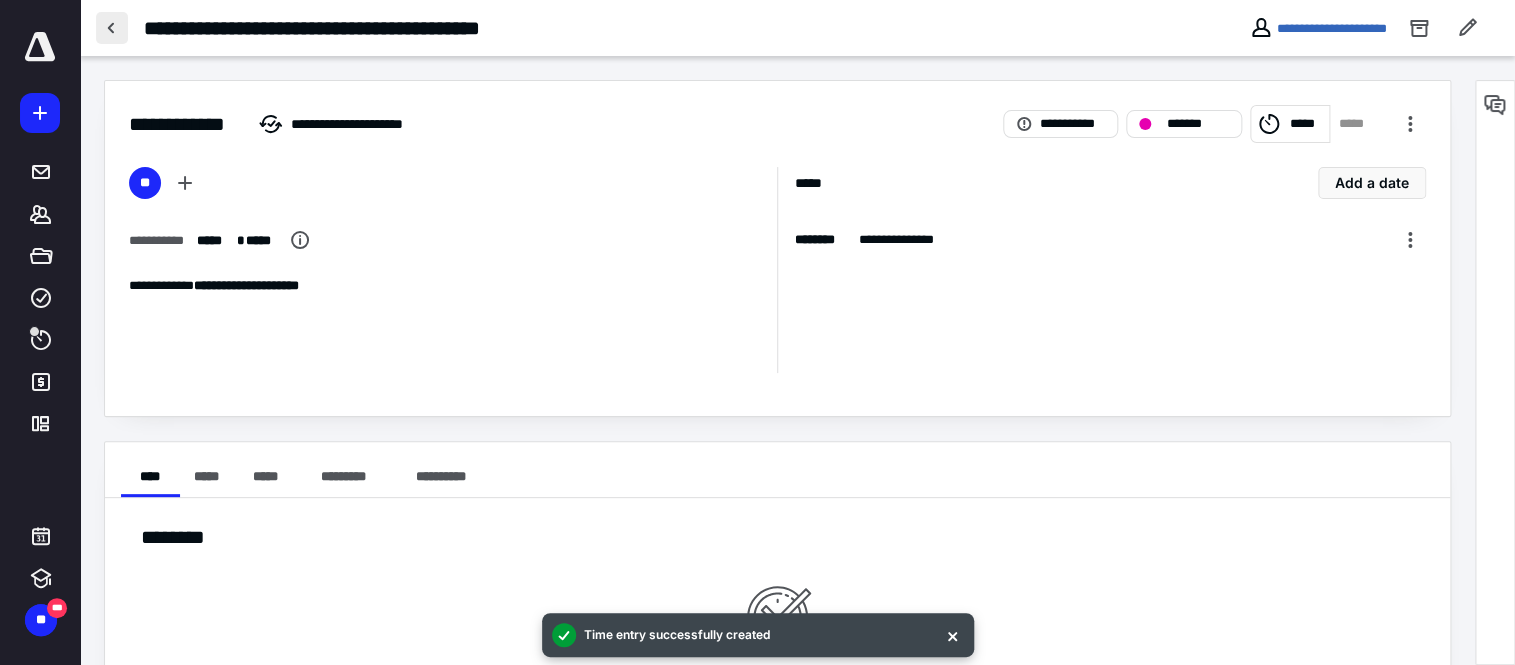click at bounding box center [112, 28] 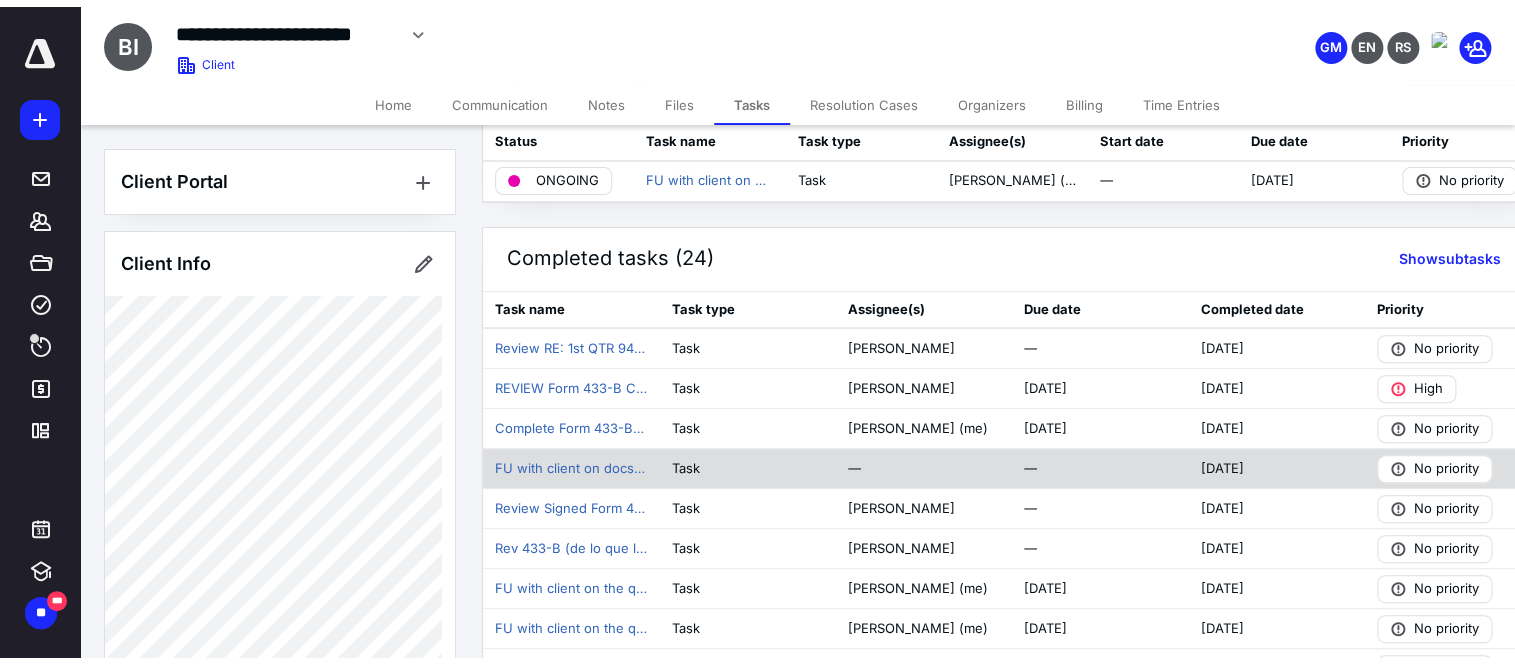 scroll, scrollTop: 0, scrollLeft: 0, axis: both 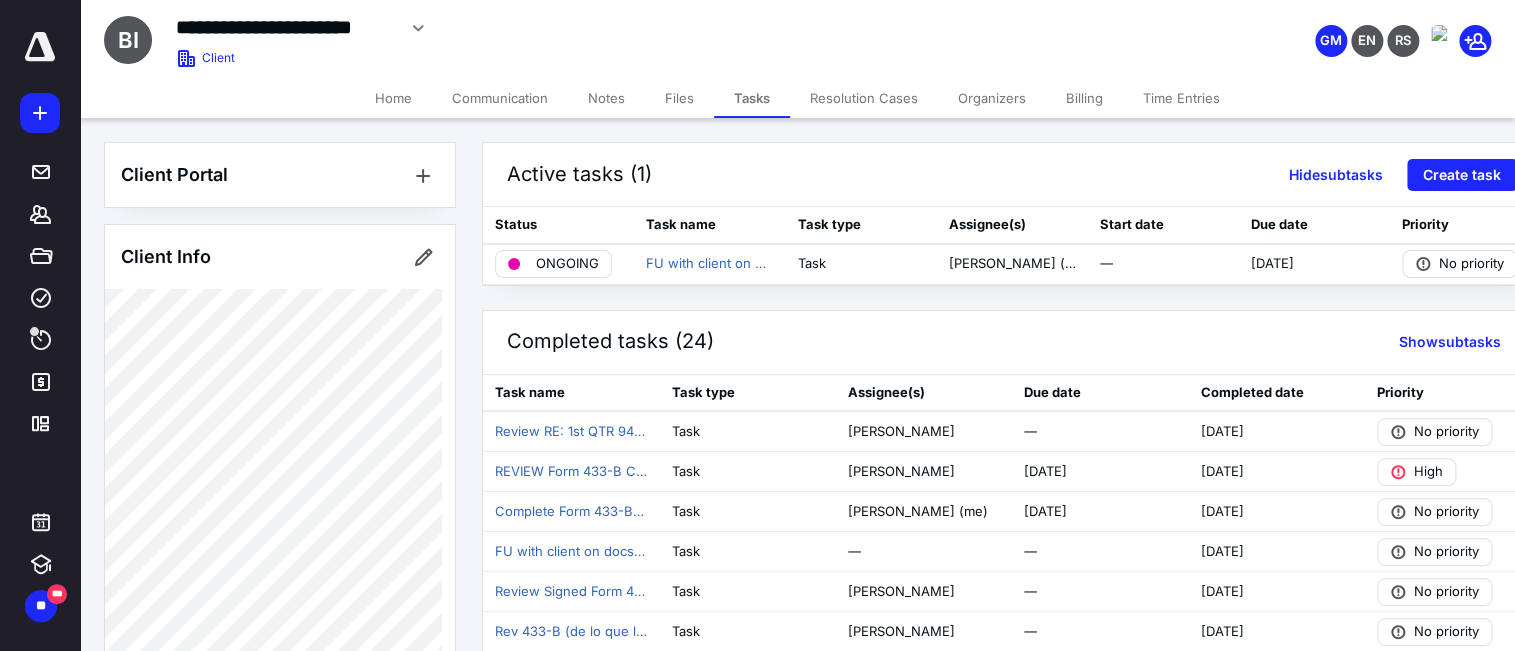 click on "Communication" at bounding box center (500, 98) 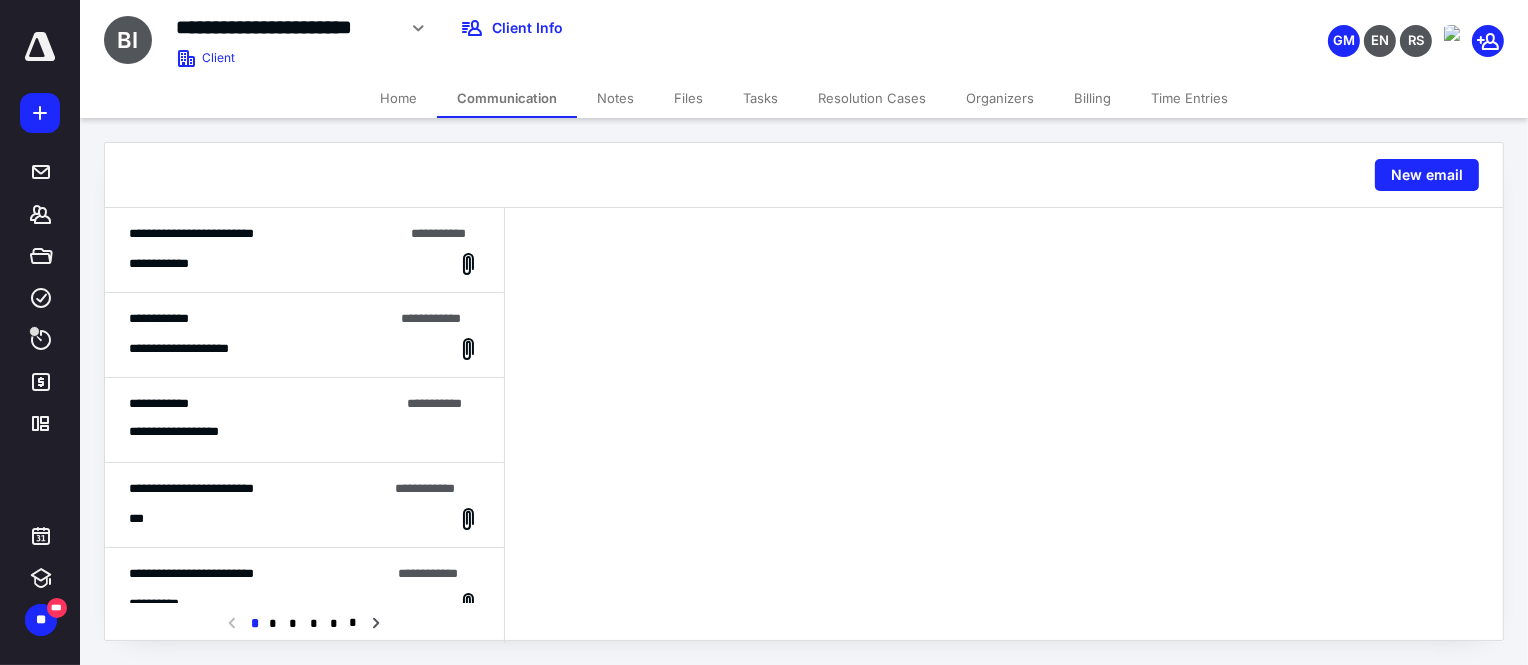 click on "Notes" at bounding box center [615, 98] 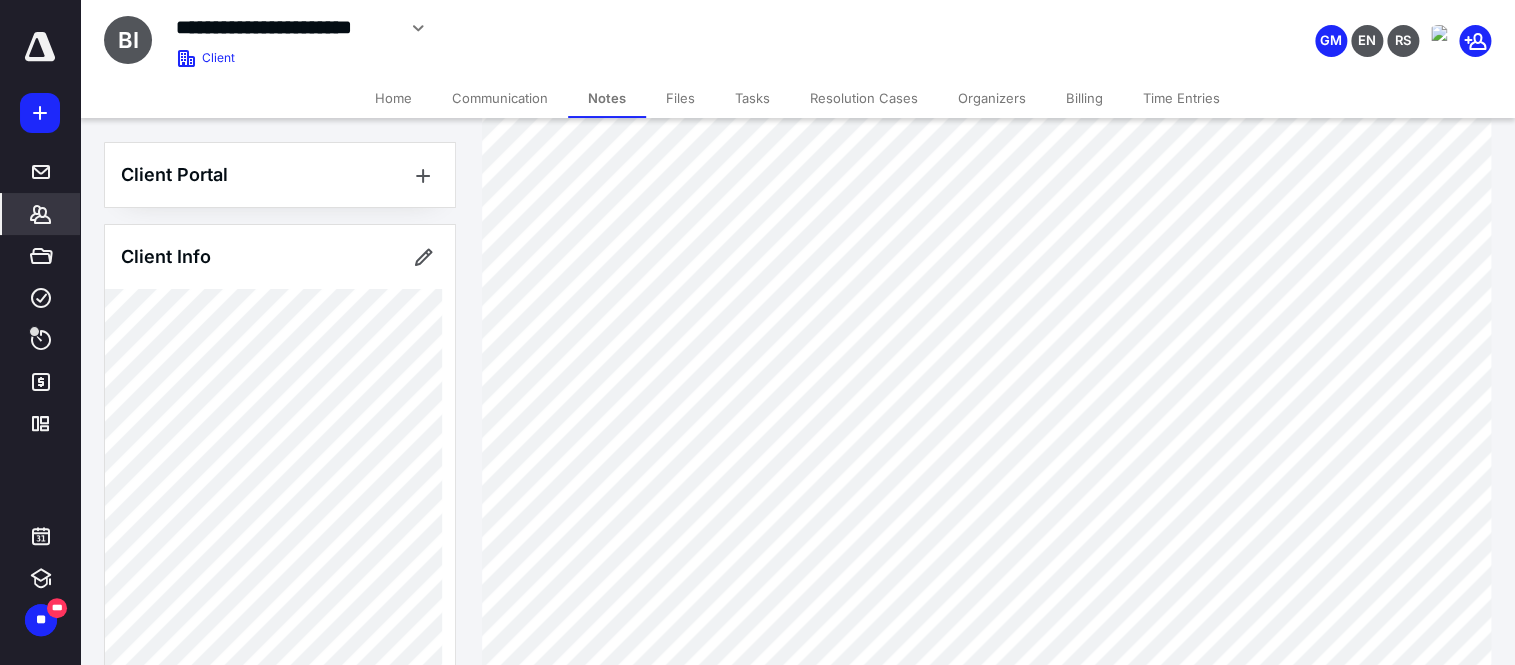 scroll, scrollTop: 151, scrollLeft: 0, axis: vertical 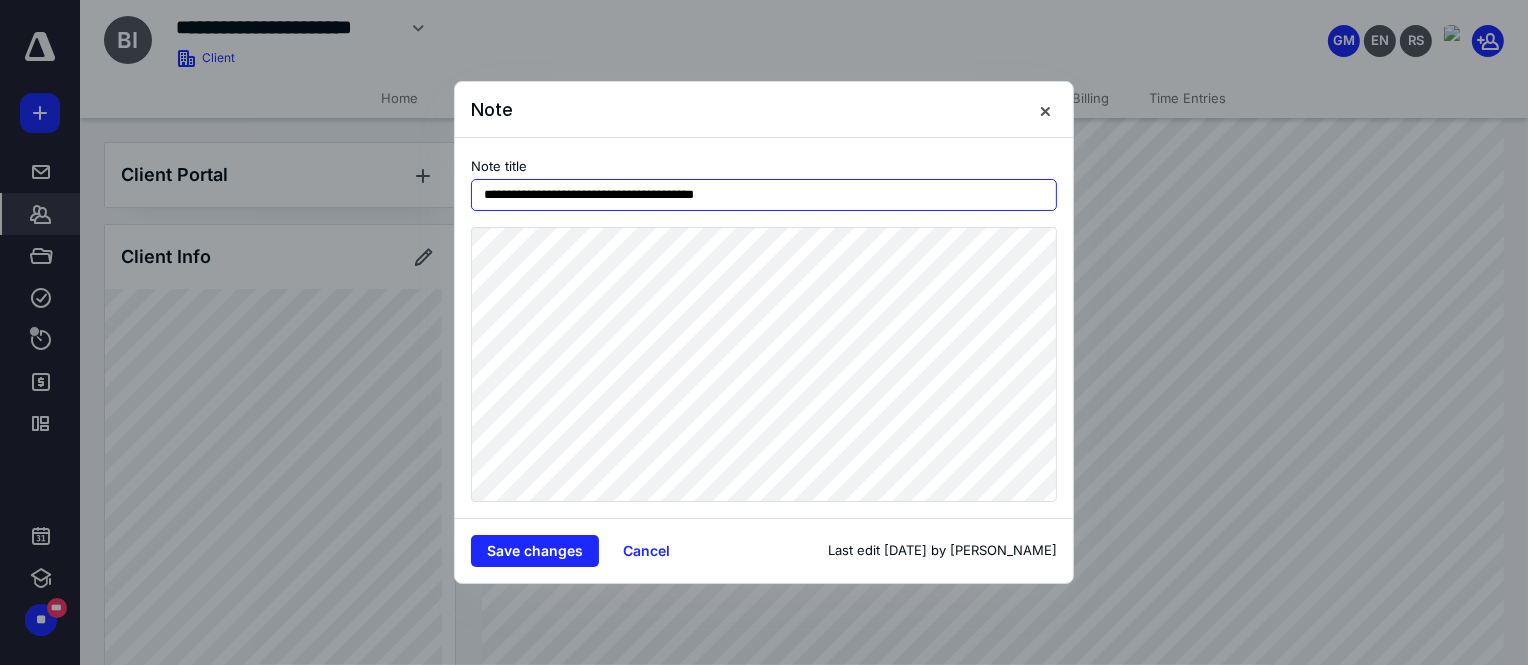 click on "**********" at bounding box center [764, 195] 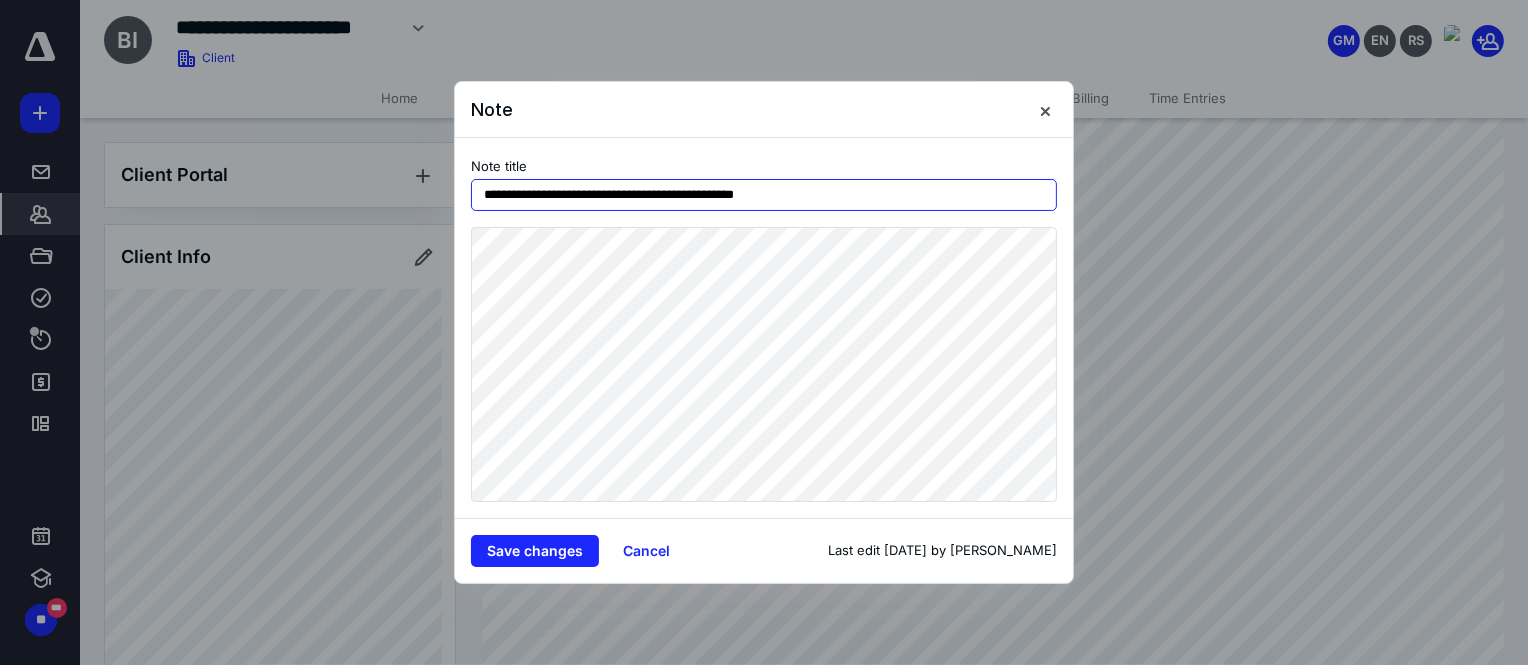 type on "**********" 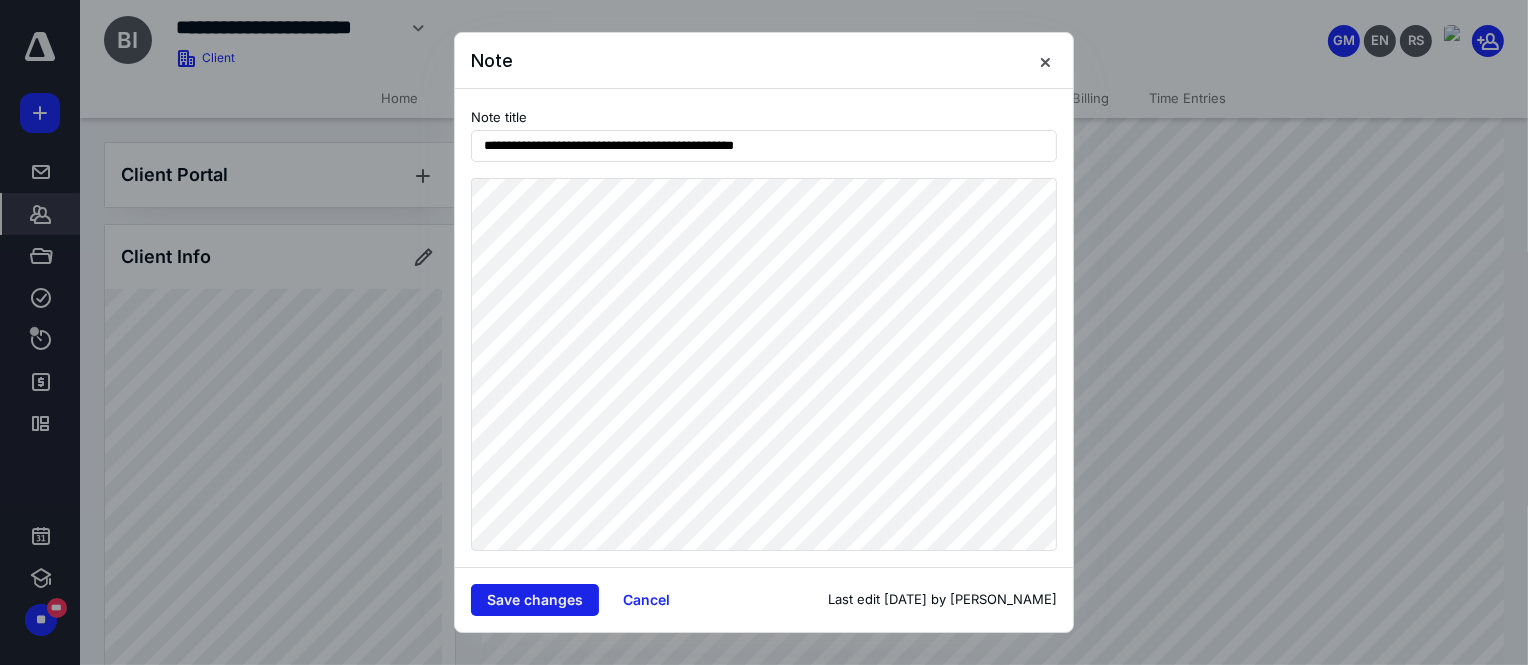 click on "Save changes" at bounding box center (535, 600) 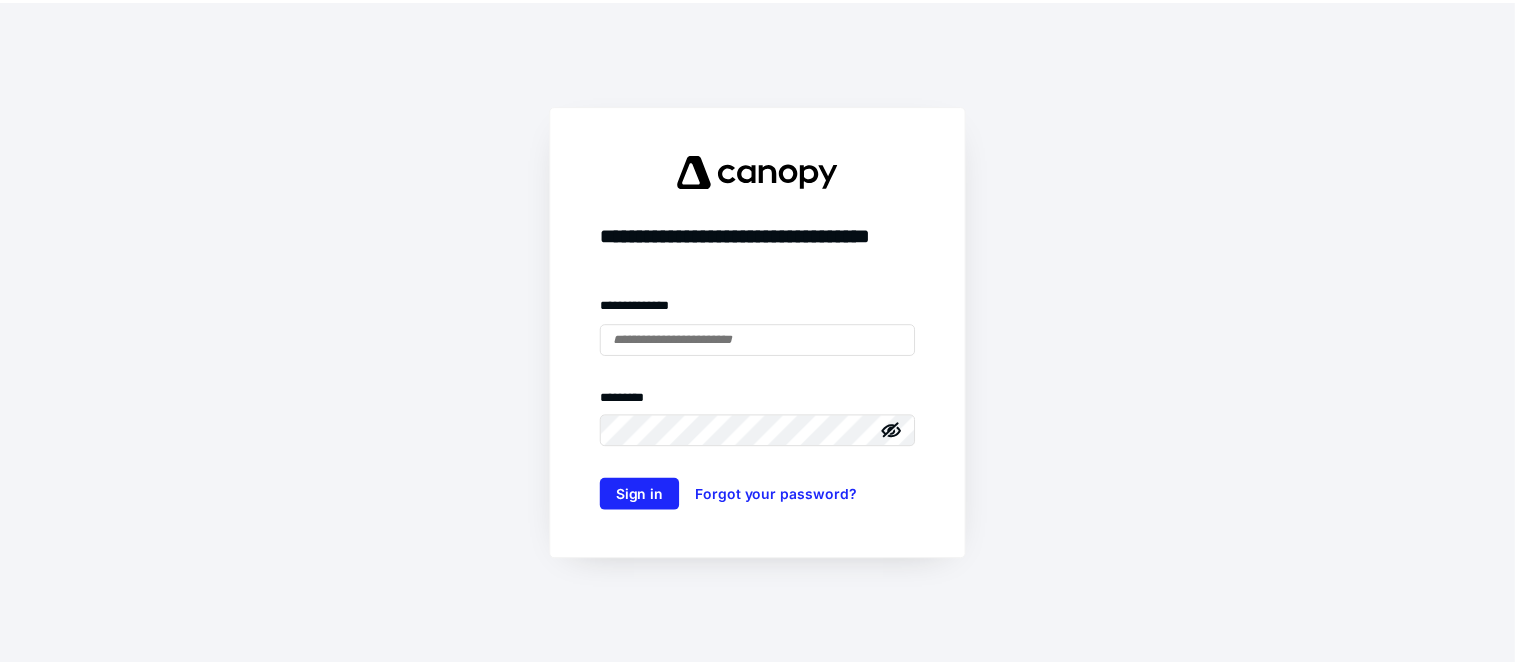 scroll, scrollTop: 0, scrollLeft: 0, axis: both 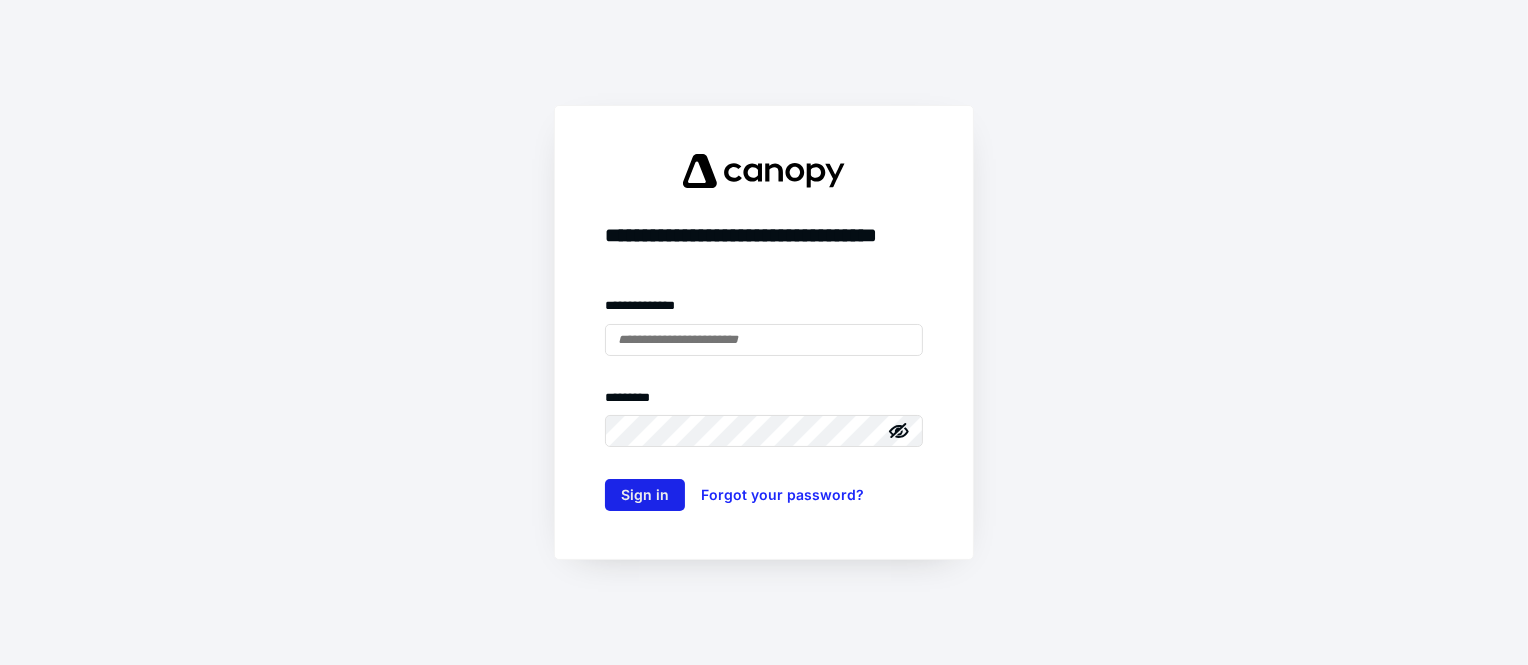 type on "**********" 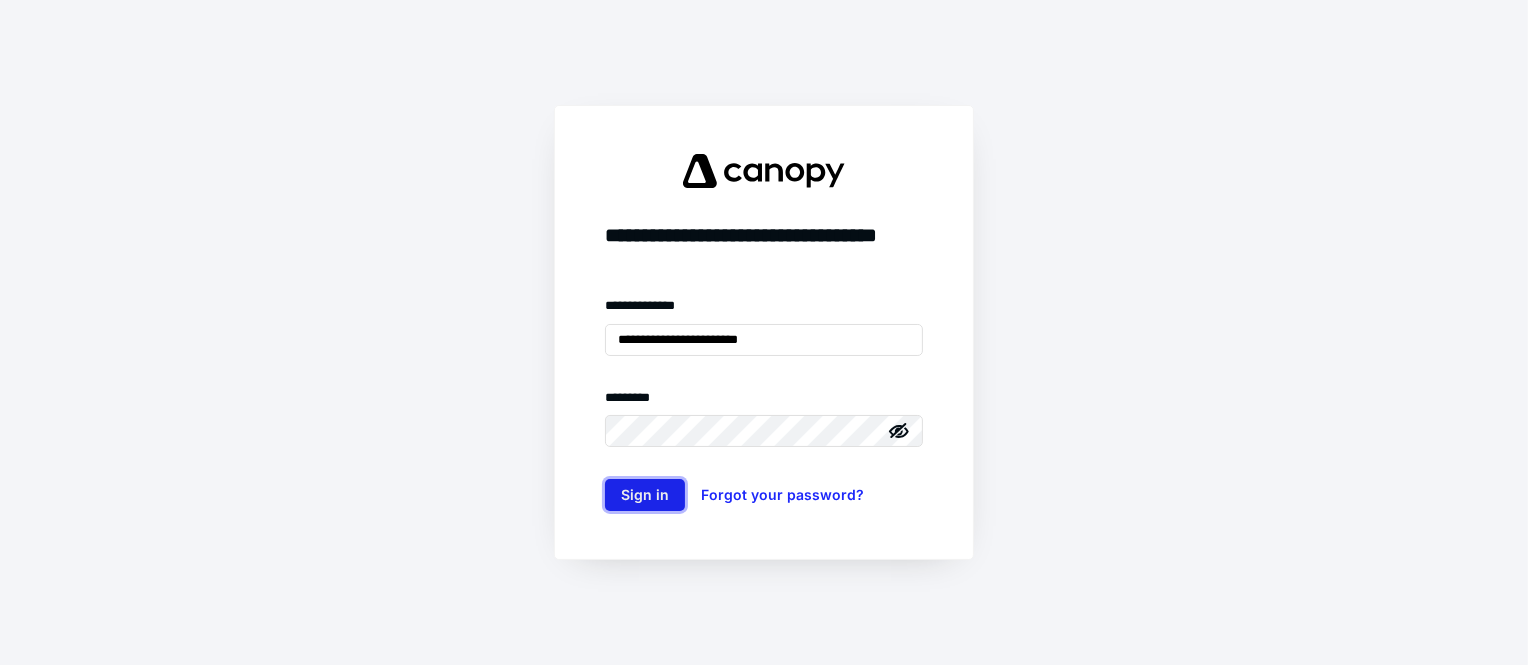 click on "Sign in" at bounding box center [645, 495] 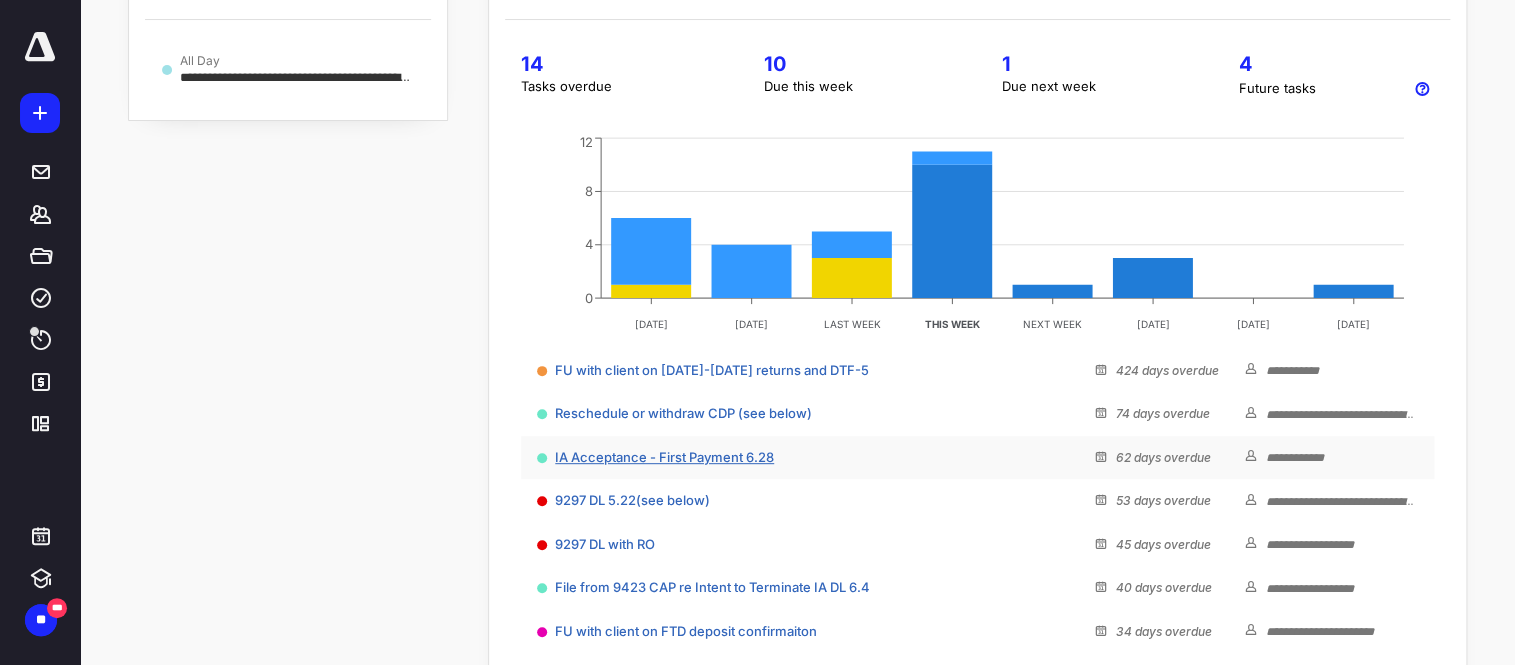 scroll, scrollTop: 302, scrollLeft: 0, axis: vertical 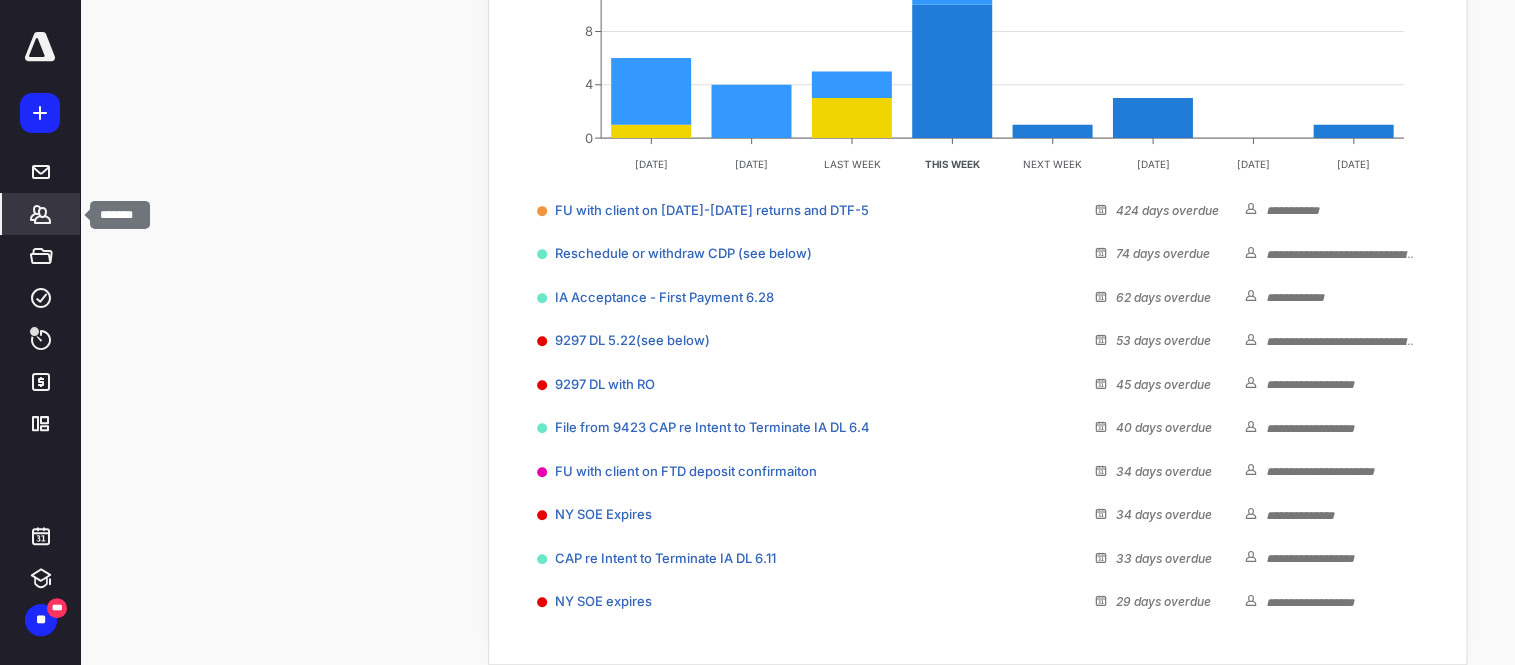 click on "*******" at bounding box center (41, 214) 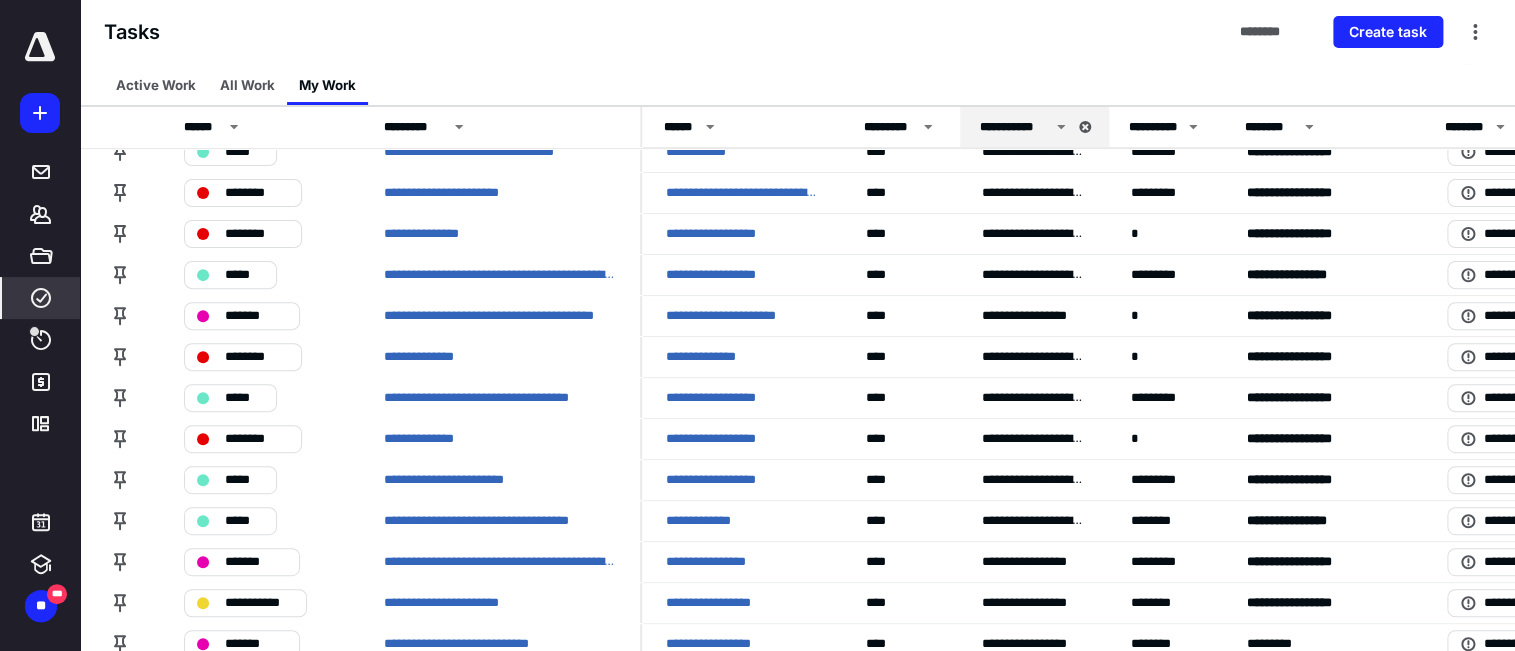 scroll, scrollTop: 151, scrollLeft: 0, axis: vertical 